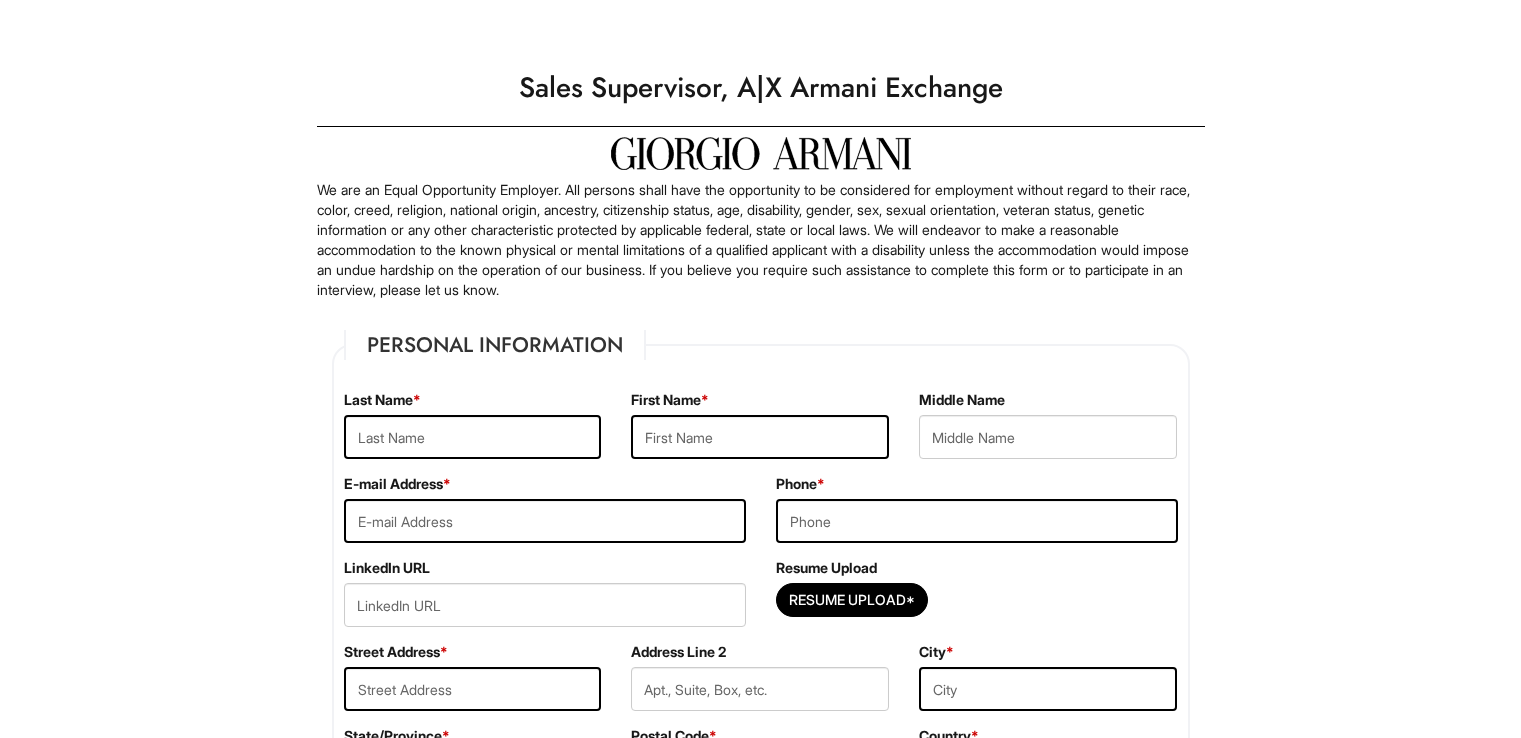 scroll, scrollTop: 0, scrollLeft: 0, axis: both 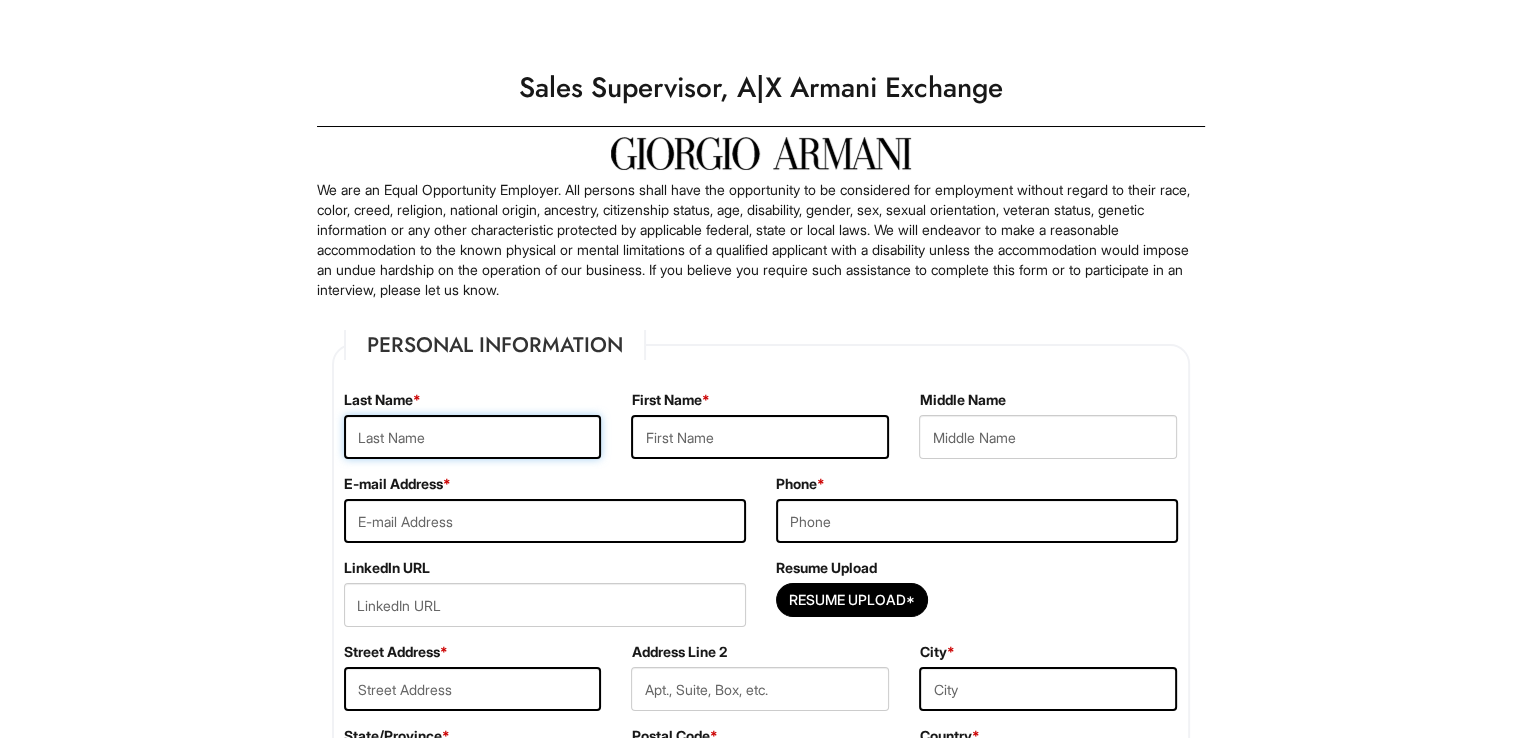 click at bounding box center (473, 437) 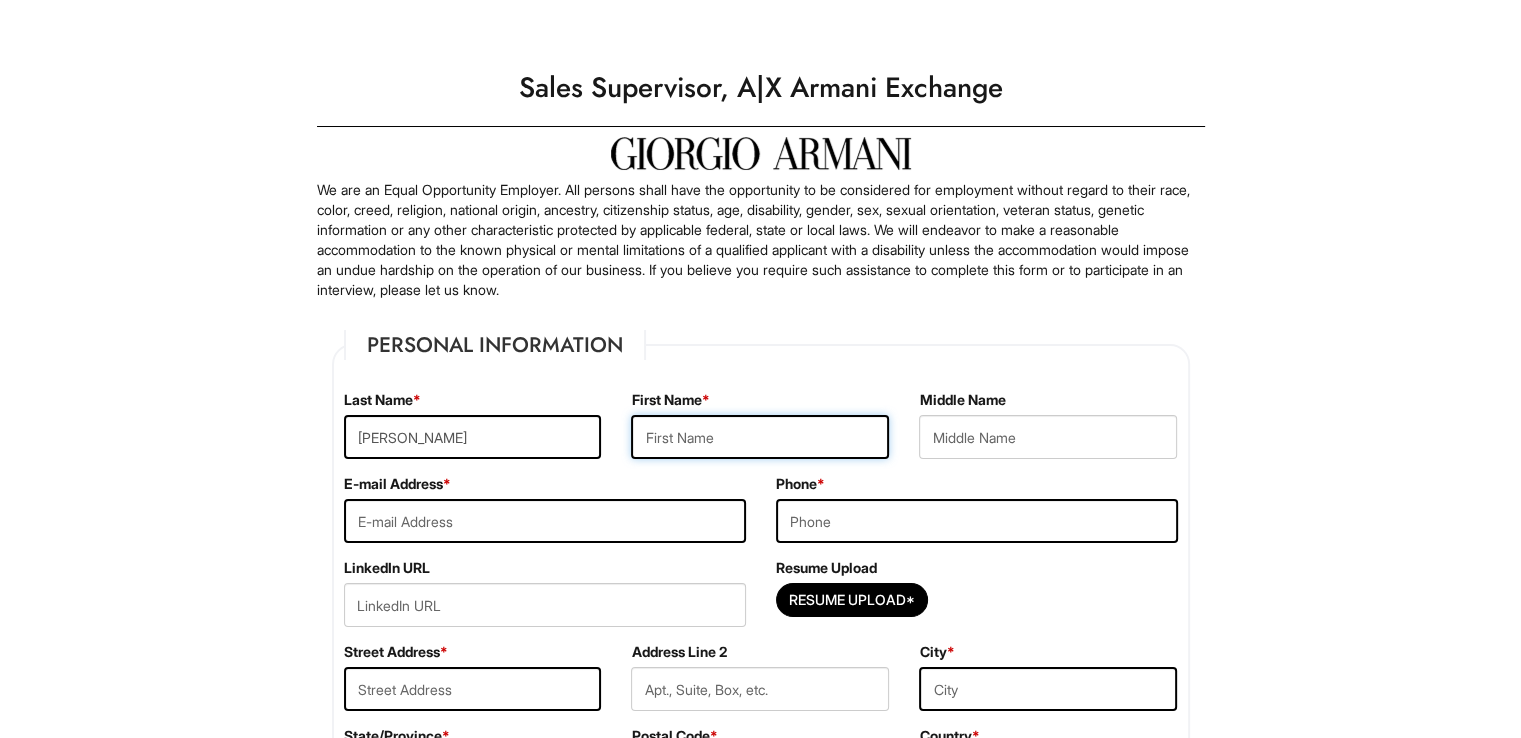 click at bounding box center [760, 437] 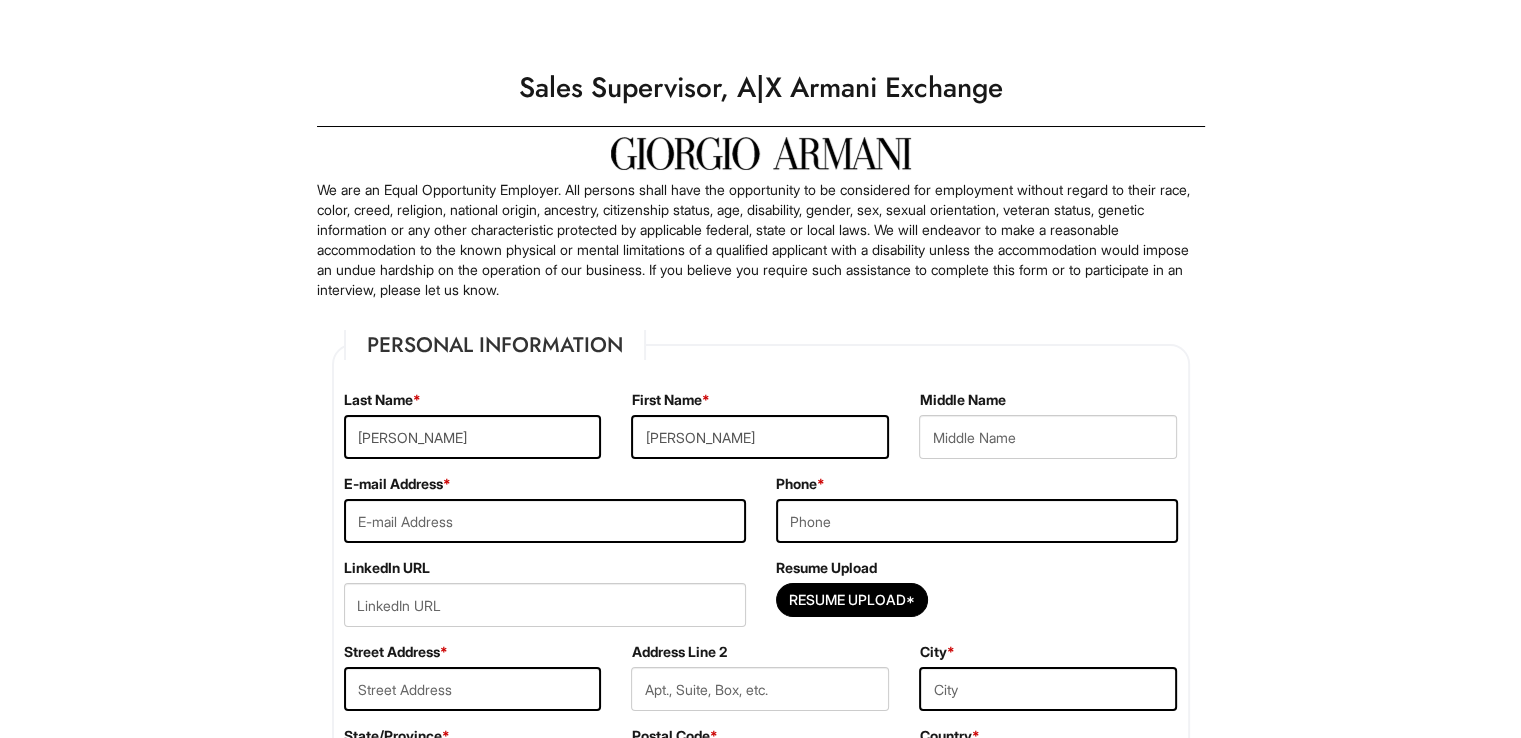click on "Middle Name" at bounding box center [1048, 432] 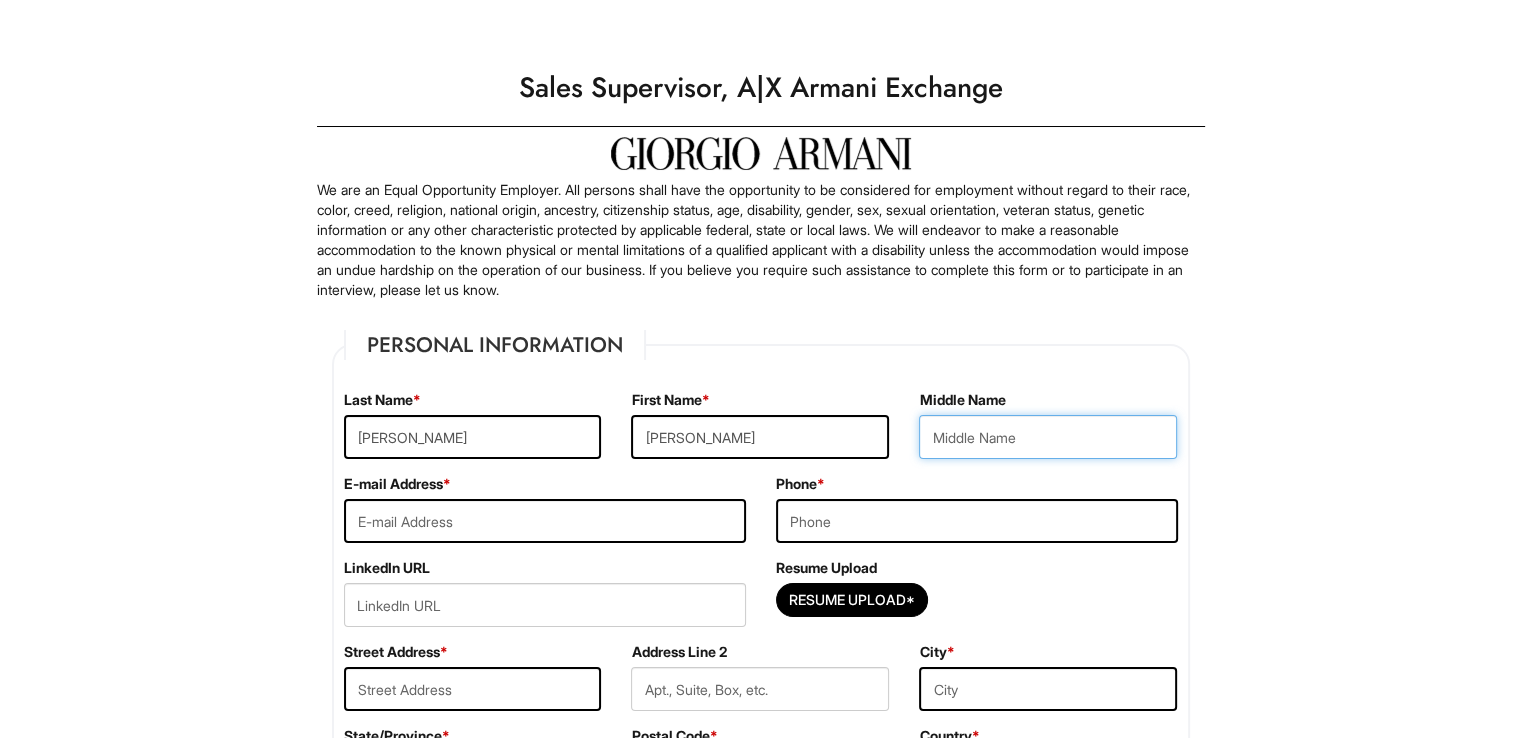 click at bounding box center [1048, 437] 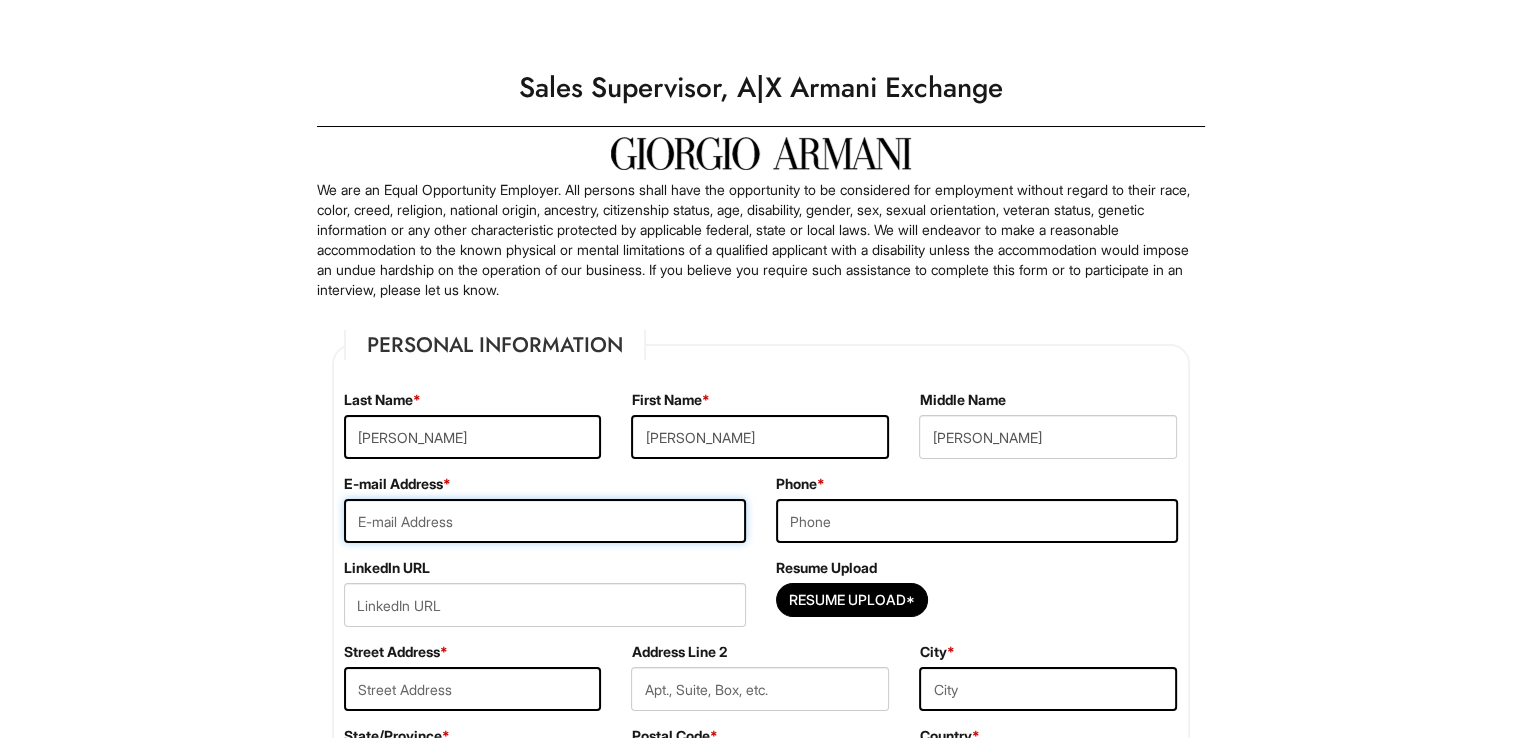 click at bounding box center [545, 521] 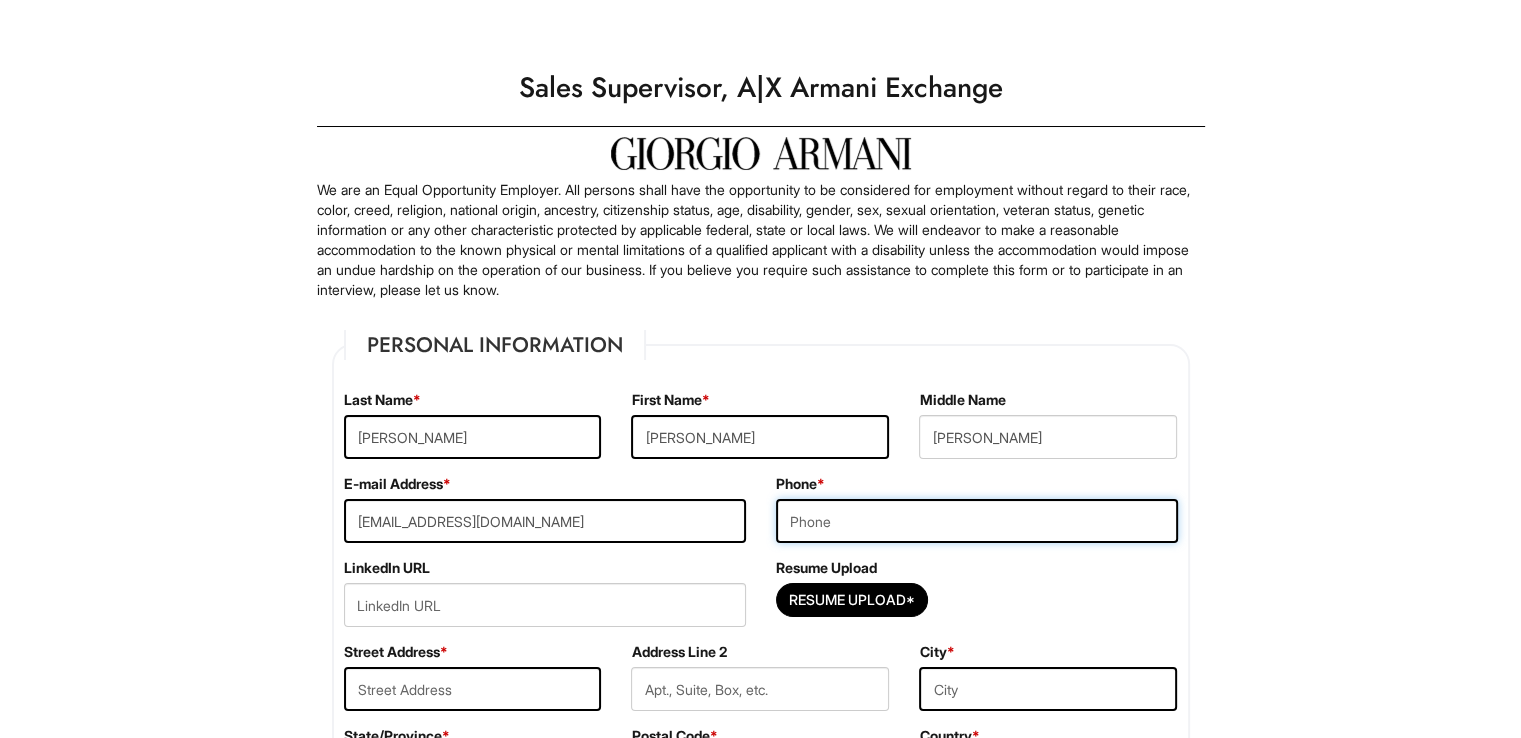 click at bounding box center (977, 521) 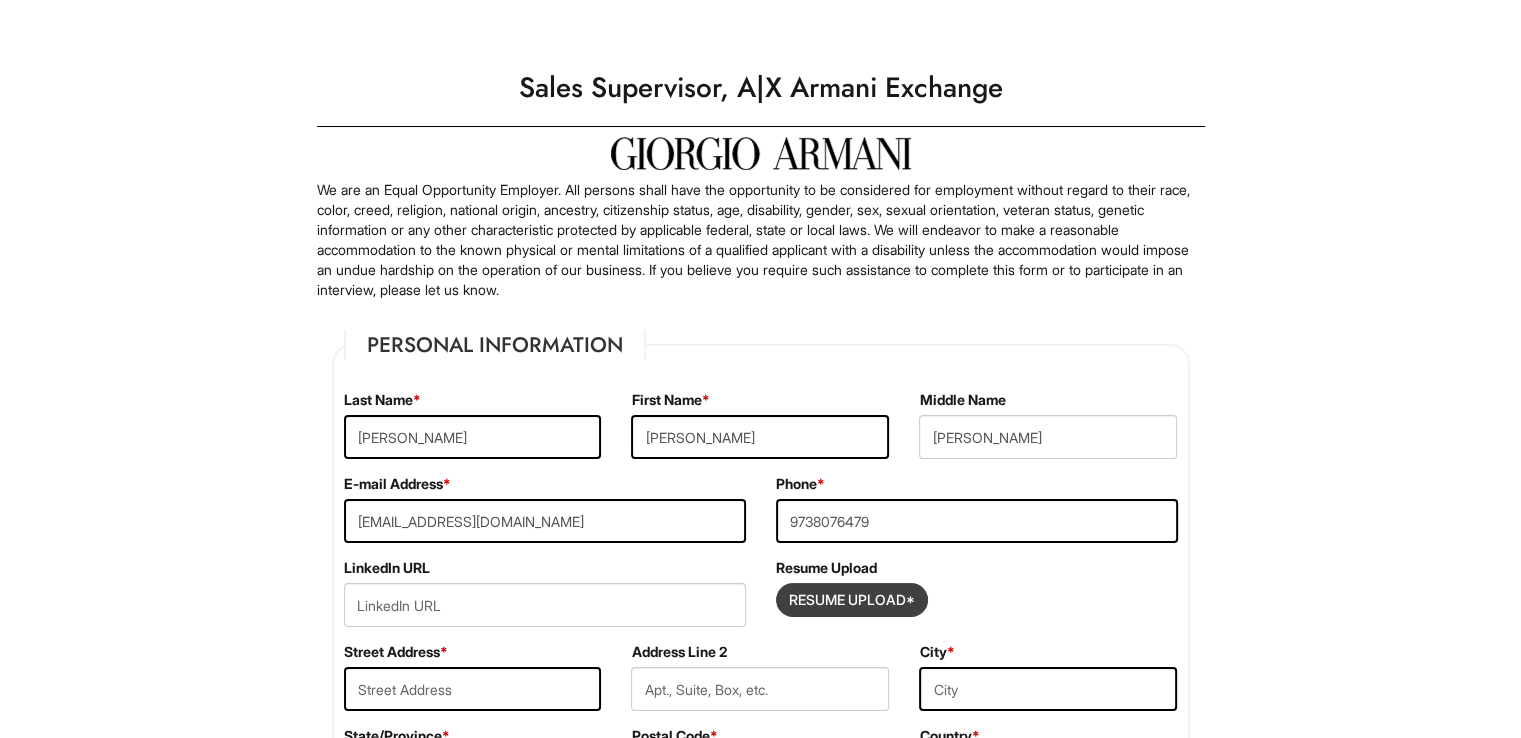click at bounding box center (852, 600) 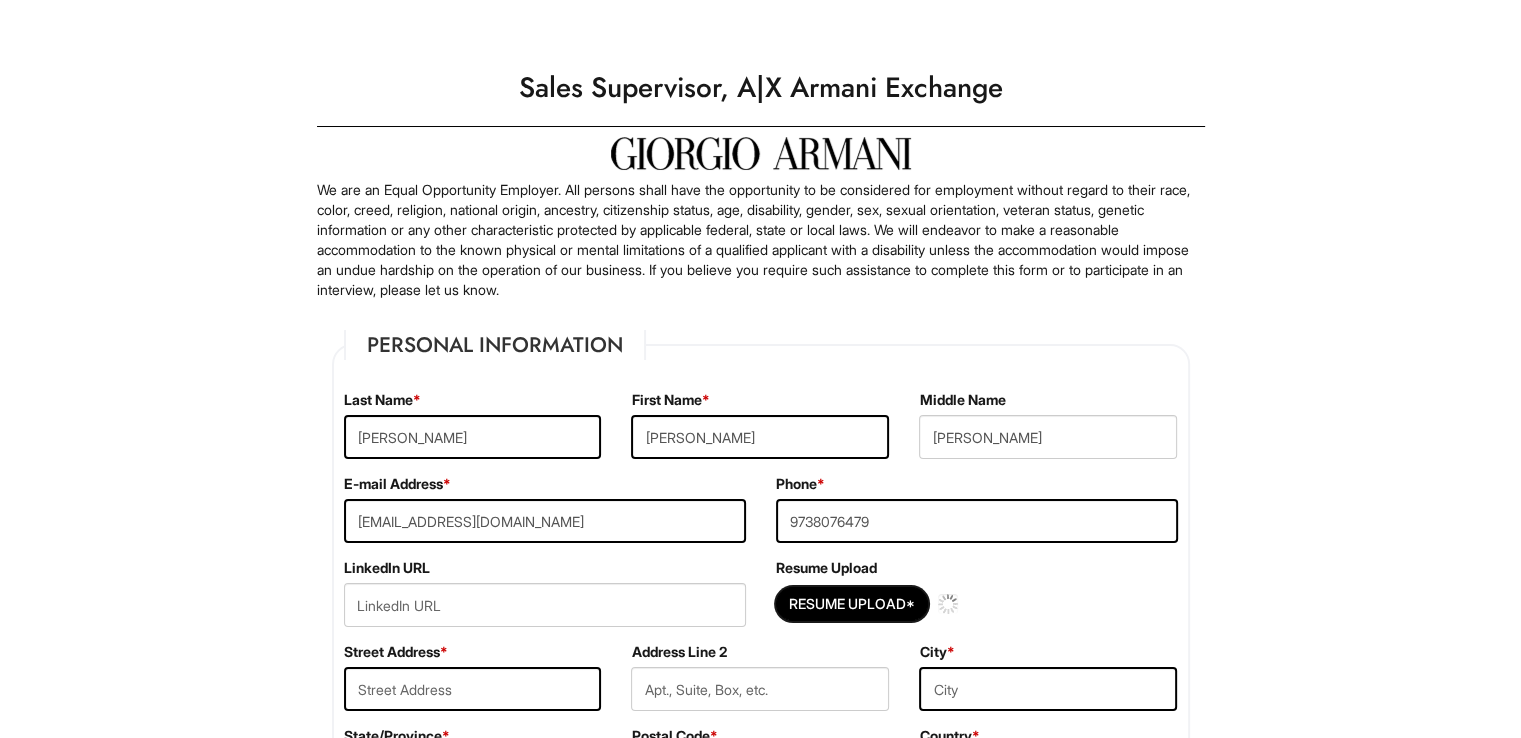 type 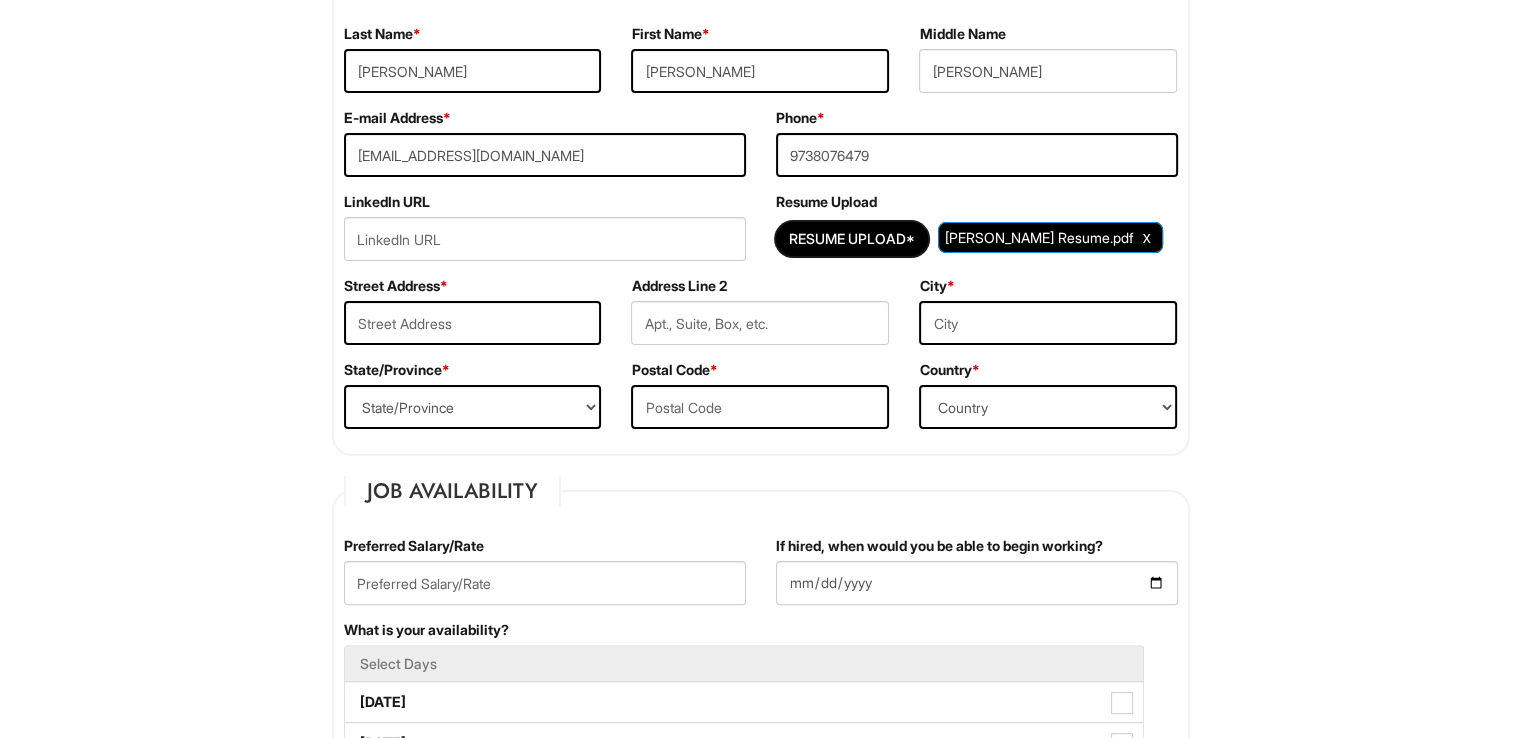 scroll, scrollTop: 371, scrollLeft: 0, axis: vertical 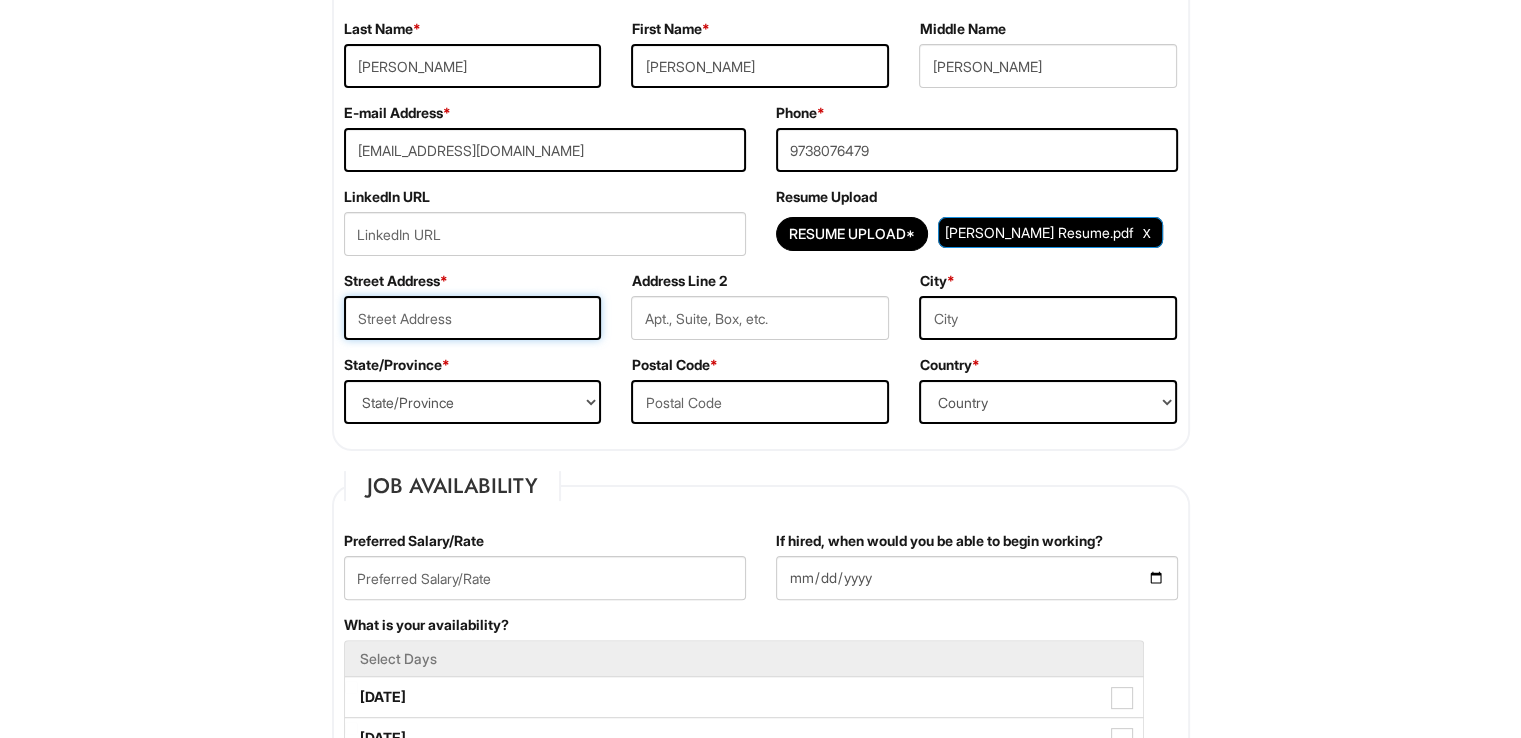 click at bounding box center [473, 318] 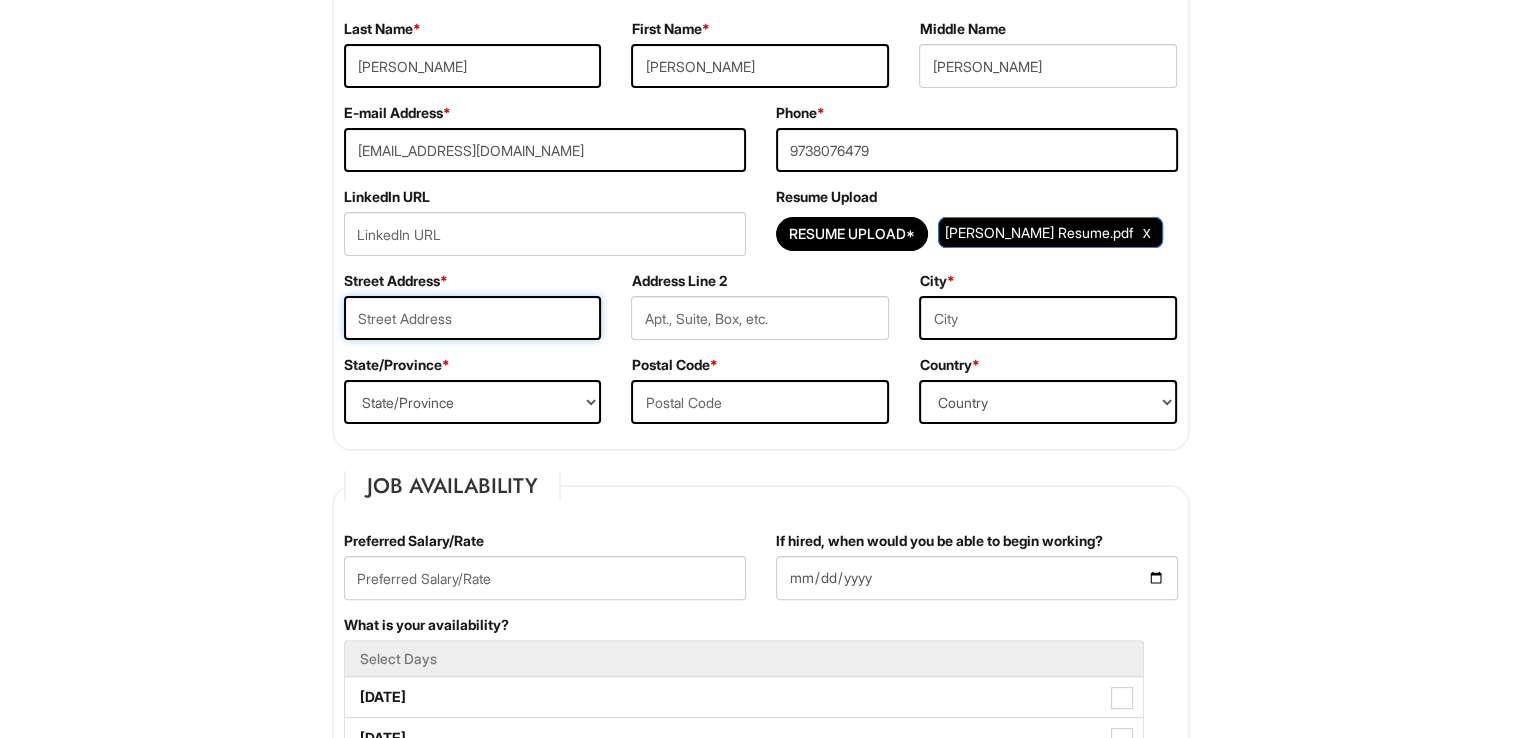 type on "[STREET_ADDRESS]" 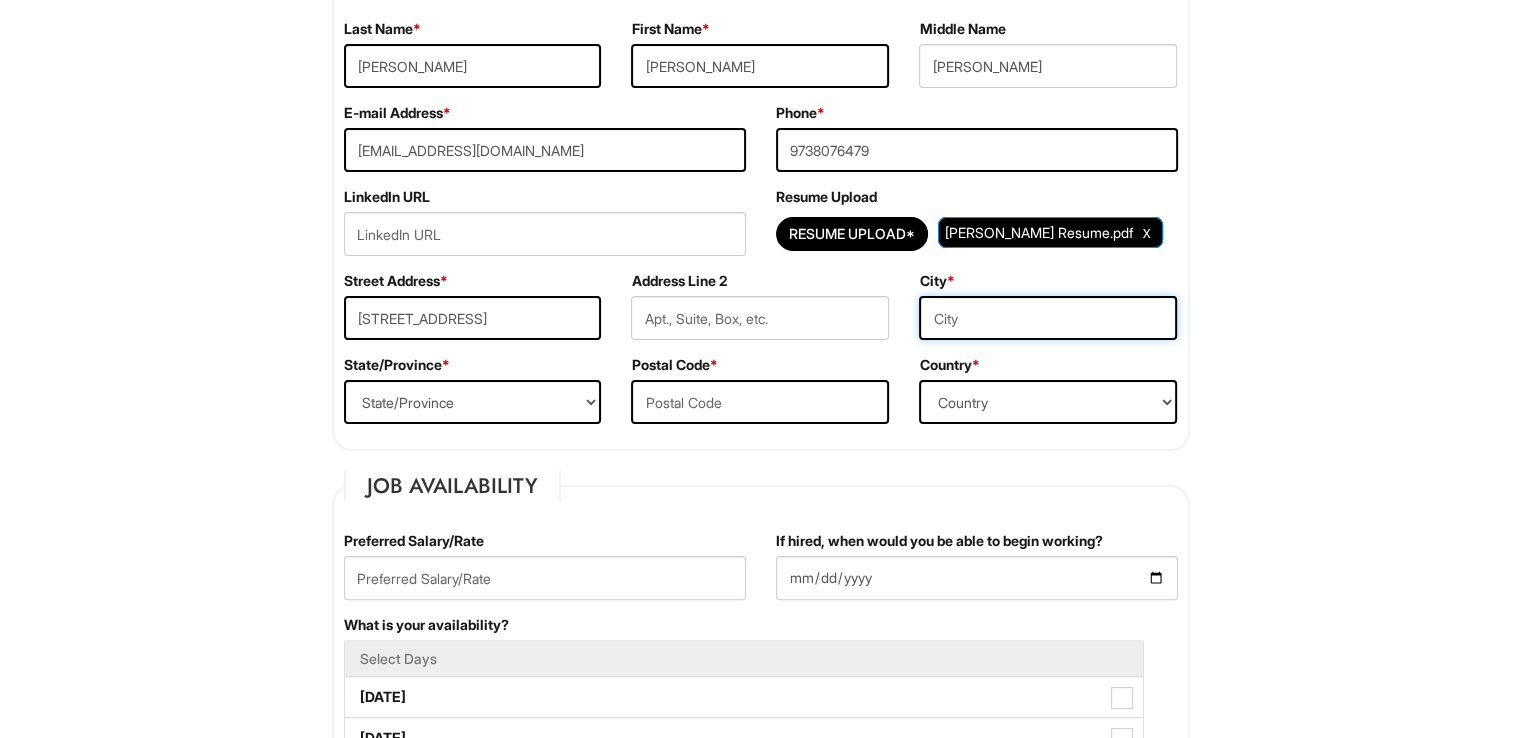 click at bounding box center [1048, 318] 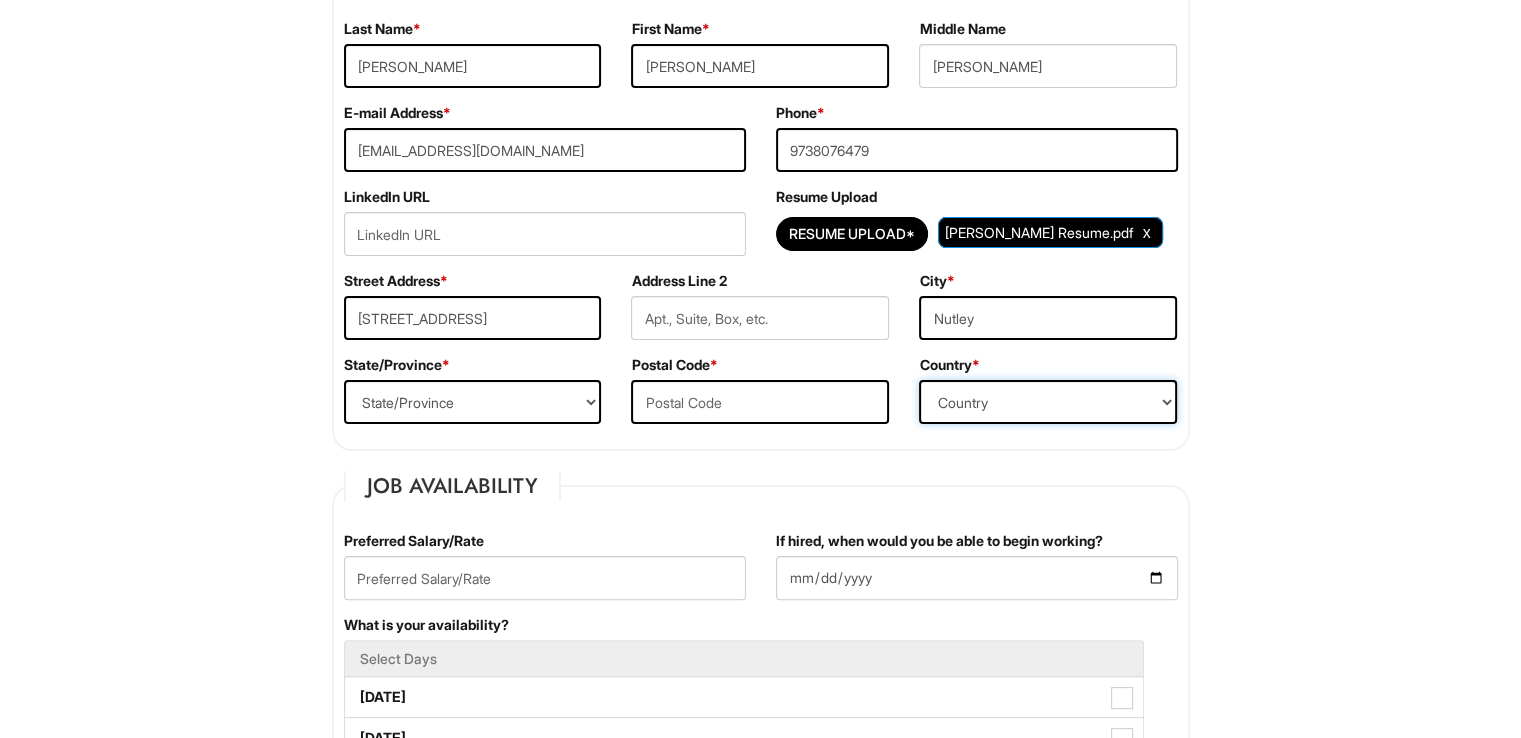 click on "Country [GEOGRAPHIC_DATA] [GEOGRAPHIC_DATA] [GEOGRAPHIC_DATA] [US_STATE] [GEOGRAPHIC_DATA] [GEOGRAPHIC_DATA] [GEOGRAPHIC_DATA] [GEOGRAPHIC_DATA] [GEOGRAPHIC_DATA] [GEOGRAPHIC_DATA] [GEOGRAPHIC_DATA] [GEOGRAPHIC_DATA] [GEOGRAPHIC_DATA] [GEOGRAPHIC_DATA] [GEOGRAPHIC_DATA] [GEOGRAPHIC_DATA] [GEOGRAPHIC_DATA] [GEOGRAPHIC_DATA] [GEOGRAPHIC_DATA] [GEOGRAPHIC_DATA] [GEOGRAPHIC_DATA] [GEOGRAPHIC_DATA] [GEOGRAPHIC_DATA] [GEOGRAPHIC_DATA] [GEOGRAPHIC_DATA] [GEOGRAPHIC_DATA] [GEOGRAPHIC_DATA] [GEOGRAPHIC_DATA] [GEOGRAPHIC_DATA] [GEOGRAPHIC_DATA] [GEOGRAPHIC_DATA] [GEOGRAPHIC_DATA] [GEOGRAPHIC_DATA] [GEOGRAPHIC_DATA] [GEOGRAPHIC_DATA] [GEOGRAPHIC_DATA] [GEOGRAPHIC_DATA] [GEOGRAPHIC_DATA] [GEOGRAPHIC_DATA] [GEOGRAPHIC_DATA] [GEOGRAPHIC_DATA] [GEOGRAPHIC_DATA] [GEOGRAPHIC_DATA] [GEOGRAPHIC_DATA][PERSON_NAME][GEOGRAPHIC_DATA] [GEOGRAPHIC_DATA] [GEOGRAPHIC_DATA] [GEOGRAPHIC_DATA] [GEOGRAPHIC_DATA] [GEOGRAPHIC_DATA] [GEOGRAPHIC_DATA] [GEOGRAPHIC_DATA] [GEOGRAPHIC_DATA] [GEOGRAPHIC_DATA] [GEOGRAPHIC_DATA] [GEOGRAPHIC_DATA] [GEOGRAPHIC_DATA] [GEOGRAPHIC_DATA] [GEOGRAPHIC_DATA] [GEOGRAPHIC_DATA] [GEOGRAPHIC_DATA] [GEOGRAPHIC_DATA][PERSON_NAME][GEOGRAPHIC_DATA] [GEOGRAPHIC_DATA] [GEOGRAPHIC_DATA] [GEOGRAPHIC_DATA] [GEOGRAPHIC_DATA] [DATE][GEOGRAPHIC_DATA] [GEOGRAPHIC_DATA] [GEOGRAPHIC_DATA] [GEOGRAPHIC_DATA] [GEOGRAPHIC_DATA] (Mobile Satellite service) [GEOGRAPHIC_DATA] (Mobile Satellite service) [GEOGRAPHIC_DATA] [GEOGRAPHIC_DATA] [GEOGRAPHIC_DATA] [GEOGRAPHIC_DATA] [GEOGRAPHIC_DATA] [GEOGRAPHIC_DATA] ([GEOGRAPHIC_DATA]) [GEOGRAPHIC_DATA] [GEOGRAPHIC_DATA] [GEOGRAPHIC_DATA] [GEOGRAPHIC_DATA] [GEOGRAPHIC_DATA] [GEOGRAPHIC_DATA] [GEOGRAPHIC_DATA] [GEOGRAPHIC_DATA] [GEOGRAPHIC_DATA] [GEOGRAPHIC_DATA] [GEOGRAPHIC_DATA] [US_STATE]" at bounding box center [1048, 402] 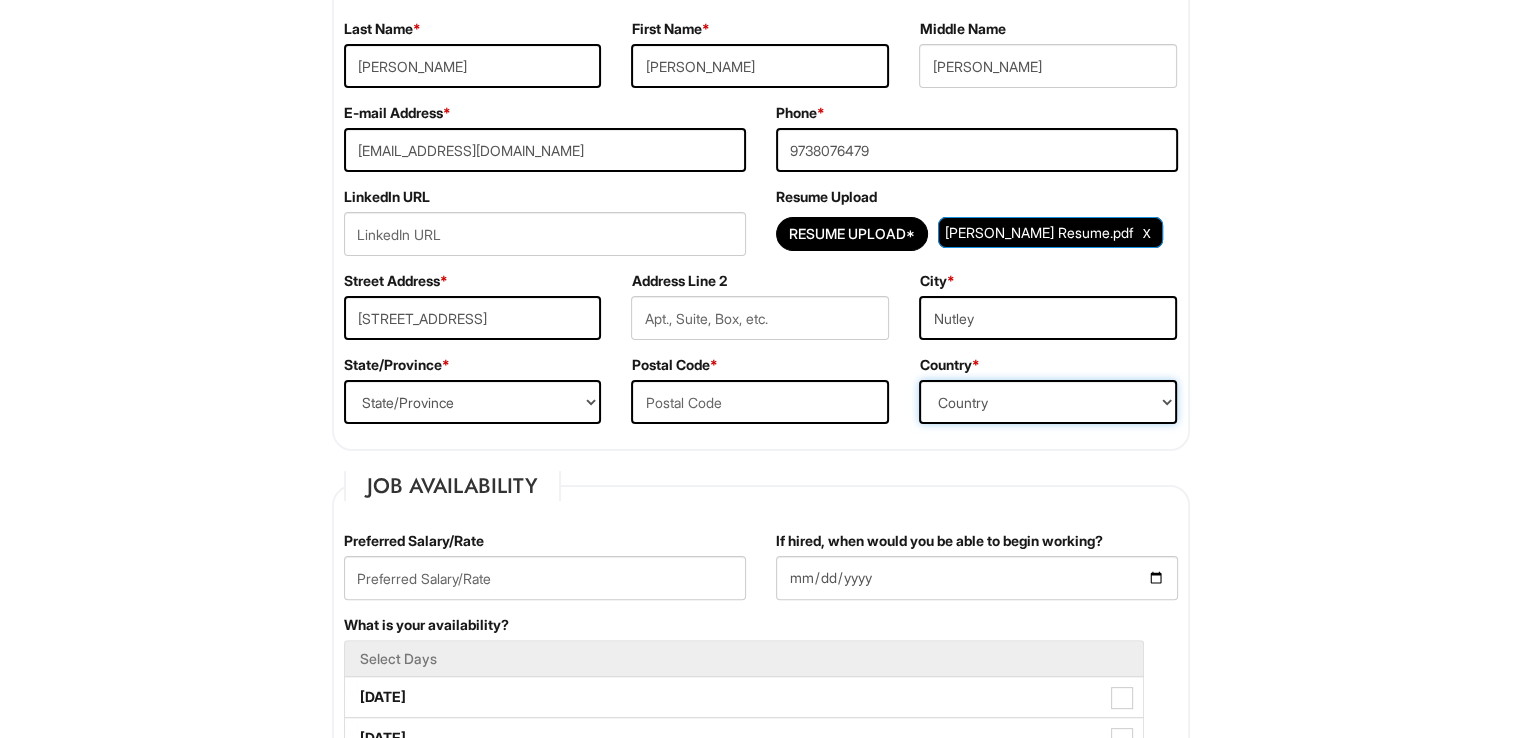select on "[GEOGRAPHIC_DATA]" 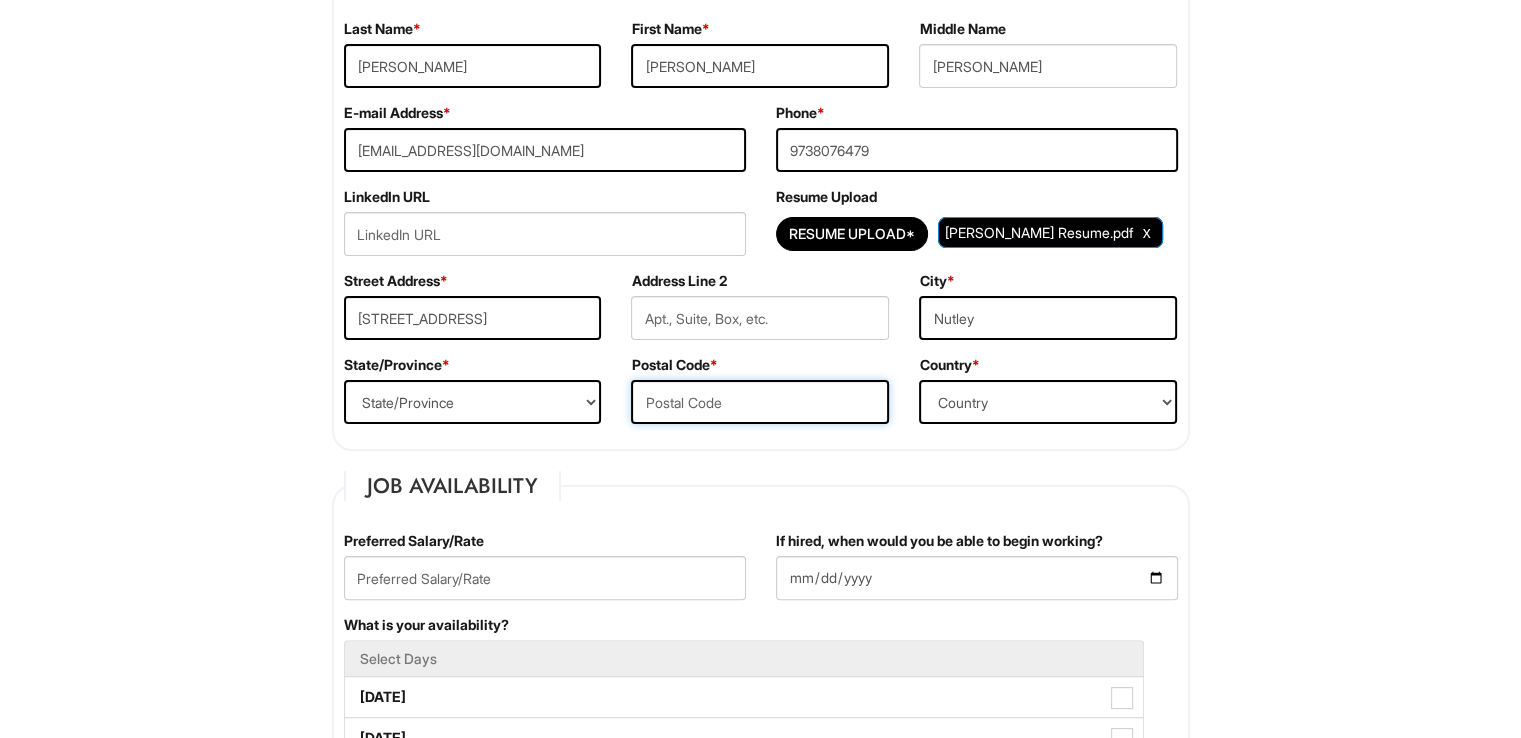 click at bounding box center (760, 402) 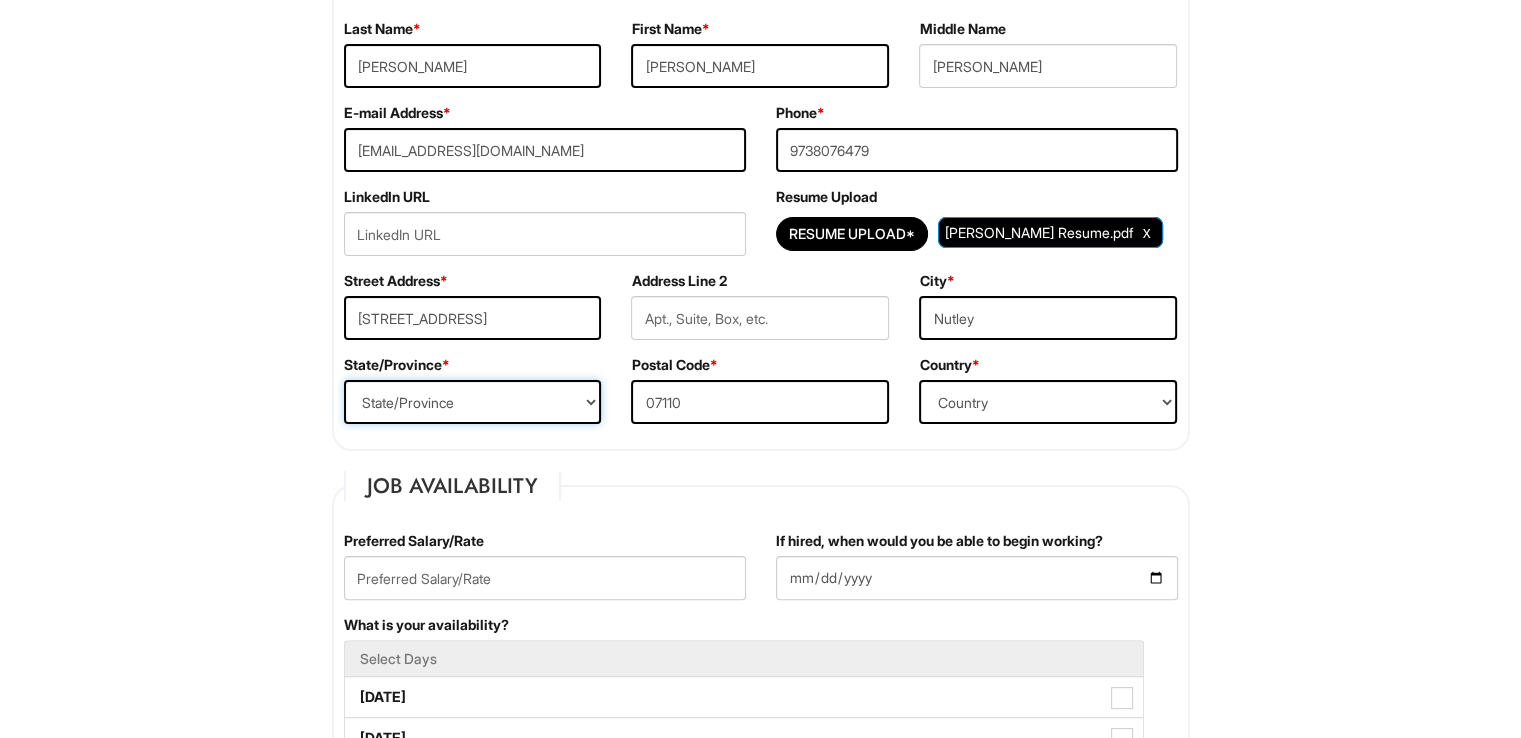 click on "State/Province [US_STATE] [US_STATE] [US_STATE] [US_STATE] [US_STATE] [US_STATE] [US_STATE] [US_STATE] [US_STATE][GEOGRAPHIC_DATA] [US_STATE] [US_STATE] [US_STATE] [US_STATE] [US_STATE] [US_STATE] [US_STATE] [US_STATE] [US_STATE] [US_STATE] [US_STATE] [US_STATE] [US_STATE] [US_STATE] [US_STATE] [US_STATE] [US_STATE] [US_STATE] [US_STATE] [US_STATE] [US_STATE] [US_STATE] [US_STATE] [US_STATE] [US_STATE] [US_STATE] [US_STATE] [US_STATE] [US_STATE] [US_STATE] [US_STATE] [US_STATE] [US_STATE] [US_STATE] [US_STATE] [US_STATE] [US_STATE] [US_STATE][PERSON_NAME][US_STATE] [US_STATE][PERSON_NAME] [US_STATE] [US_STATE] [GEOGRAPHIC_DATA]-[GEOGRAPHIC_DATA] [GEOGRAPHIC_DATA]-[GEOGRAPHIC_DATA] [GEOGRAPHIC_DATA]-[GEOGRAPHIC_DATA] [GEOGRAPHIC_DATA]-[GEOGRAPHIC_DATA] [GEOGRAPHIC_DATA]-[GEOGRAPHIC_DATA] [GEOGRAPHIC_DATA]-[GEOGRAPHIC_DATA] [GEOGRAPHIC_DATA]-NORTHWEST TERRITORIES [GEOGRAPHIC_DATA]-[GEOGRAPHIC_DATA] [GEOGRAPHIC_DATA]-[GEOGRAPHIC_DATA] [GEOGRAPHIC_DATA]-[PERSON_NAME][GEOGRAPHIC_DATA] [GEOGRAPHIC_DATA]-[GEOGRAPHIC_DATA] [GEOGRAPHIC_DATA]-[GEOGRAPHIC_DATA] [GEOGRAPHIC_DATA]-[GEOGRAPHIC_DATA] TERRITORY [GEOGRAPHIC_DATA]-[US_STATE] [GEOGRAPHIC_DATA]-[US_STATE][GEOGRAPHIC_DATA] [GEOGRAPHIC_DATA]-[US_STATE] [GEOGRAPHIC_DATA]-[PERSON_NAME][US_STATE] [GEOGRAPHIC_DATA]-[US_STATE] [GEOGRAPHIC_DATA]-[US_STATE] [GEOGRAPHIC_DATA]-[US_STATE]" at bounding box center (473, 402) 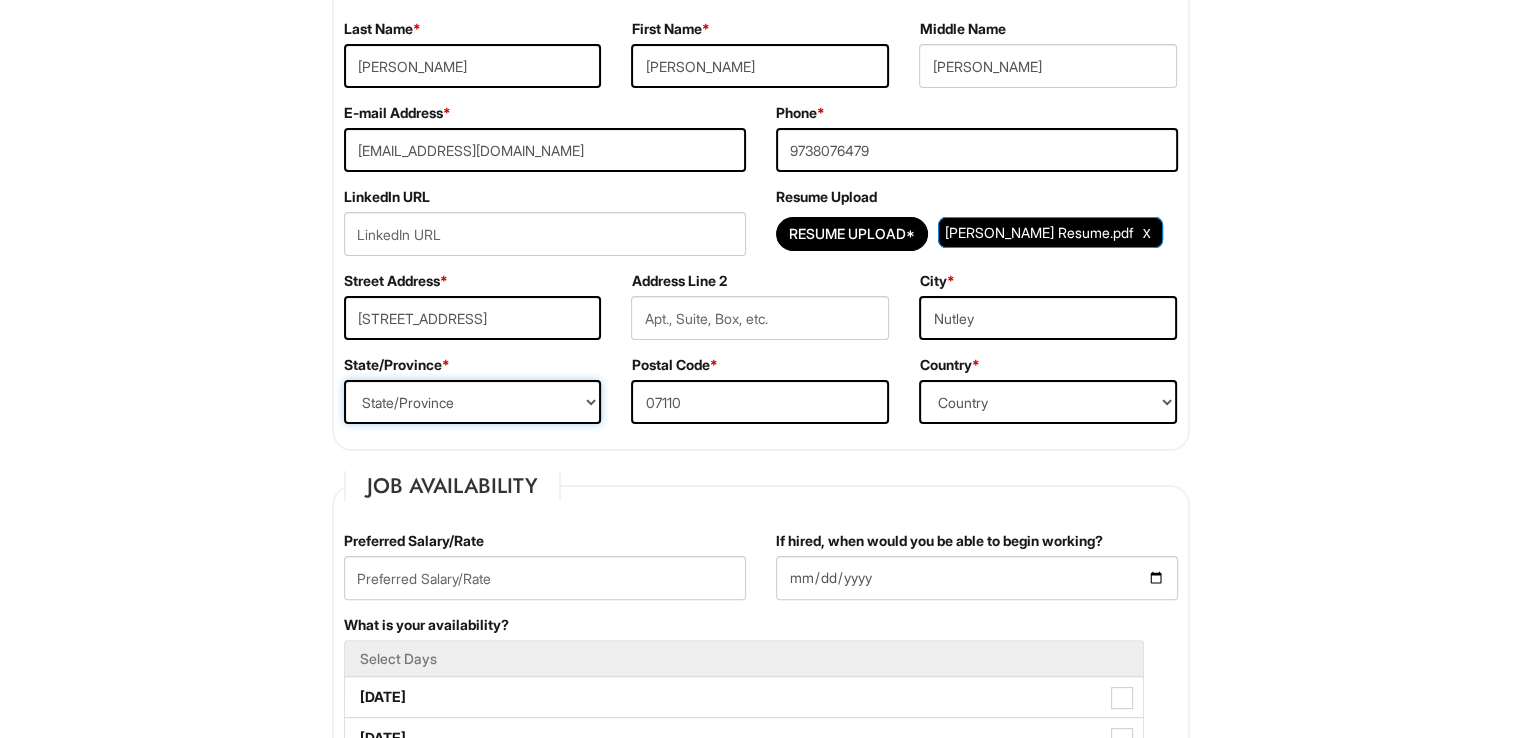 select on "NJ" 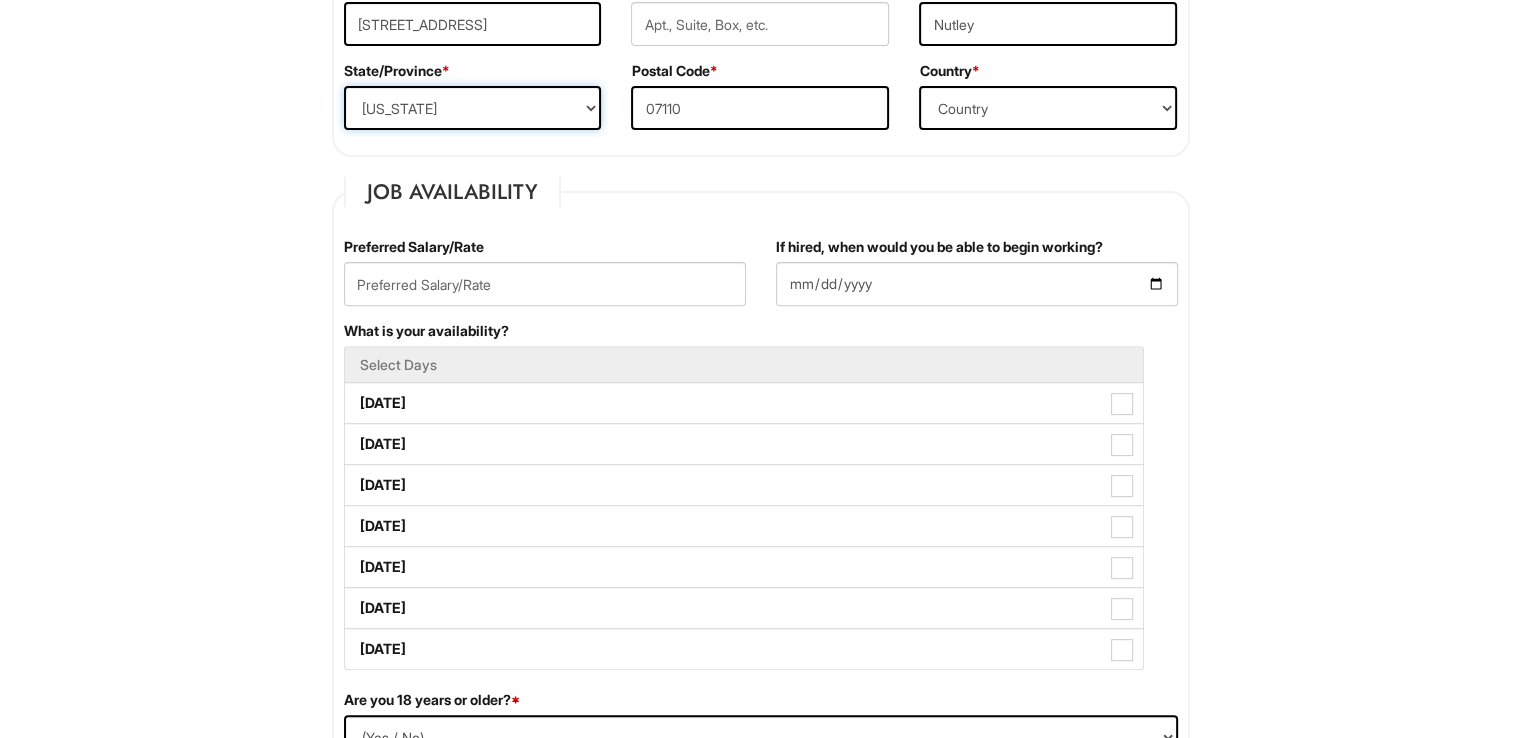 scroll, scrollTop: 769, scrollLeft: 0, axis: vertical 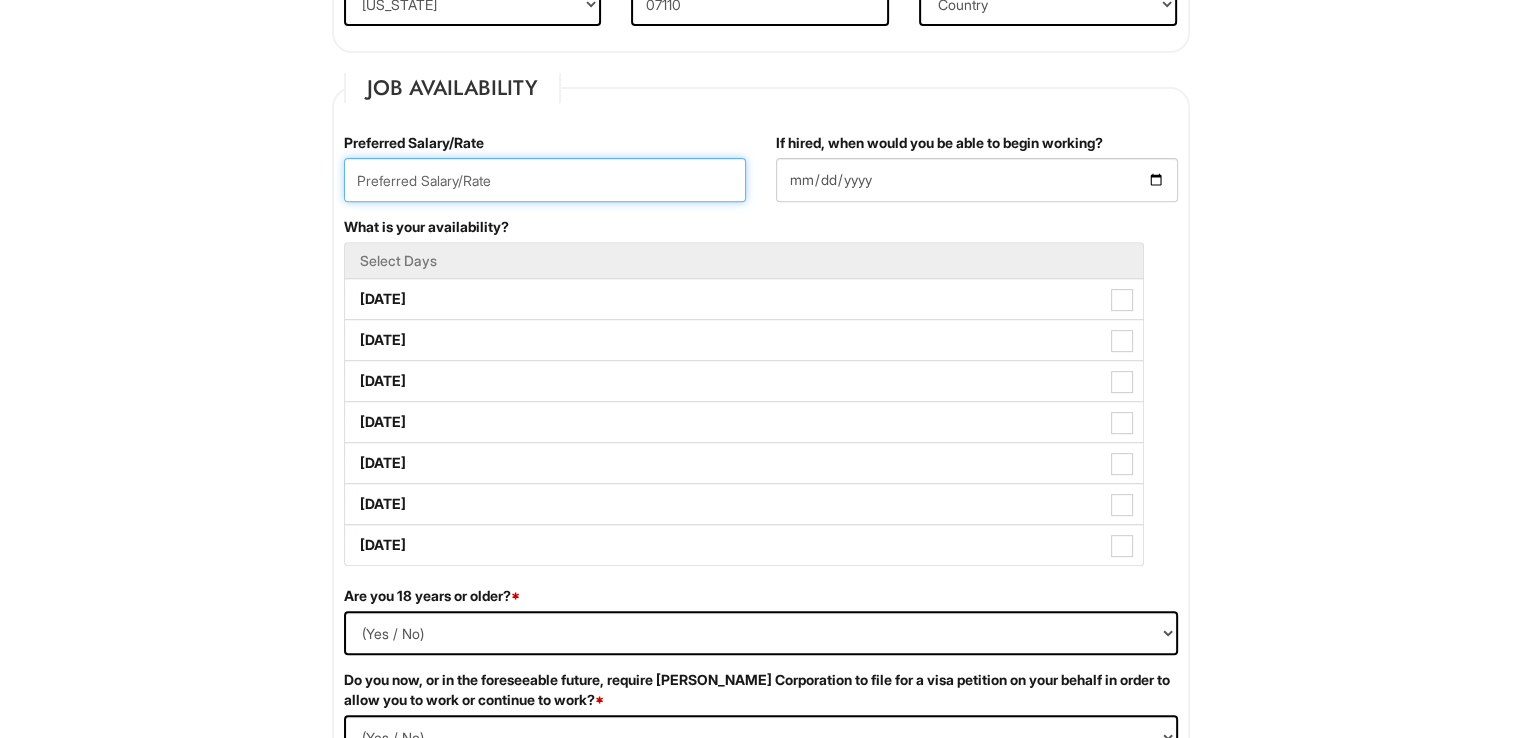click at bounding box center [545, 180] 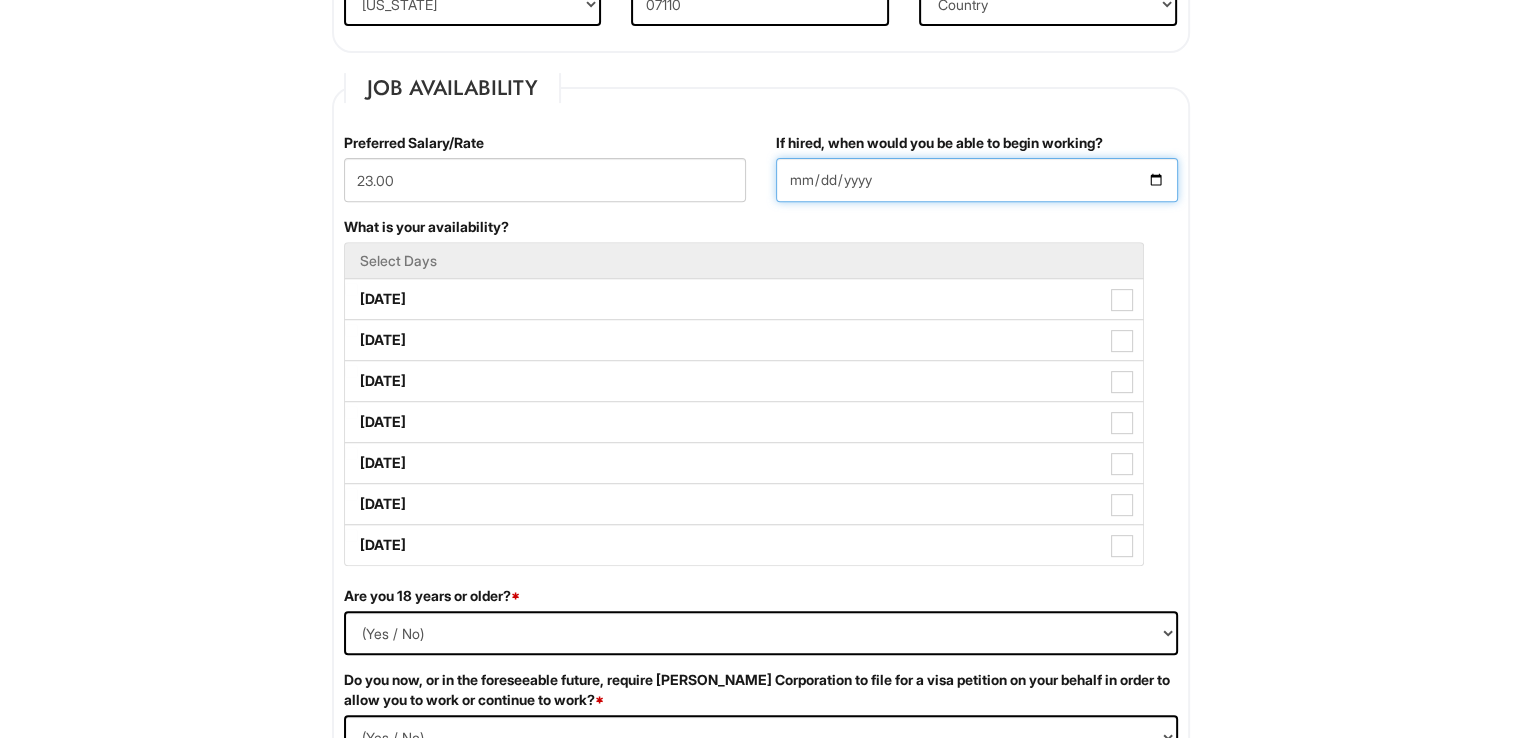 click on "If hired, when would you be able to begin working?" at bounding box center [977, 180] 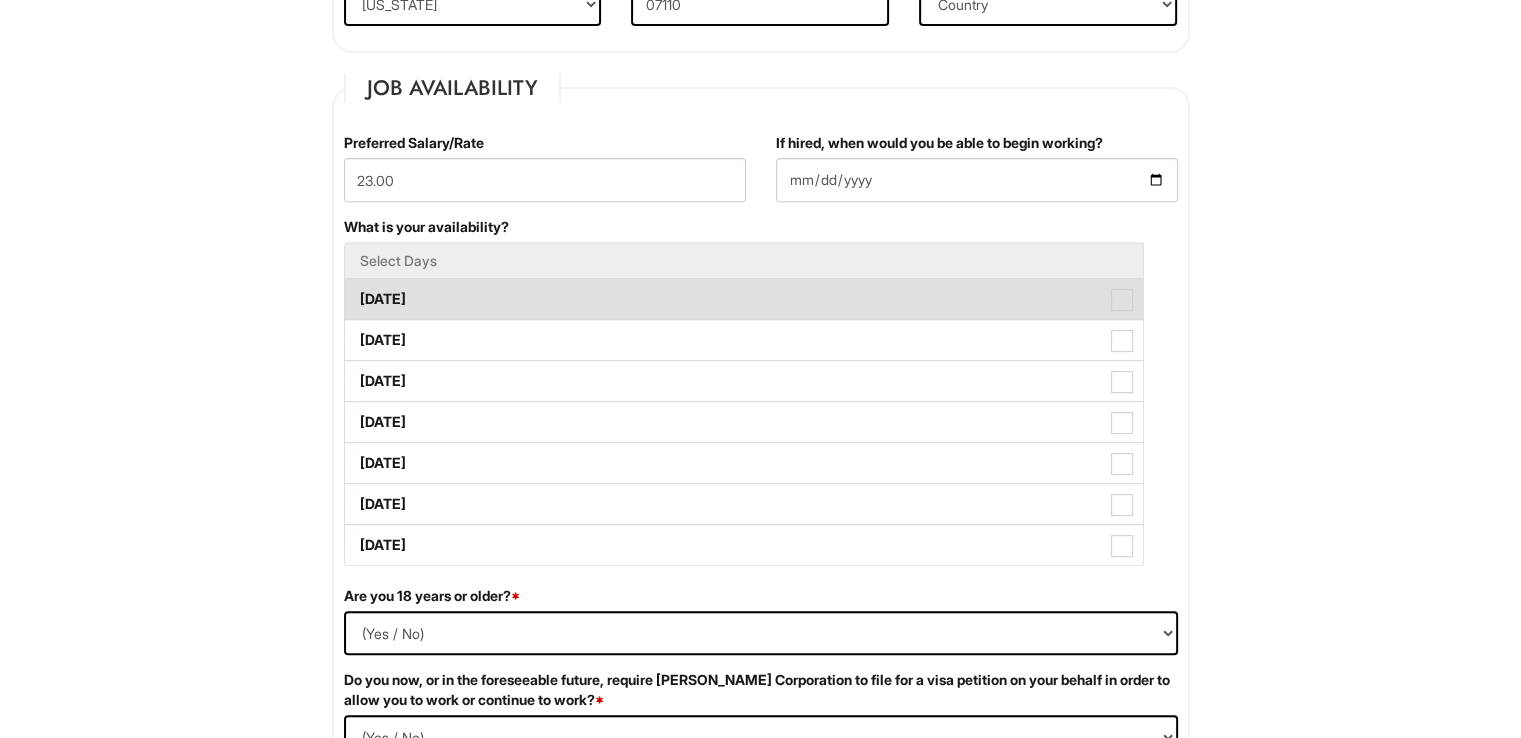 click on "[DATE]" at bounding box center [744, 299] 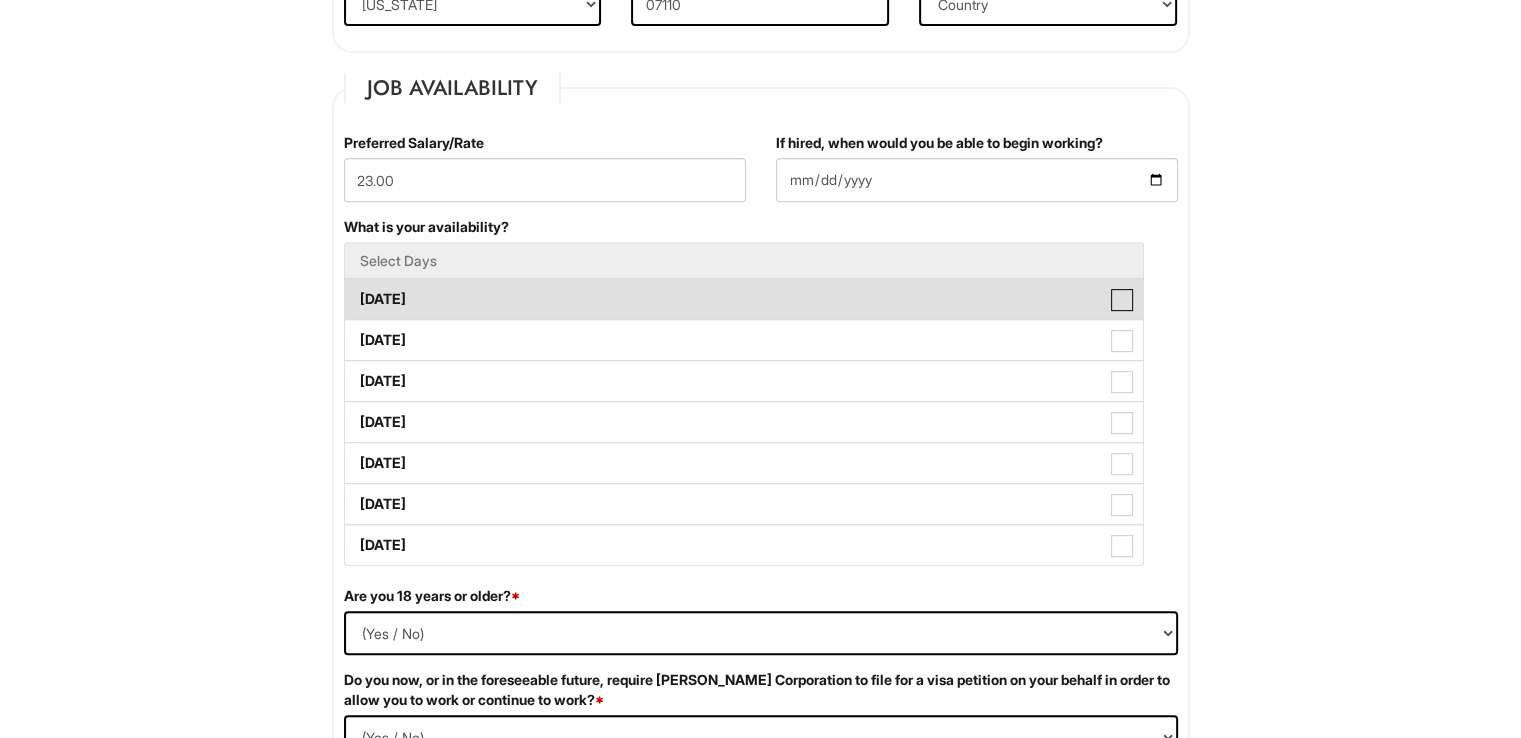 click on "[DATE]" at bounding box center [351, 289] 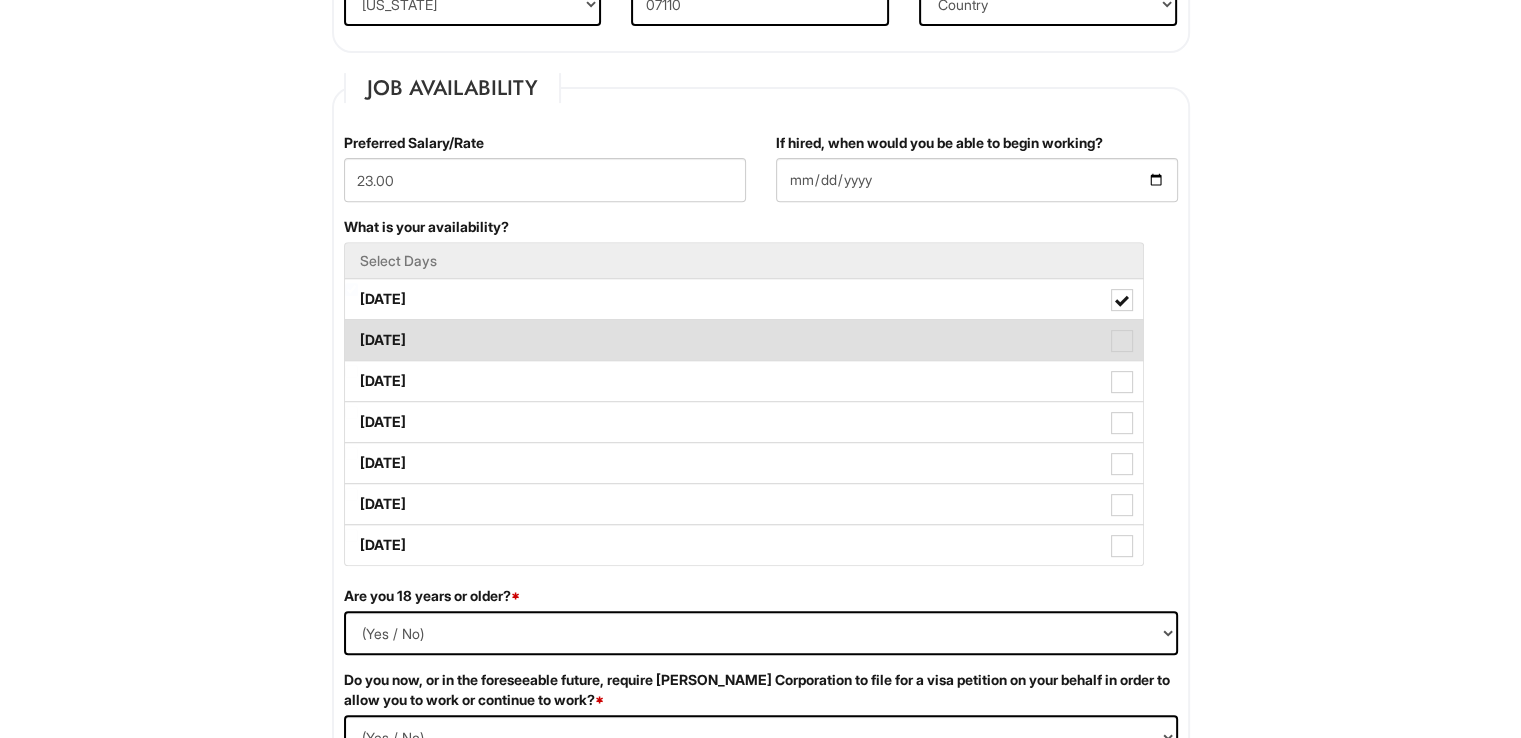 click on "[DATE]" at bounding box center (744, 340) 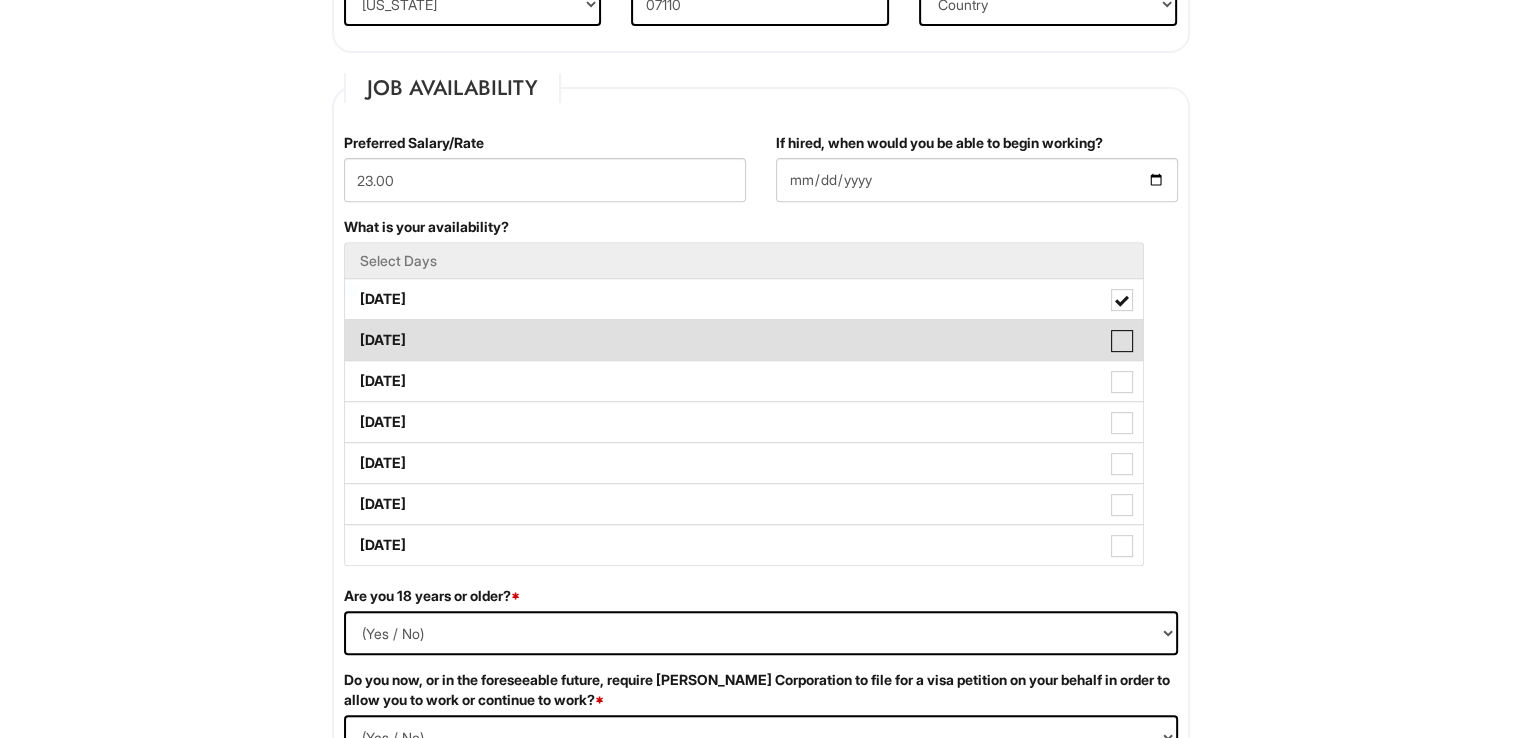 click on "[DATE]" at bounding box center [351, 330] 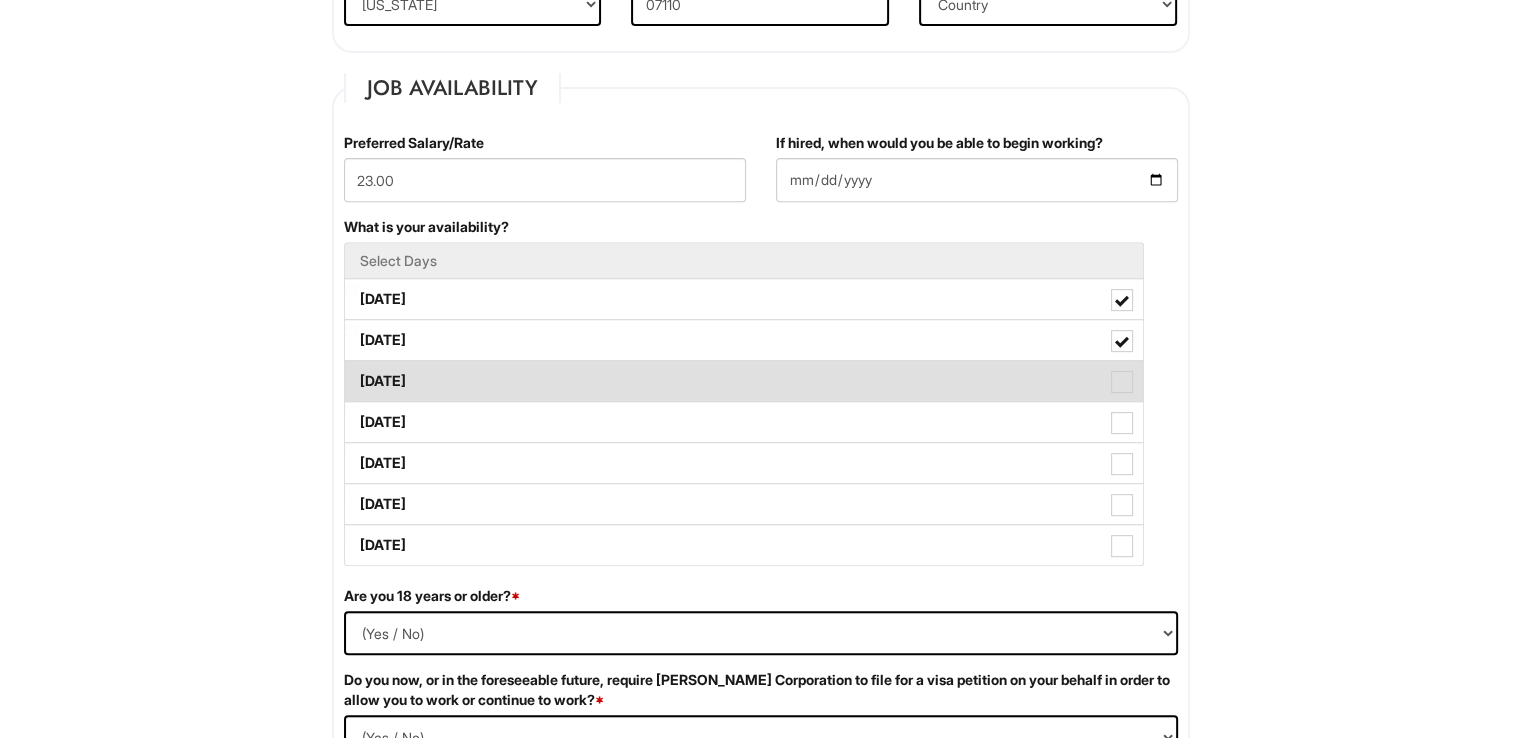 click at bounding box center (1122, 382) 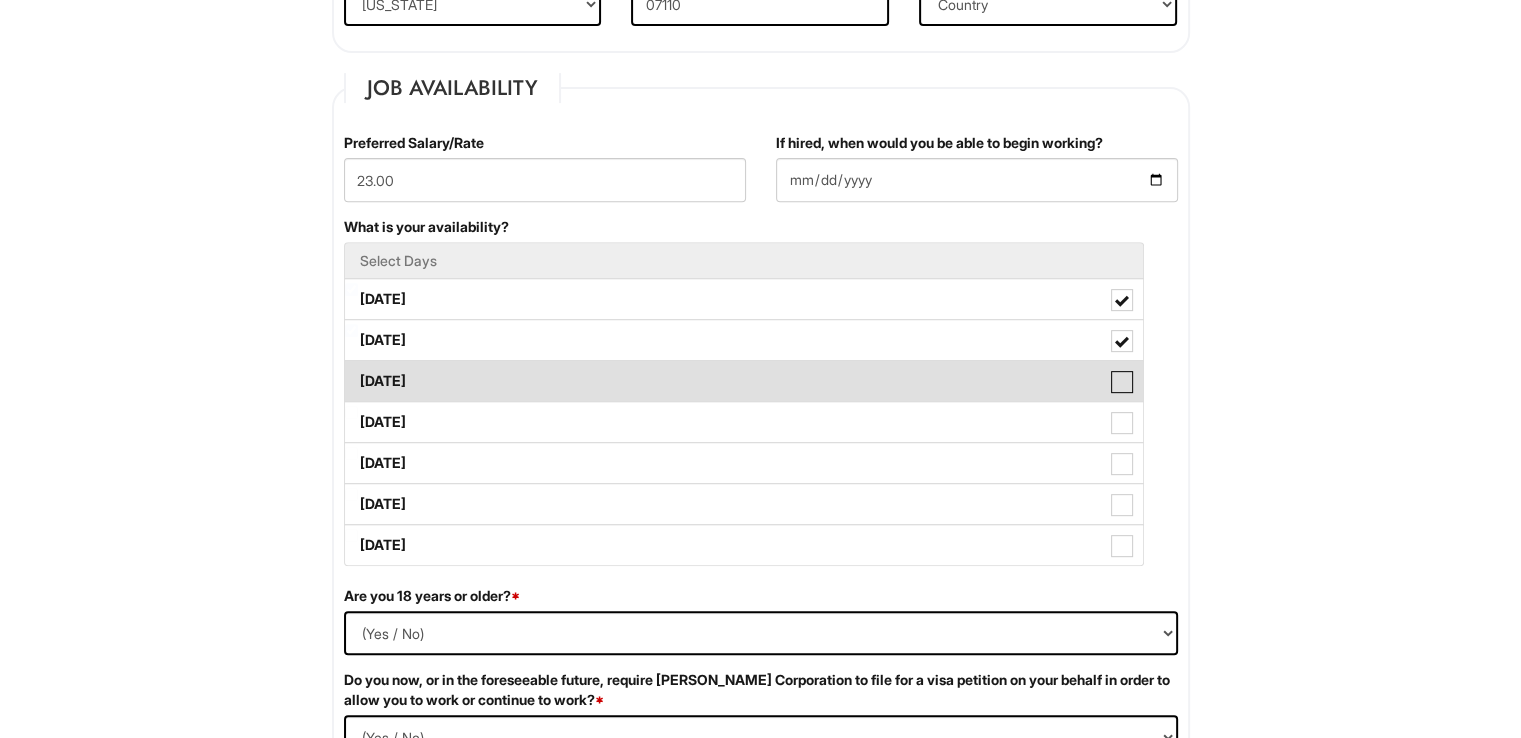 click on "[DATE]" at bounding box center (351, 371) 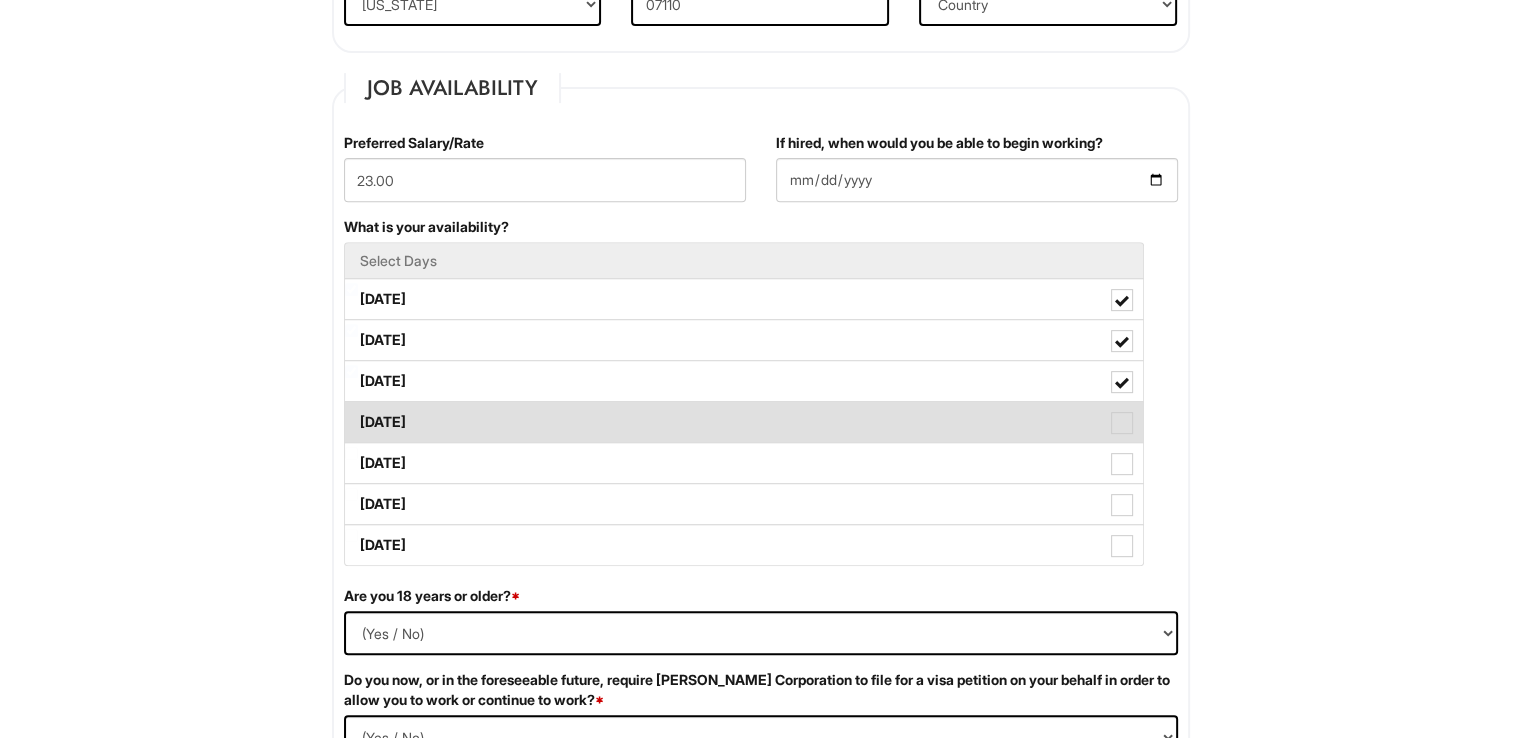 click on "[DATE]" at bounding box center (744, 422) 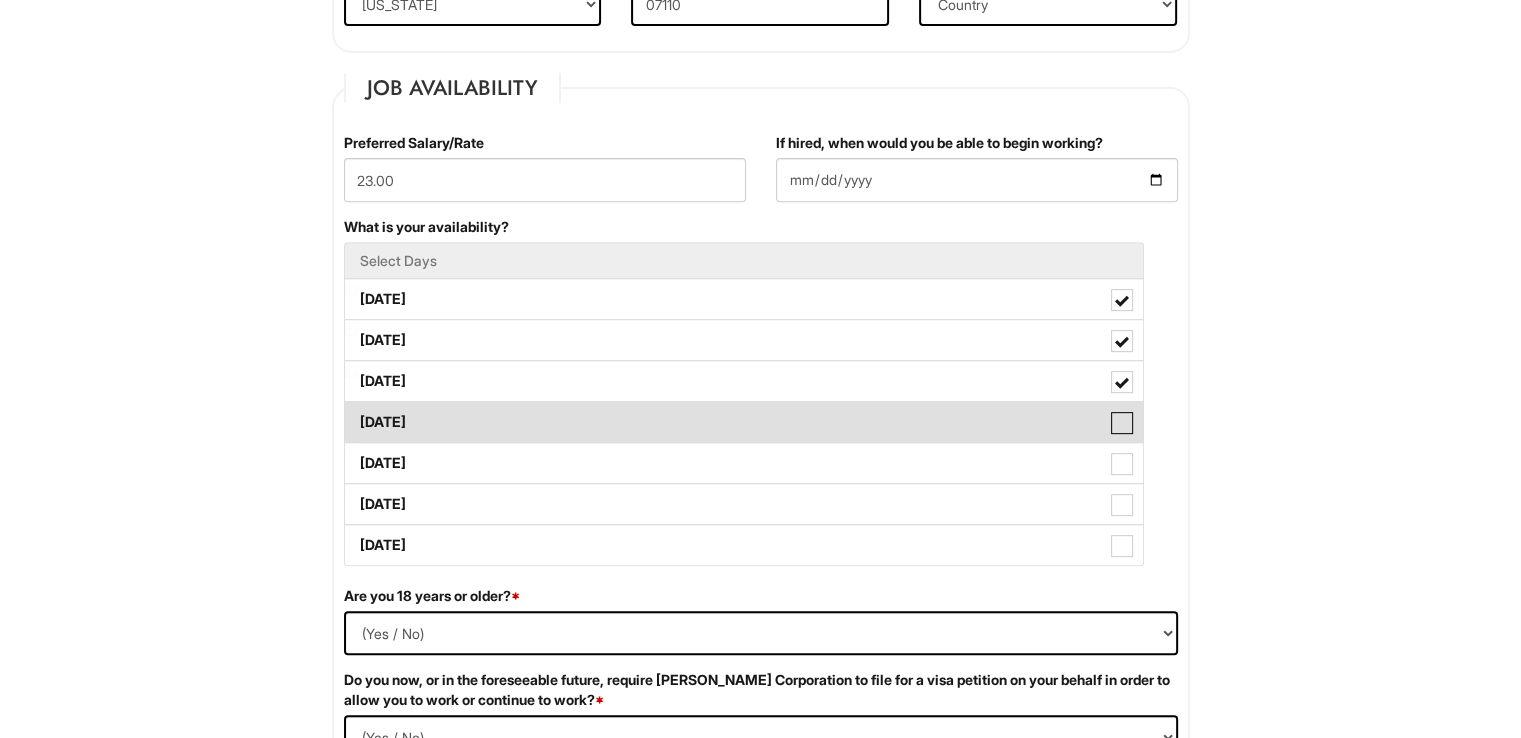 click on "[DATE]" at bounding box center [351, 412] 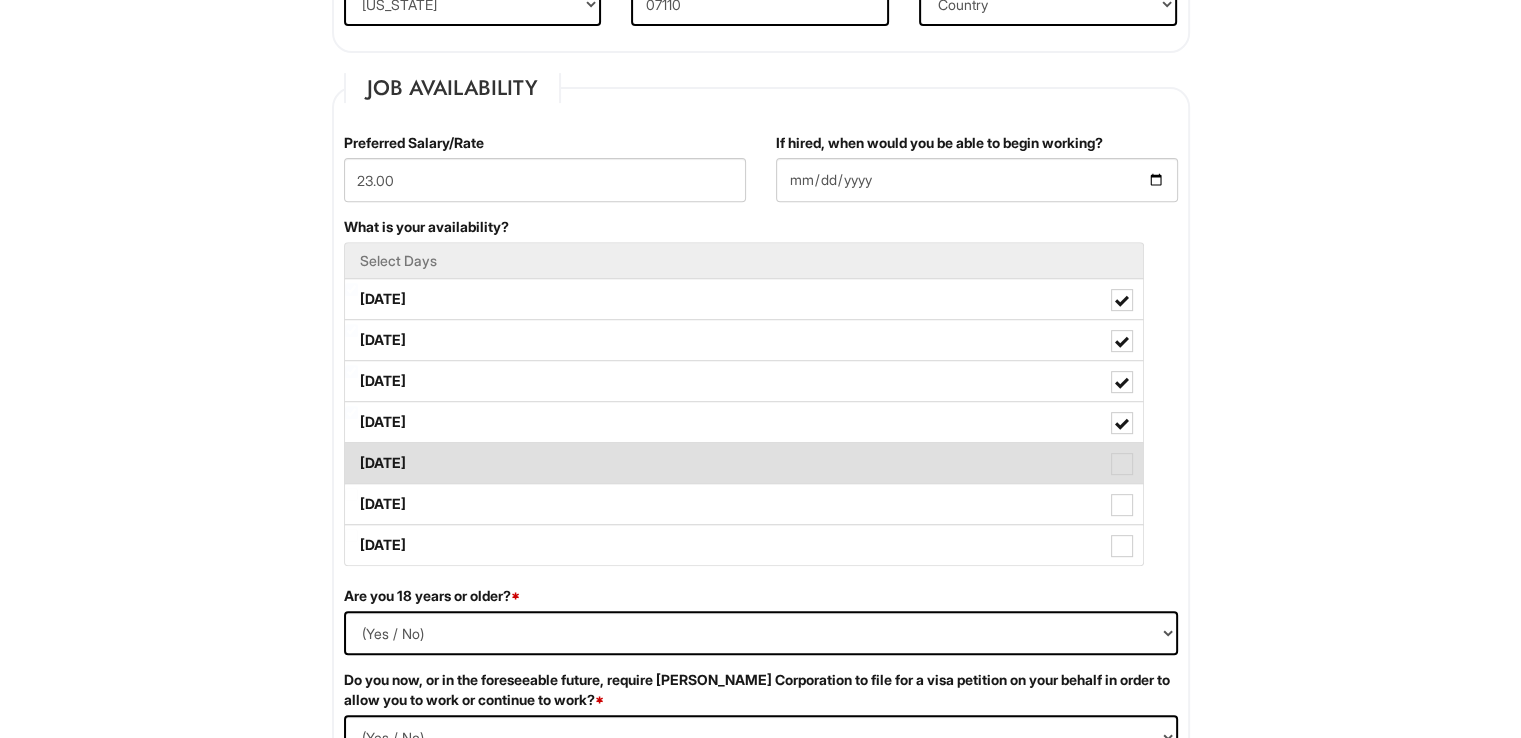 click at bounding box center [1122, 464] 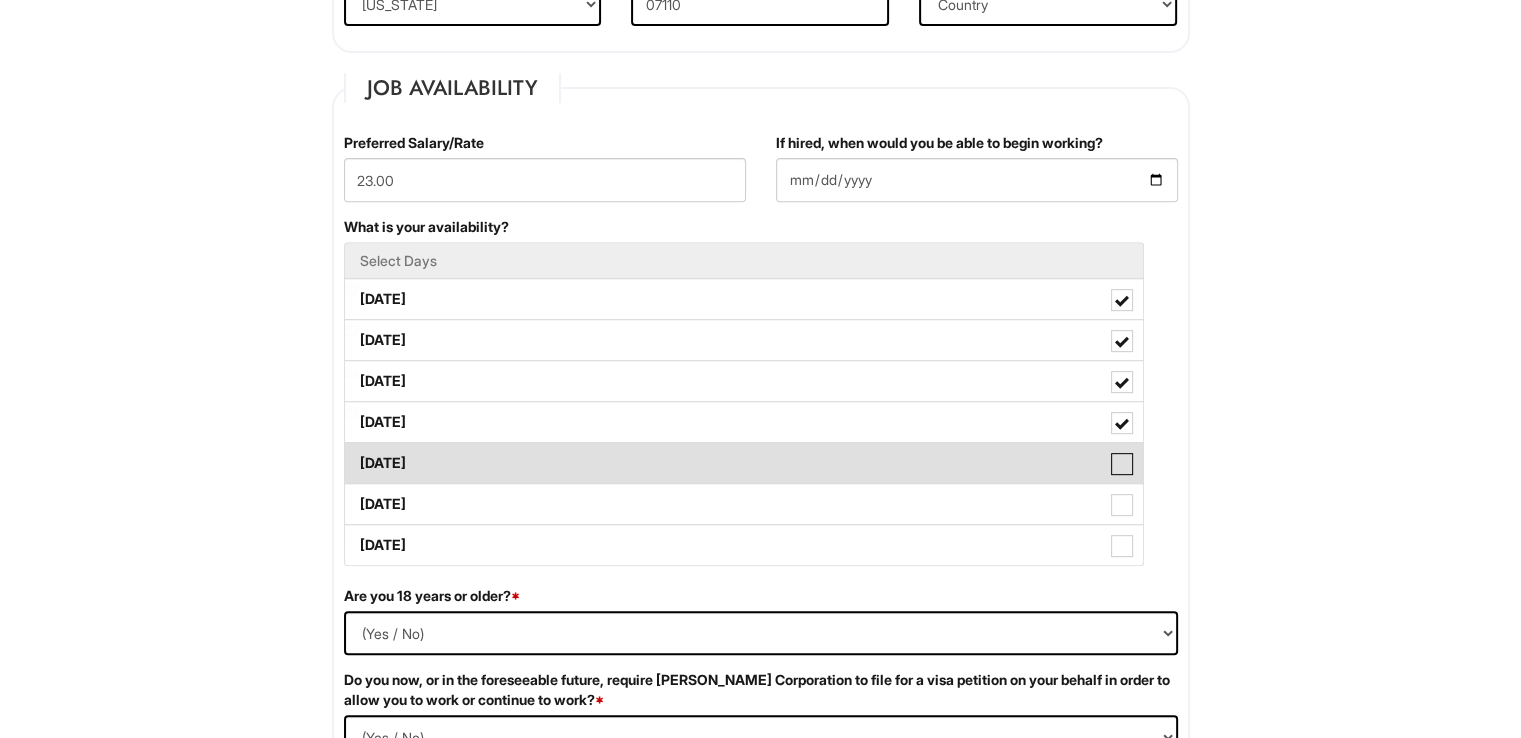 click on "[DATE]" at bounding box center (351, 453) 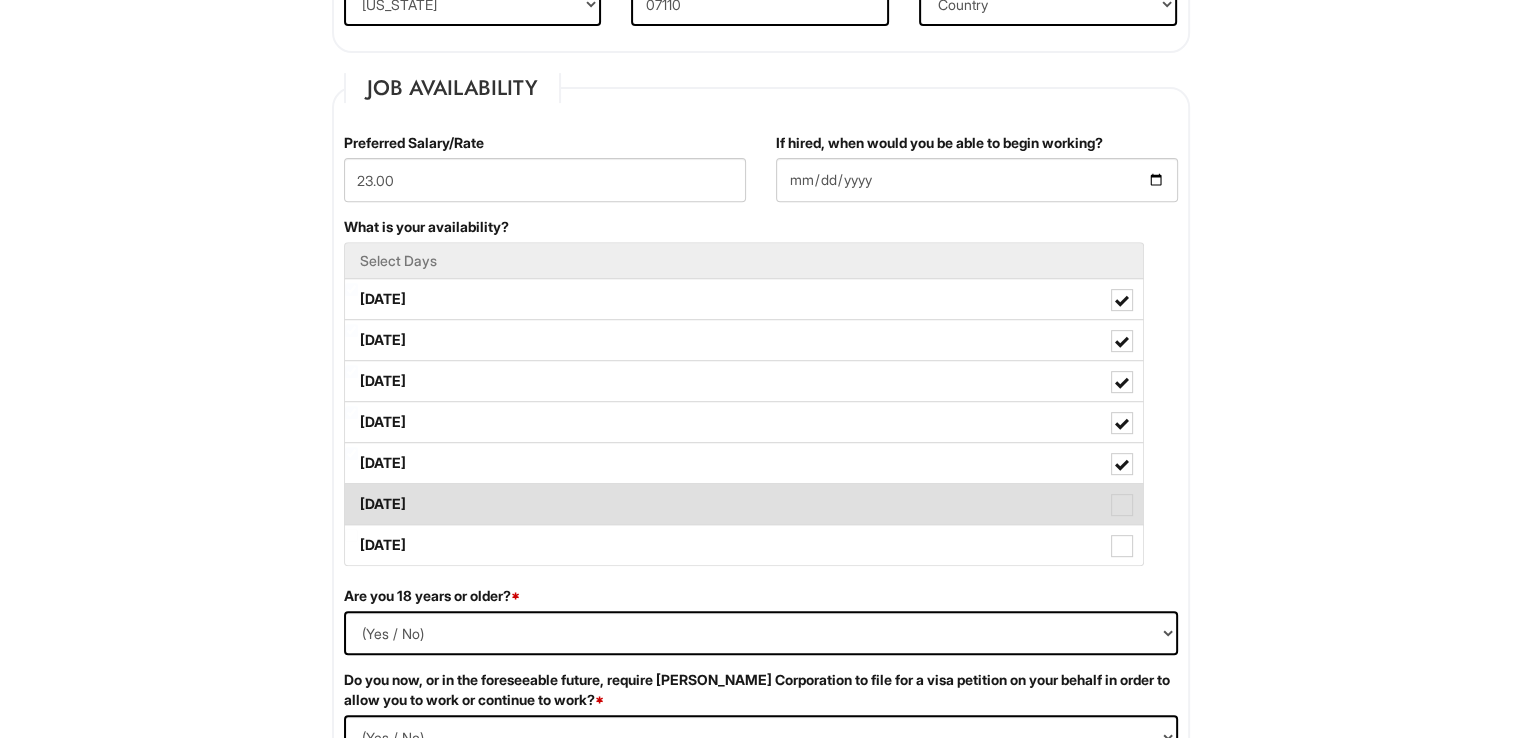 click at bounding box center (1122, 505) 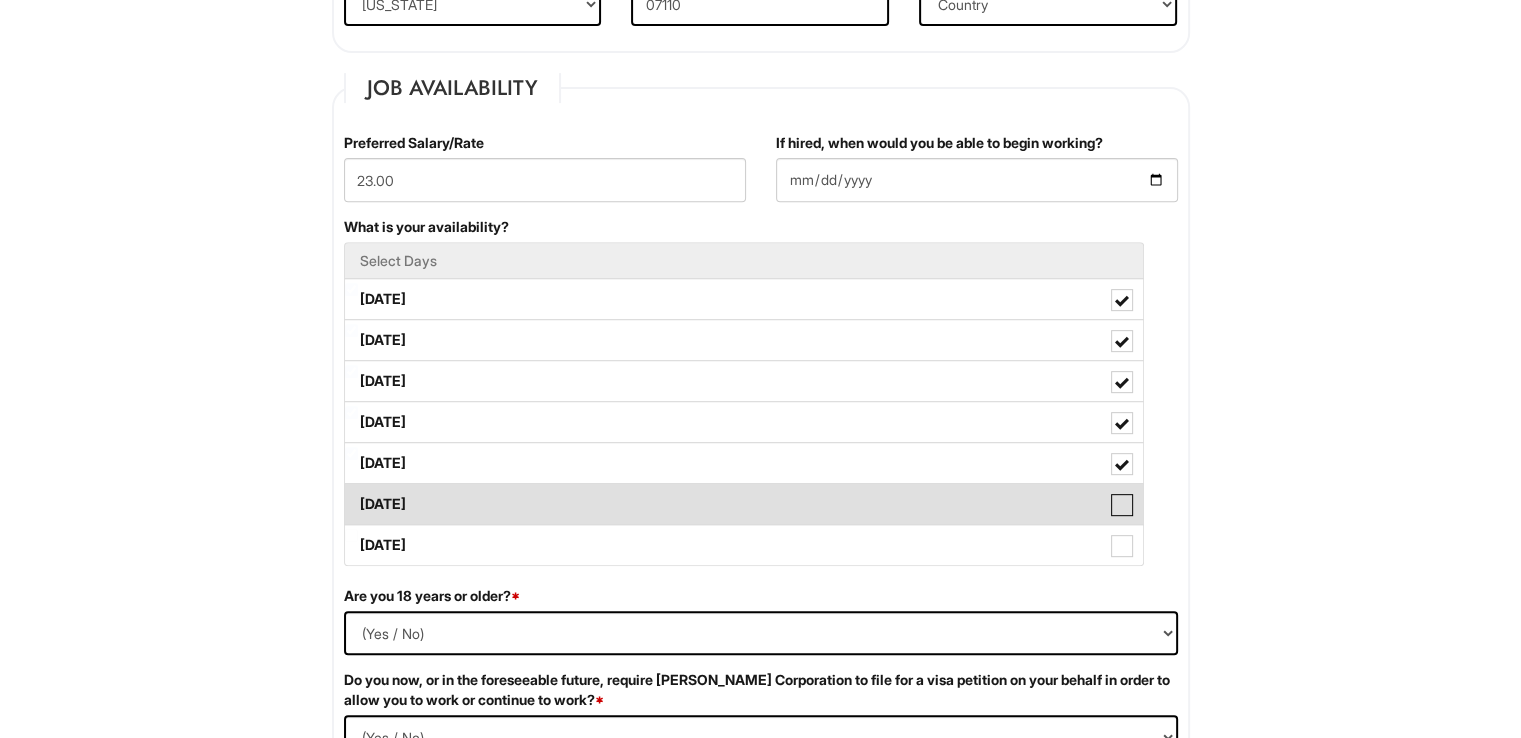 click on "[DATE]" at bounding box center [351, 494] 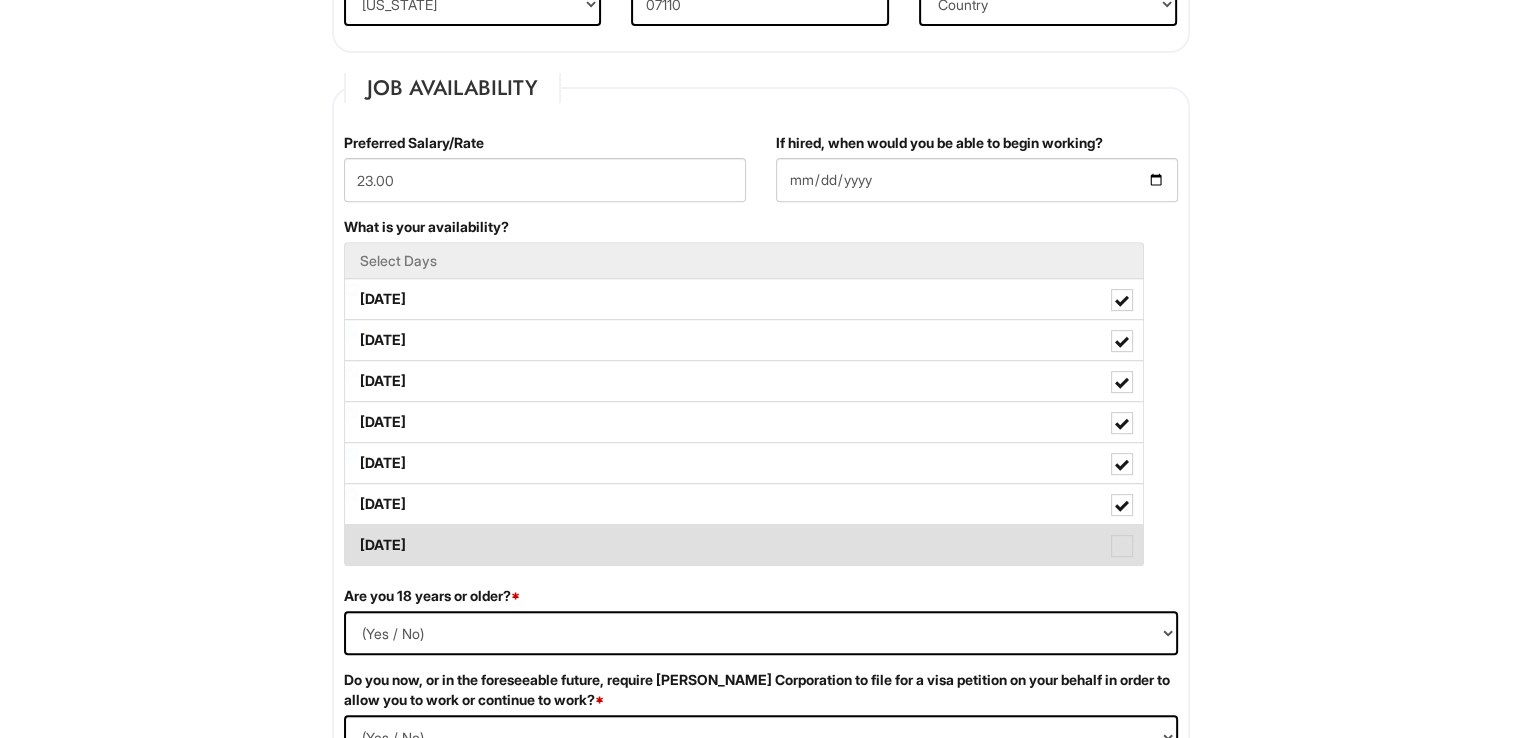 click at bounding box center [1122, 546] 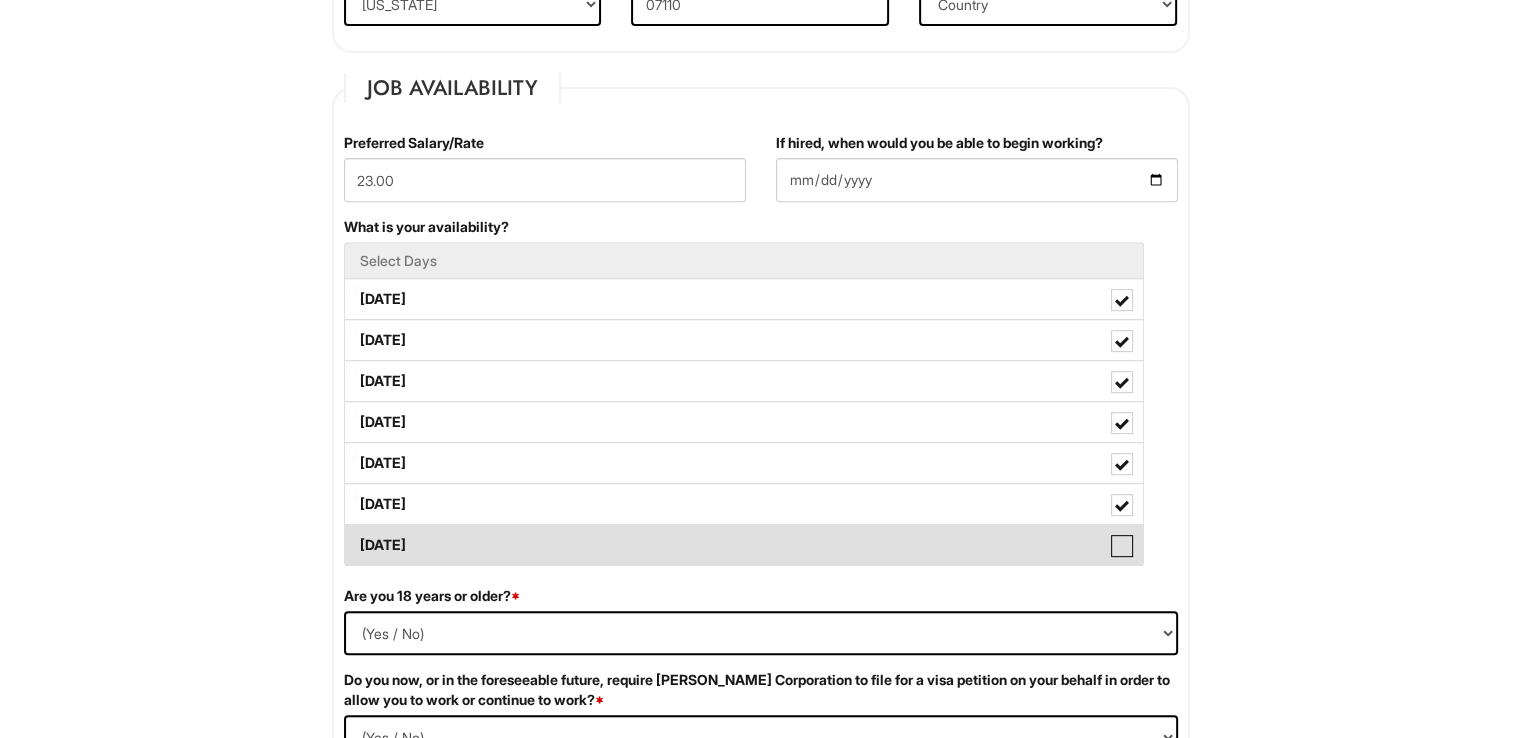click on "[DATE]" at bounding box center [351, 535] 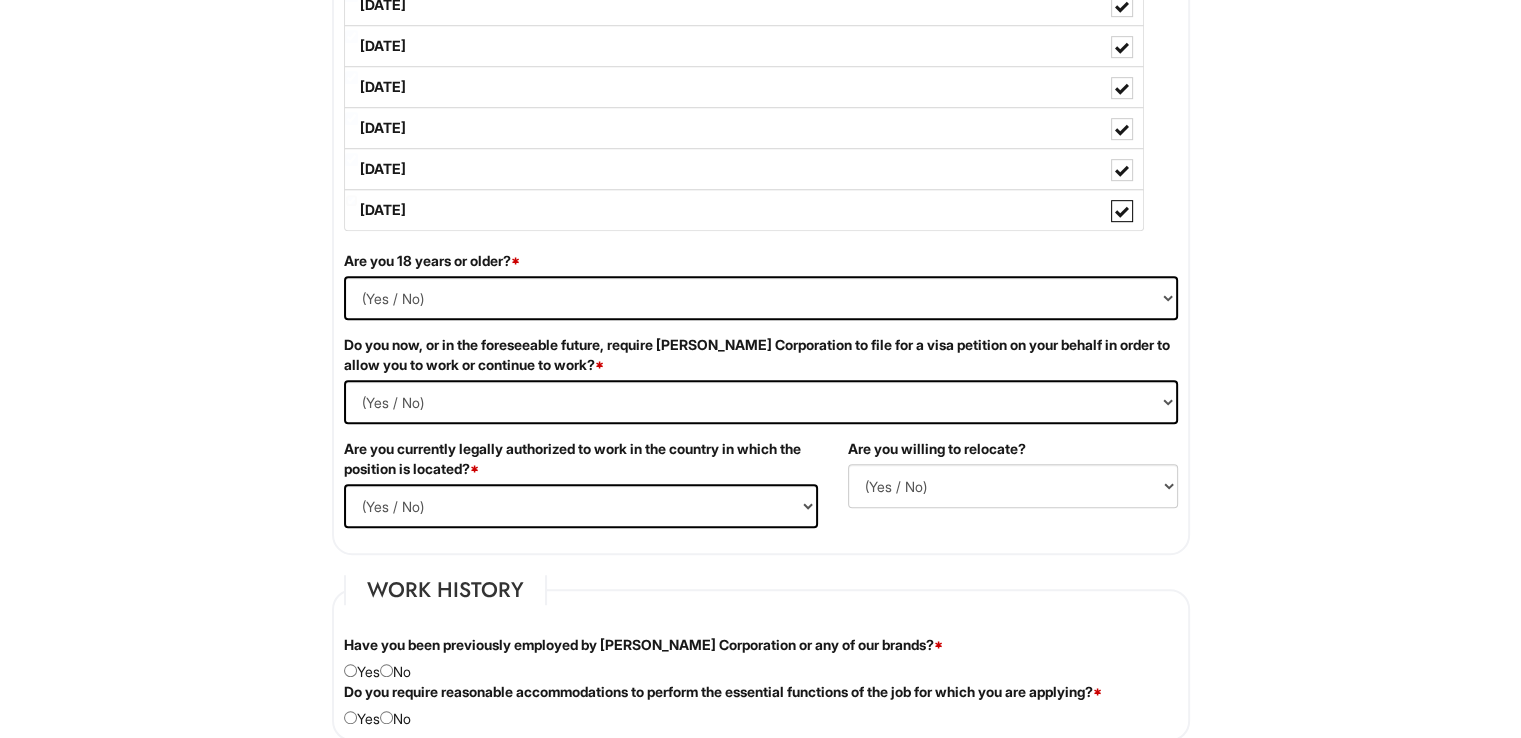 scroll, scrollTop: 1140, scrollLeft: 0, axis: vertical 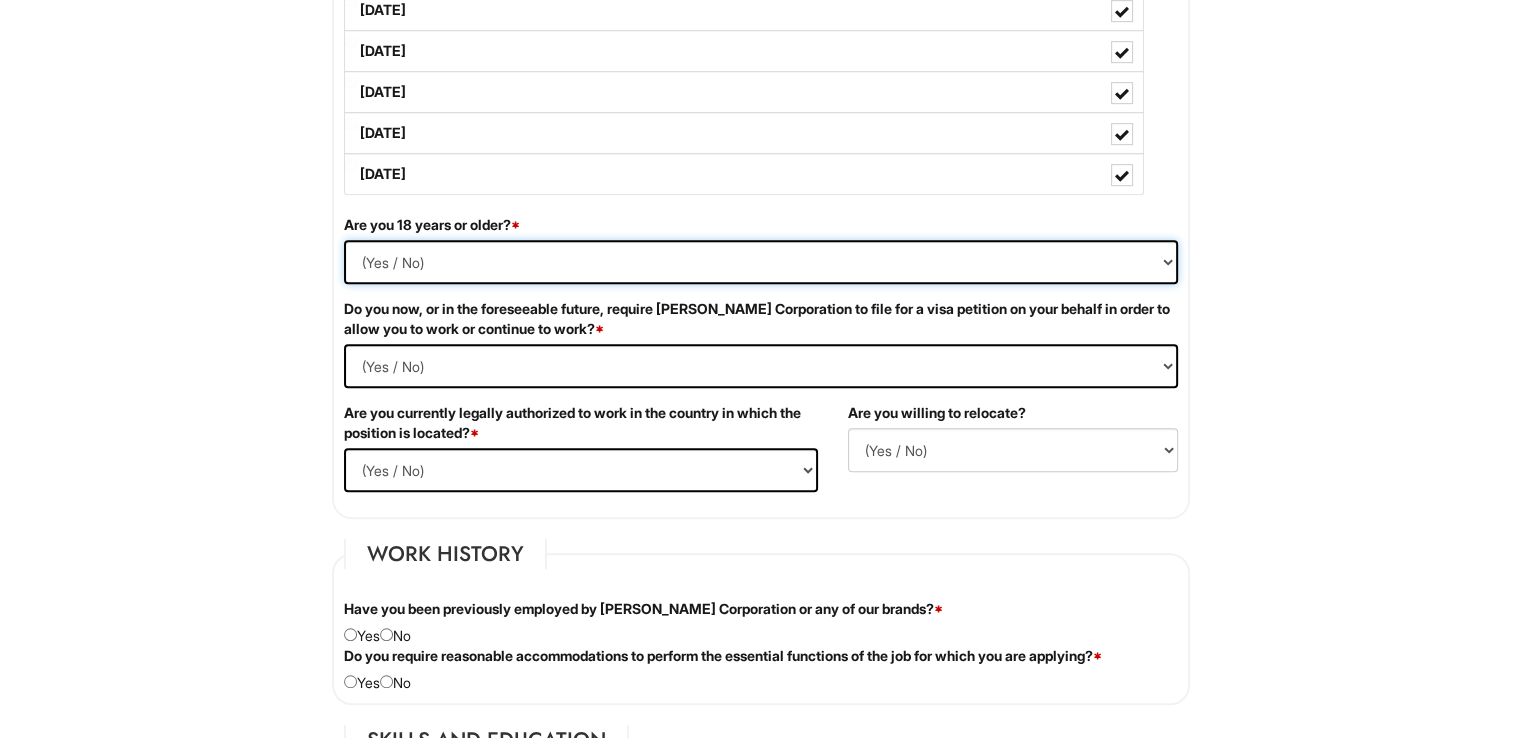click on "(Yes / No) Yes No" at bounding box center (761, 262) 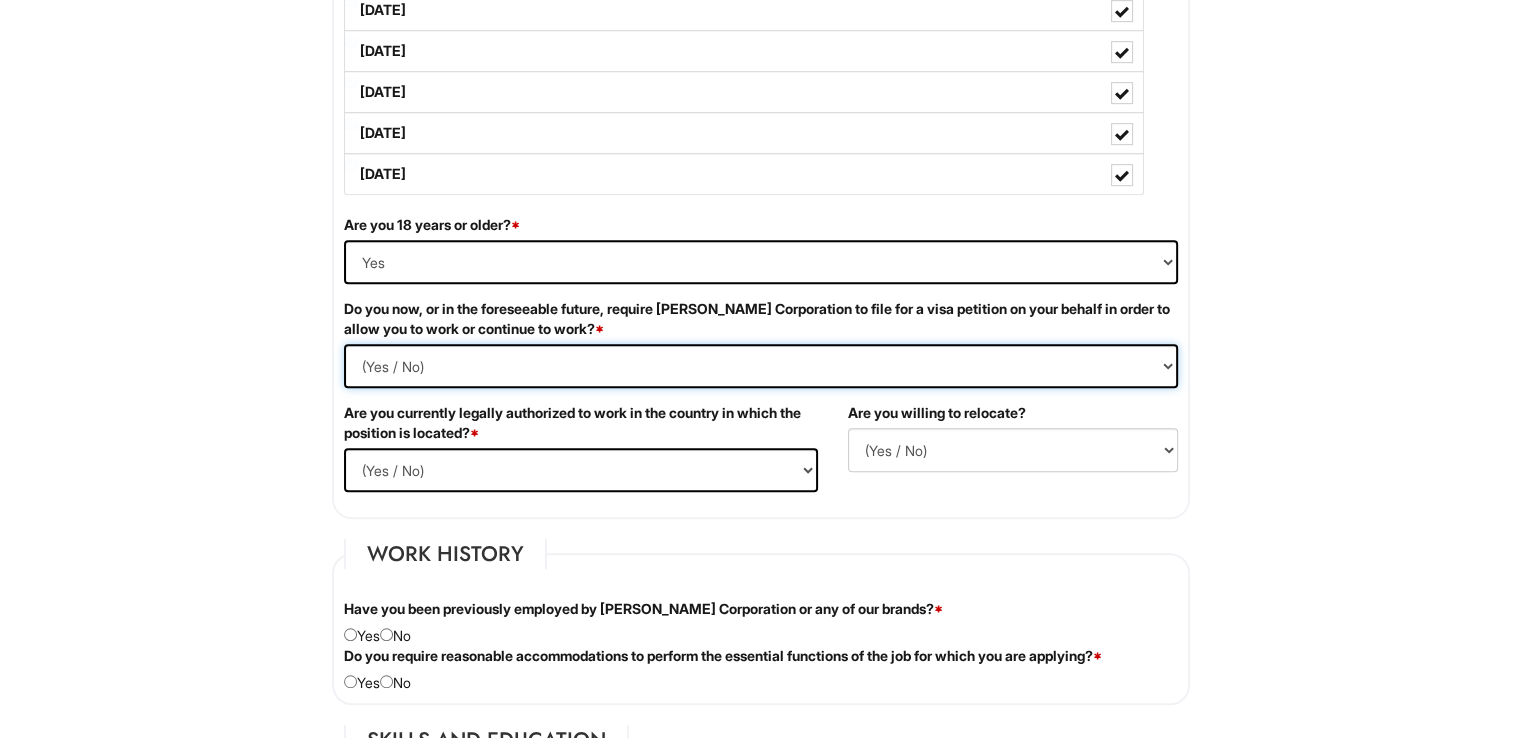 click on "(Yes / No) Yes No" at bounding box center (761, 366) 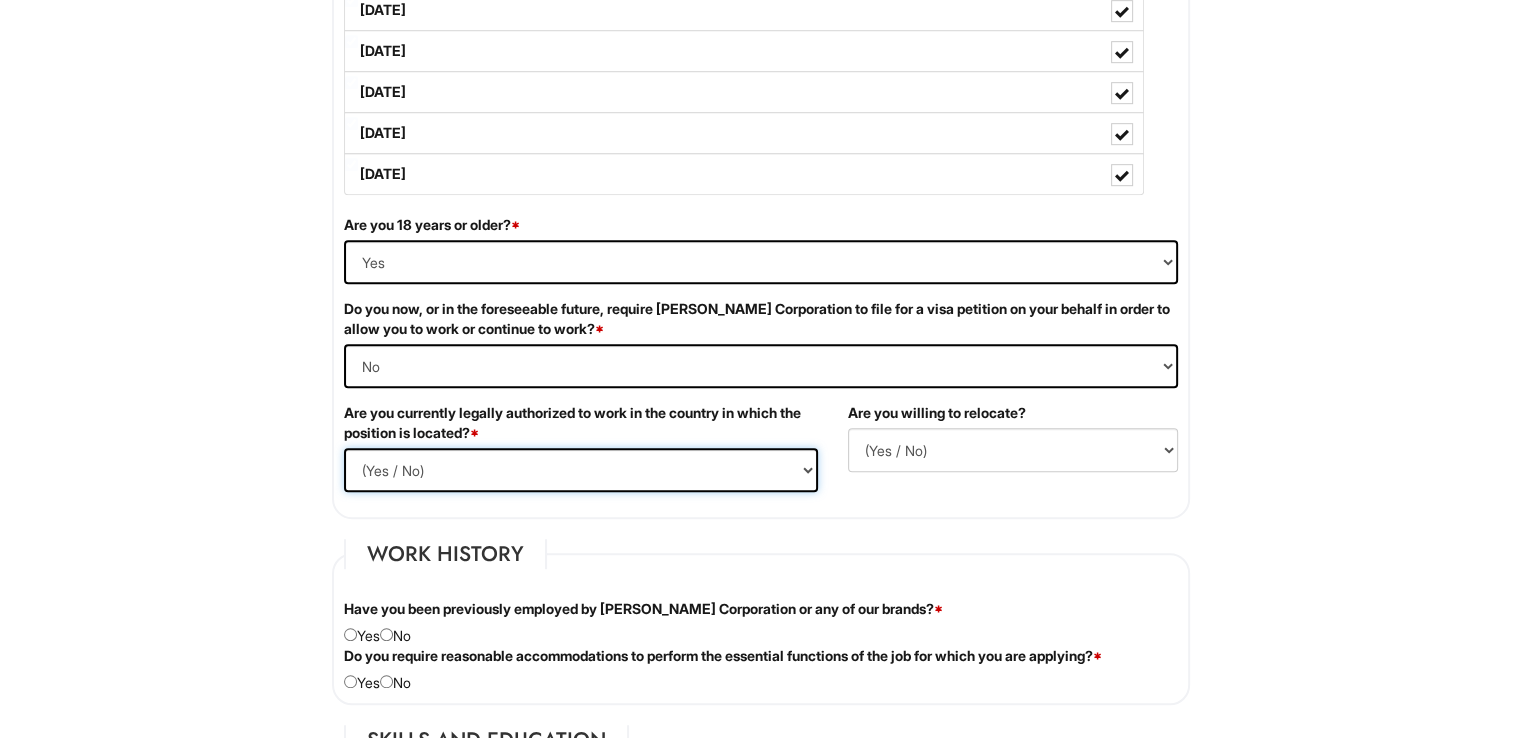 click on "(Yes / No) Yes No" at bounding box center (581, 470) 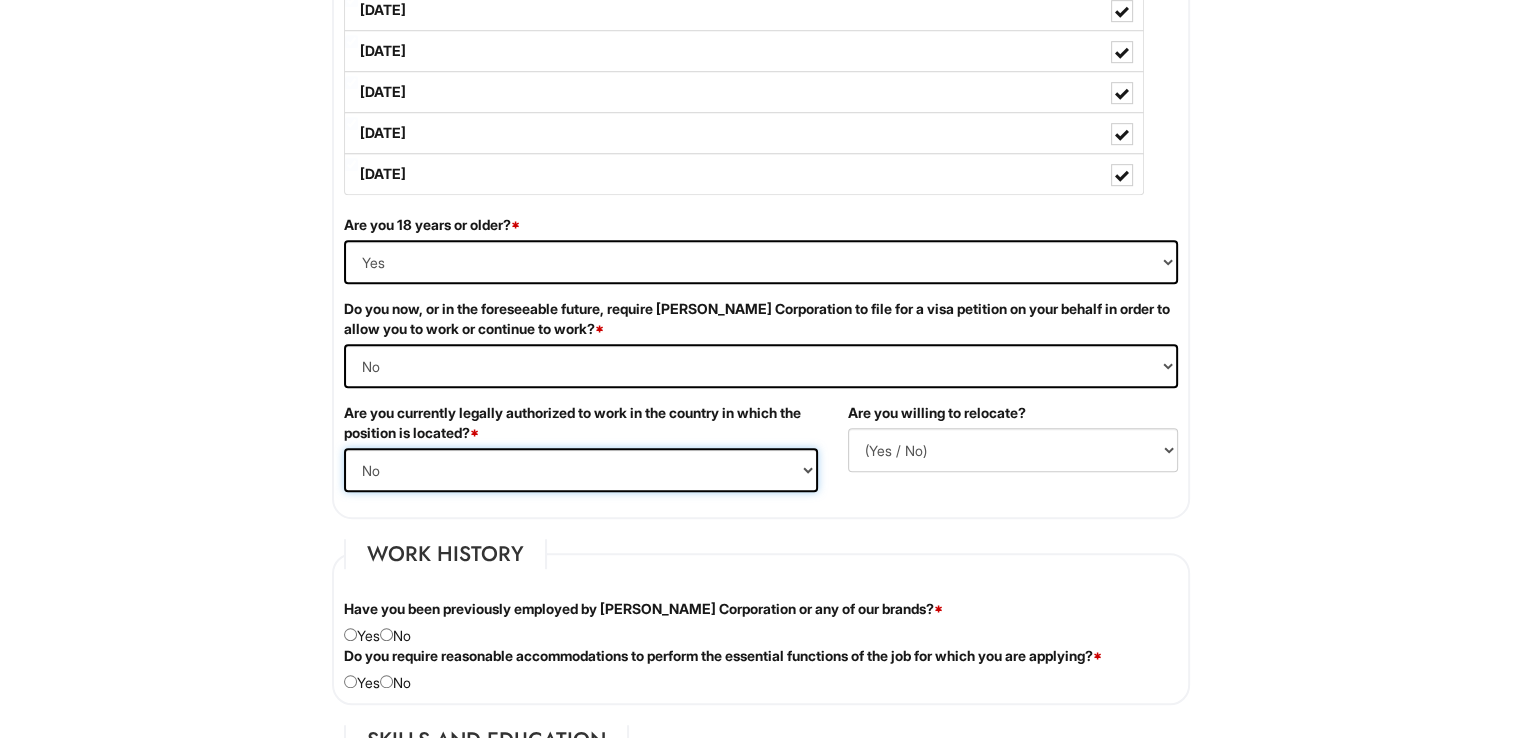 click on "(Yes / No) Yes No" at bounding box center [581, 470] 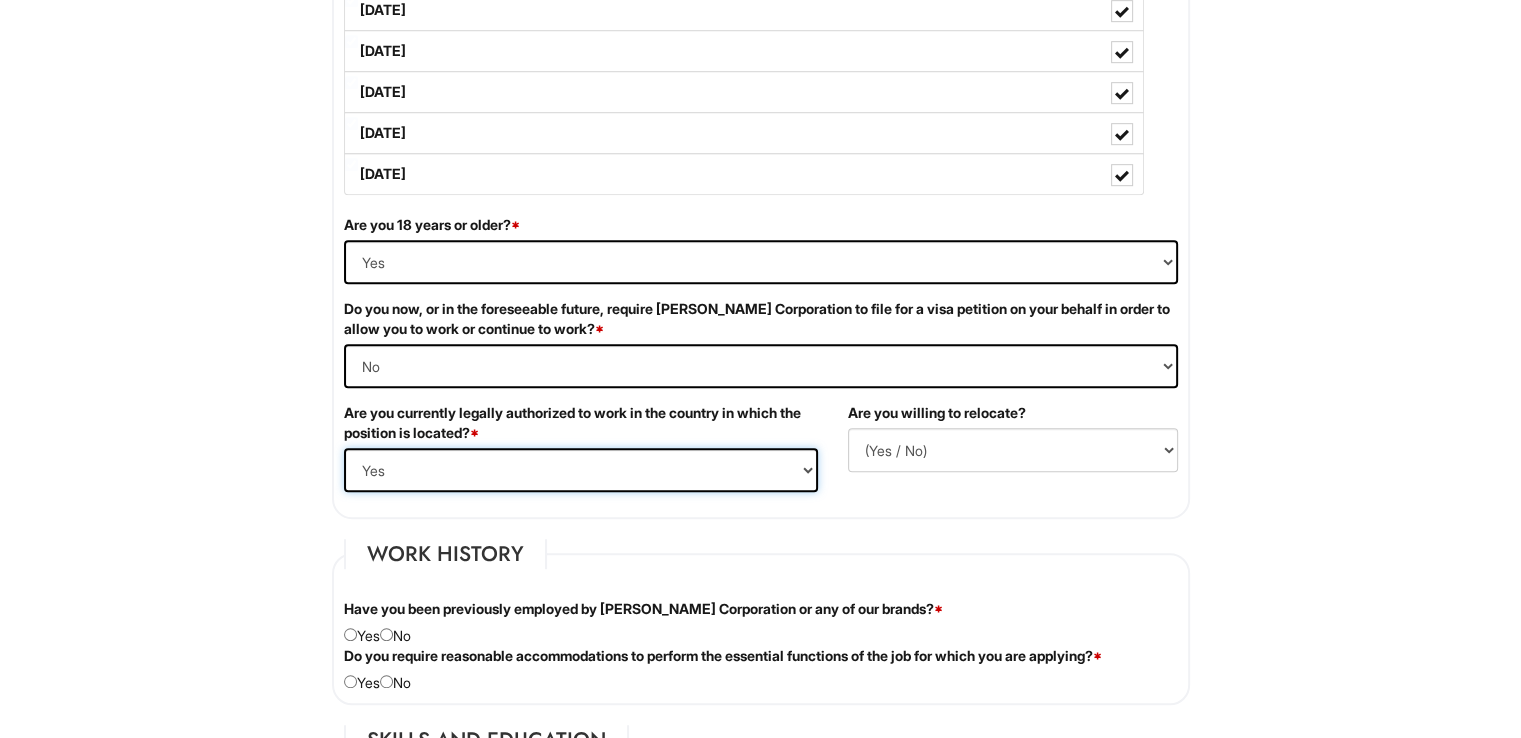 click on "(Yes / No) Yes No" at bounding box center [581, 470] 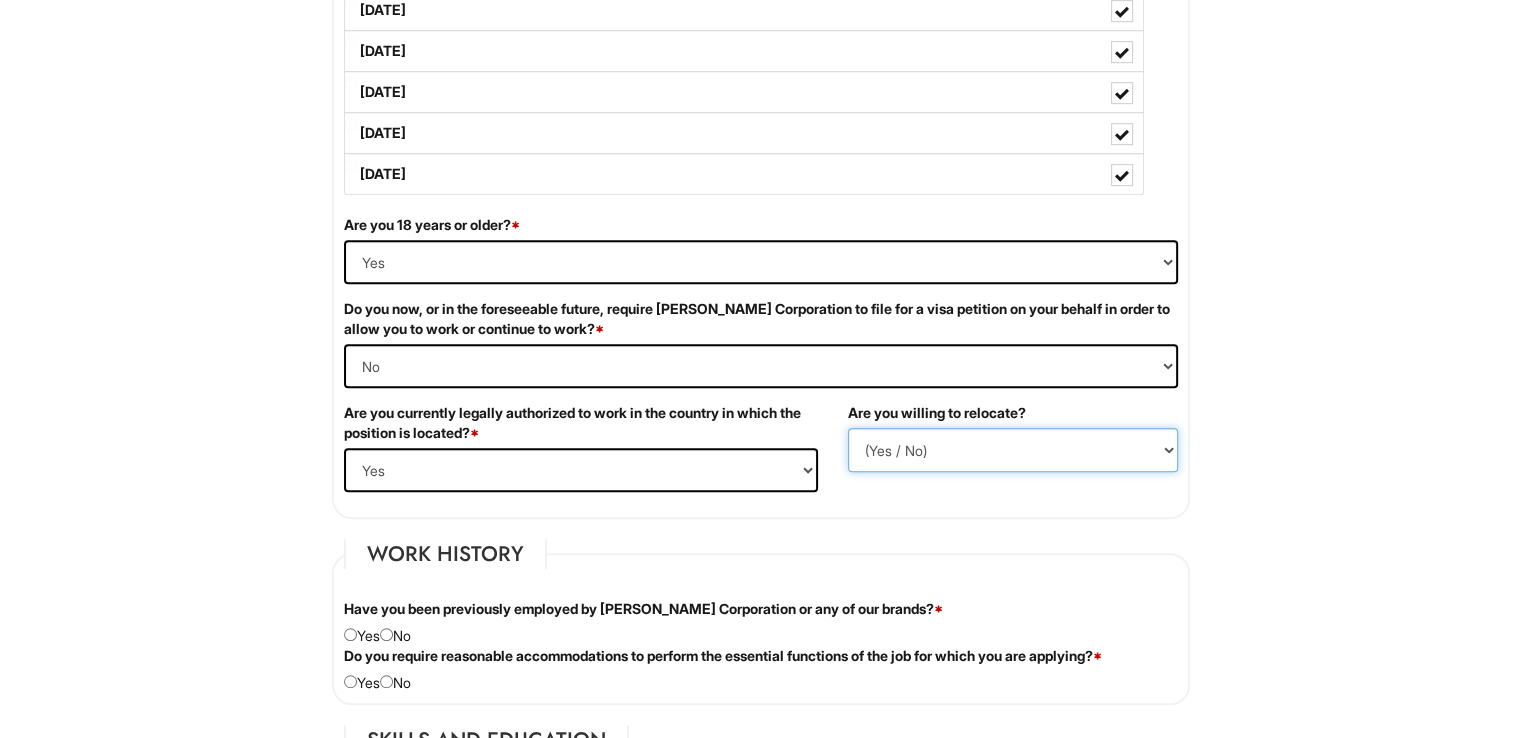 click on "(Yes / No) No Yes" at bounding box center (1013, 450) 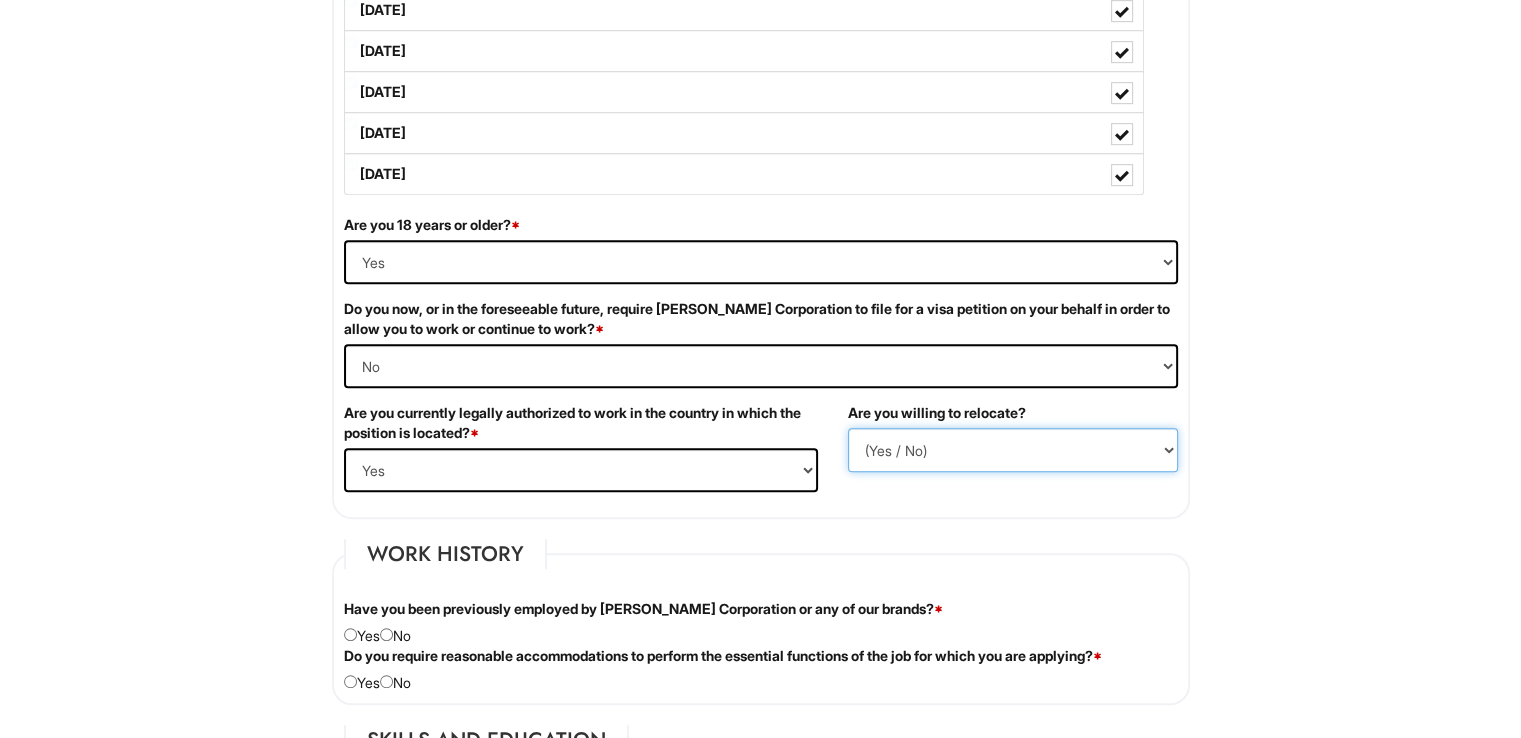 select on "Y" 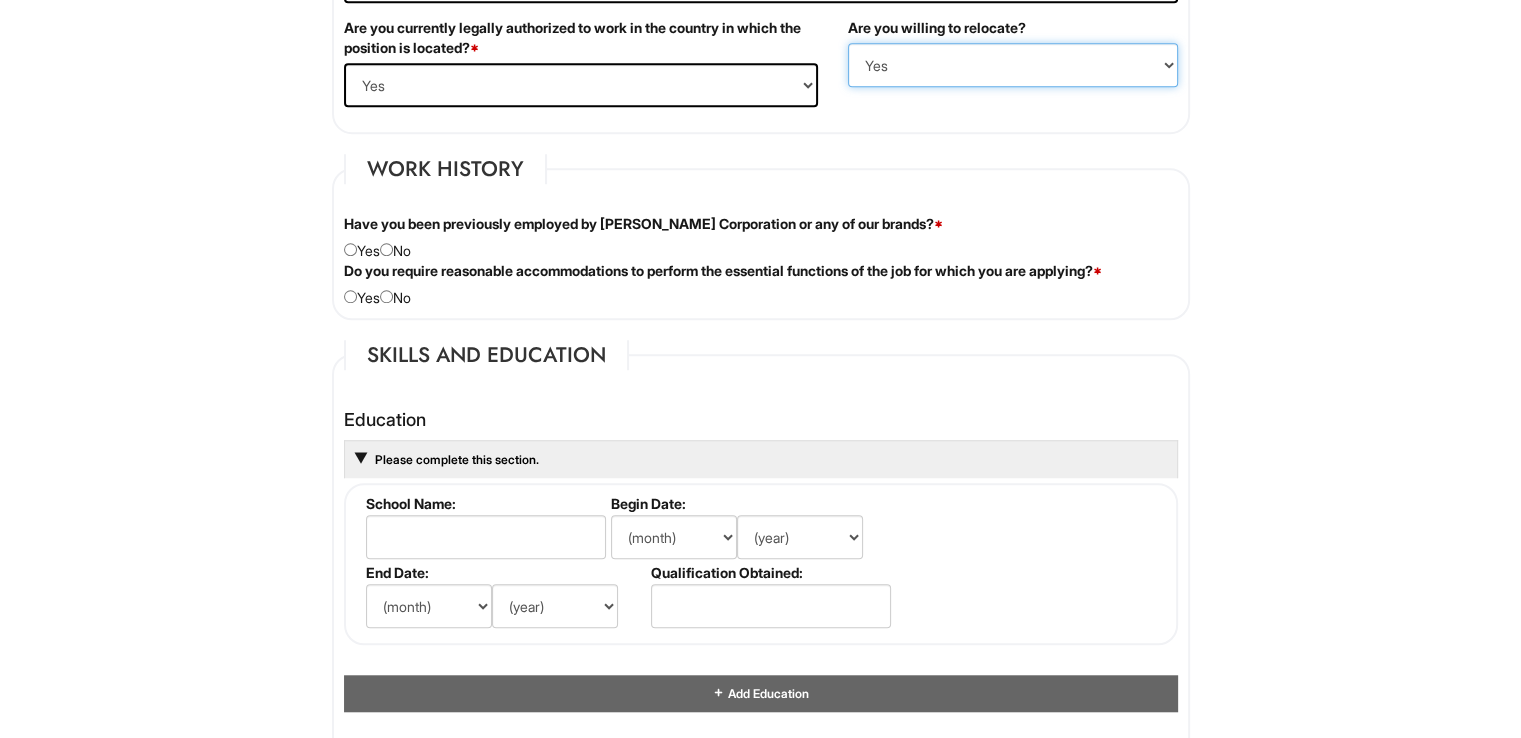 scroll, scrollTop: 1625, scrollLeft: 0, axis: vertical 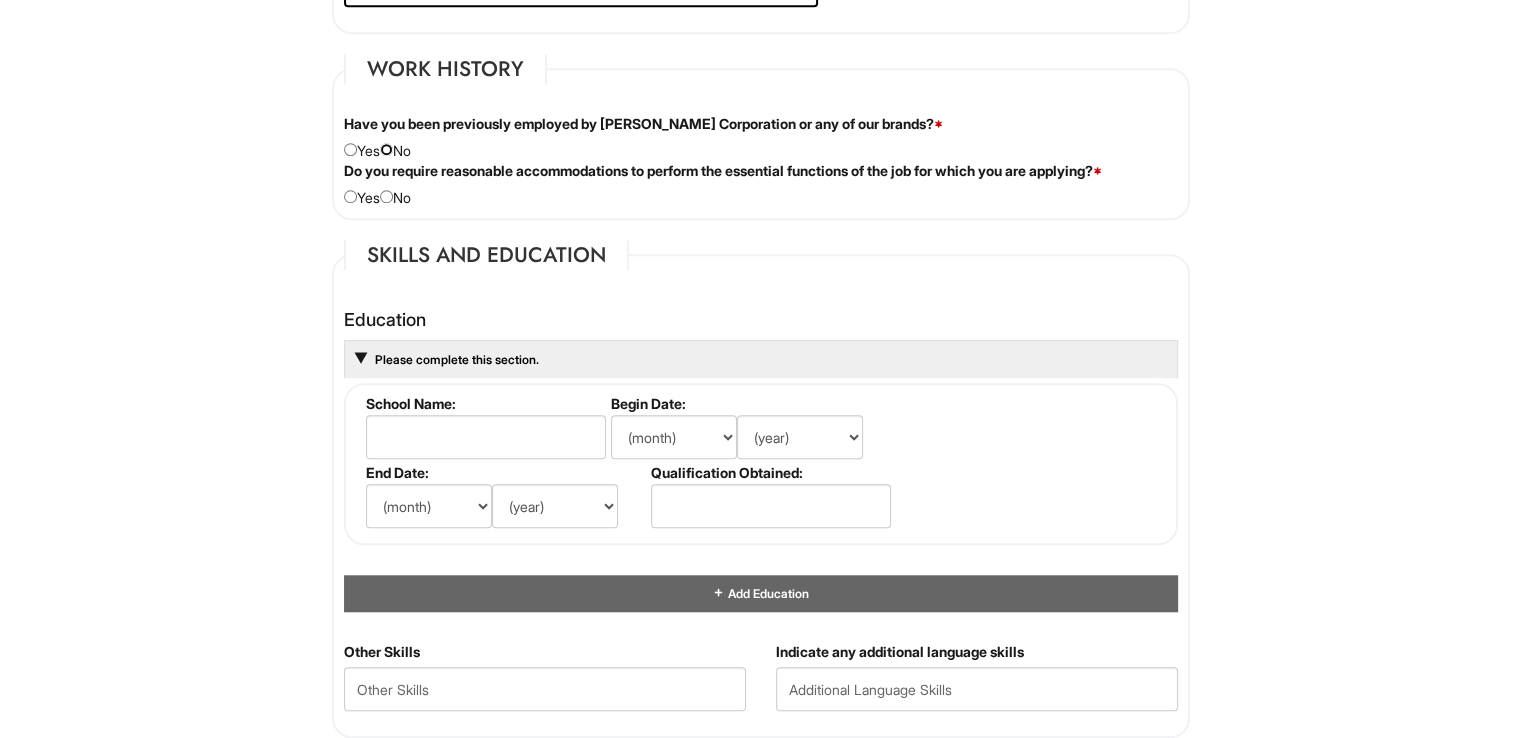 click at bounding box center (386, 149) 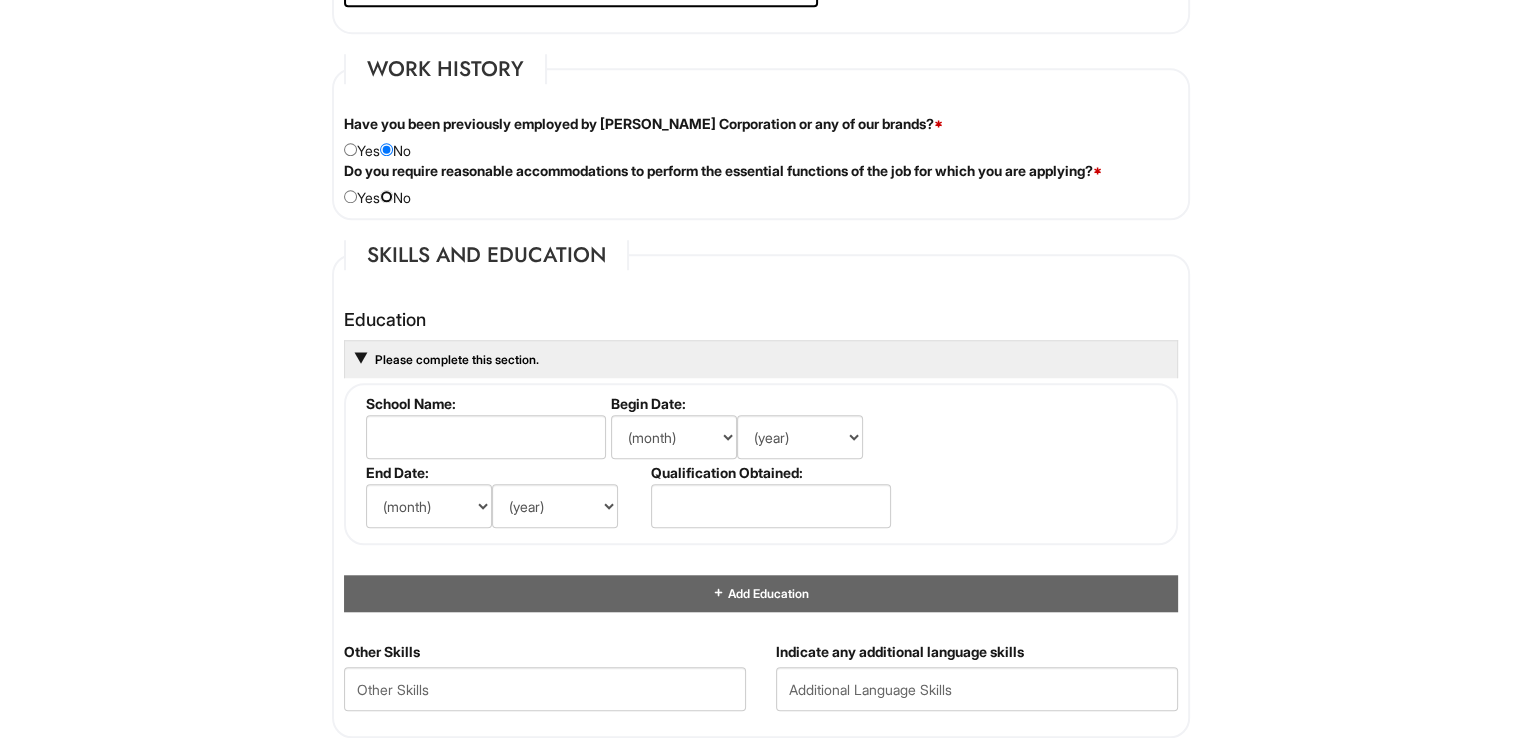 click at bounding box center (386, 196) 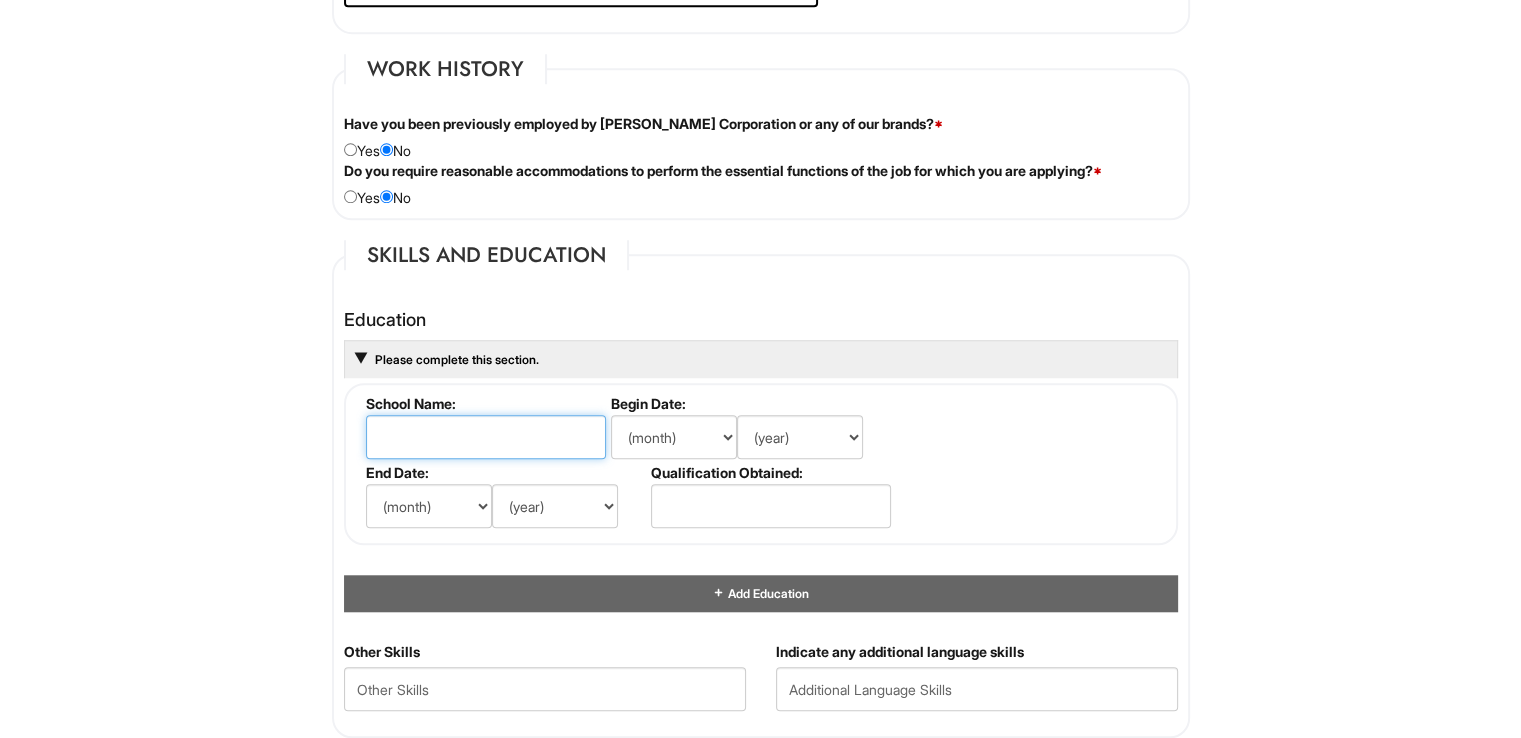 click at bounding box center (486, 437) 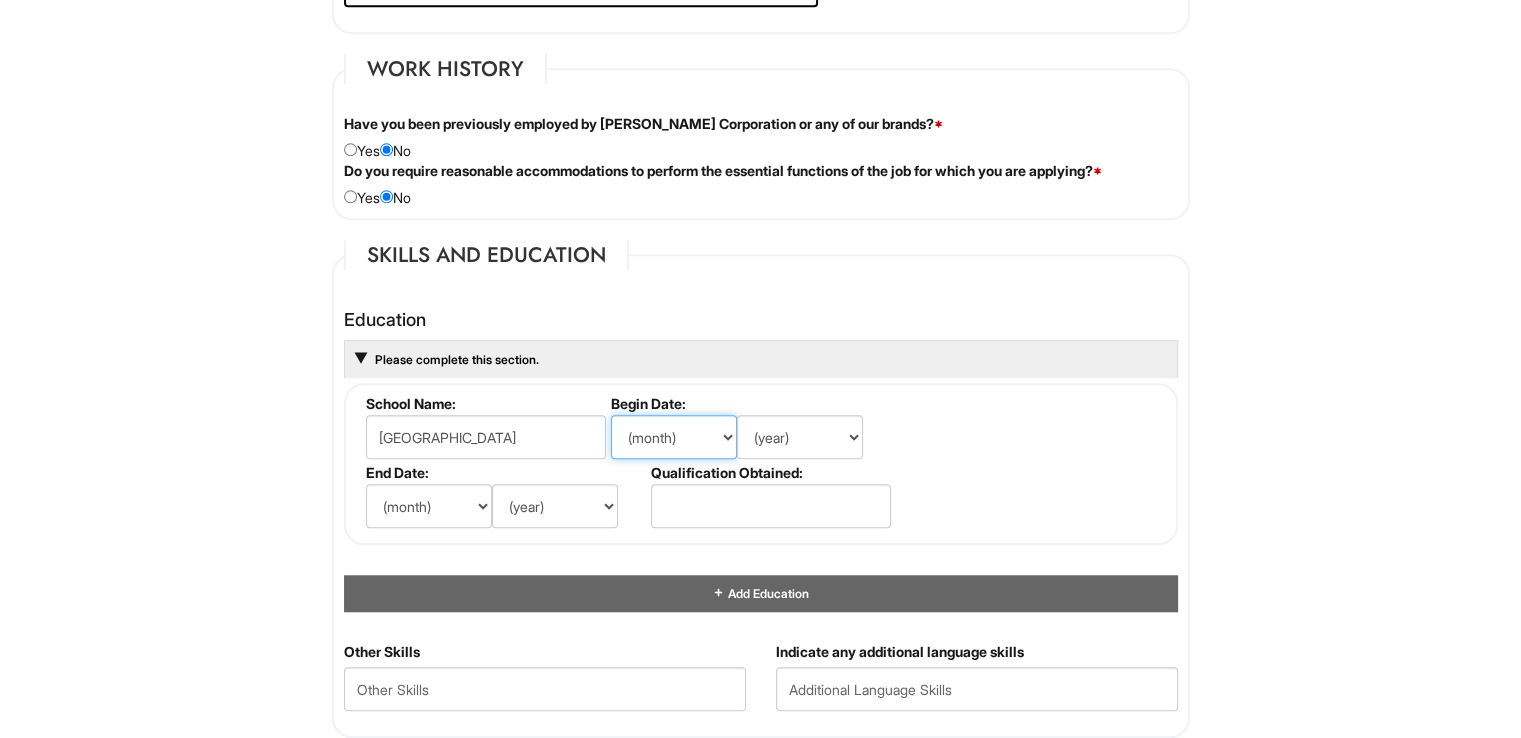 click on "(month) Jan Feb Mar Apr May Jun [DATE] Aug Sep Oct Nov Dec" at bounding box center (674, 437) 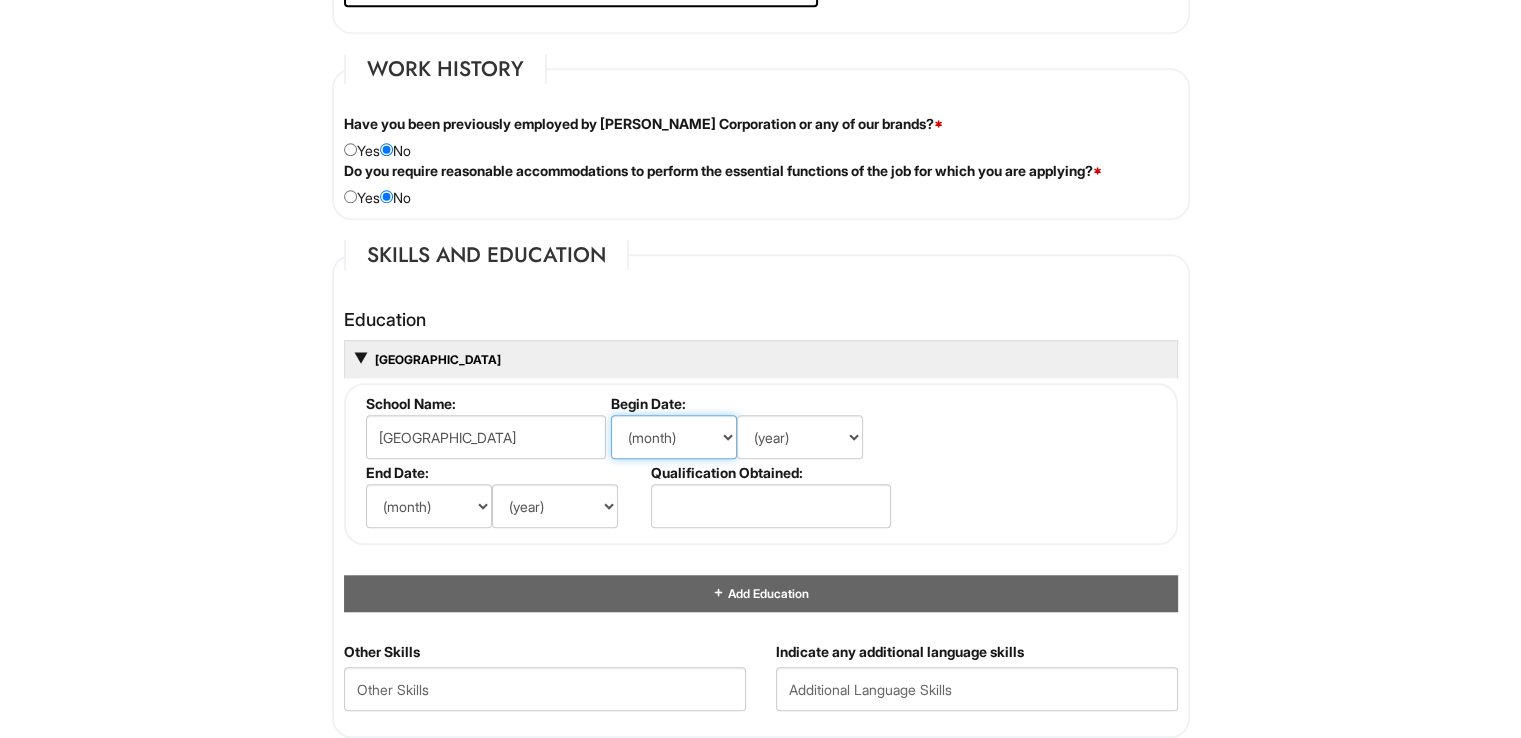 select on "9" 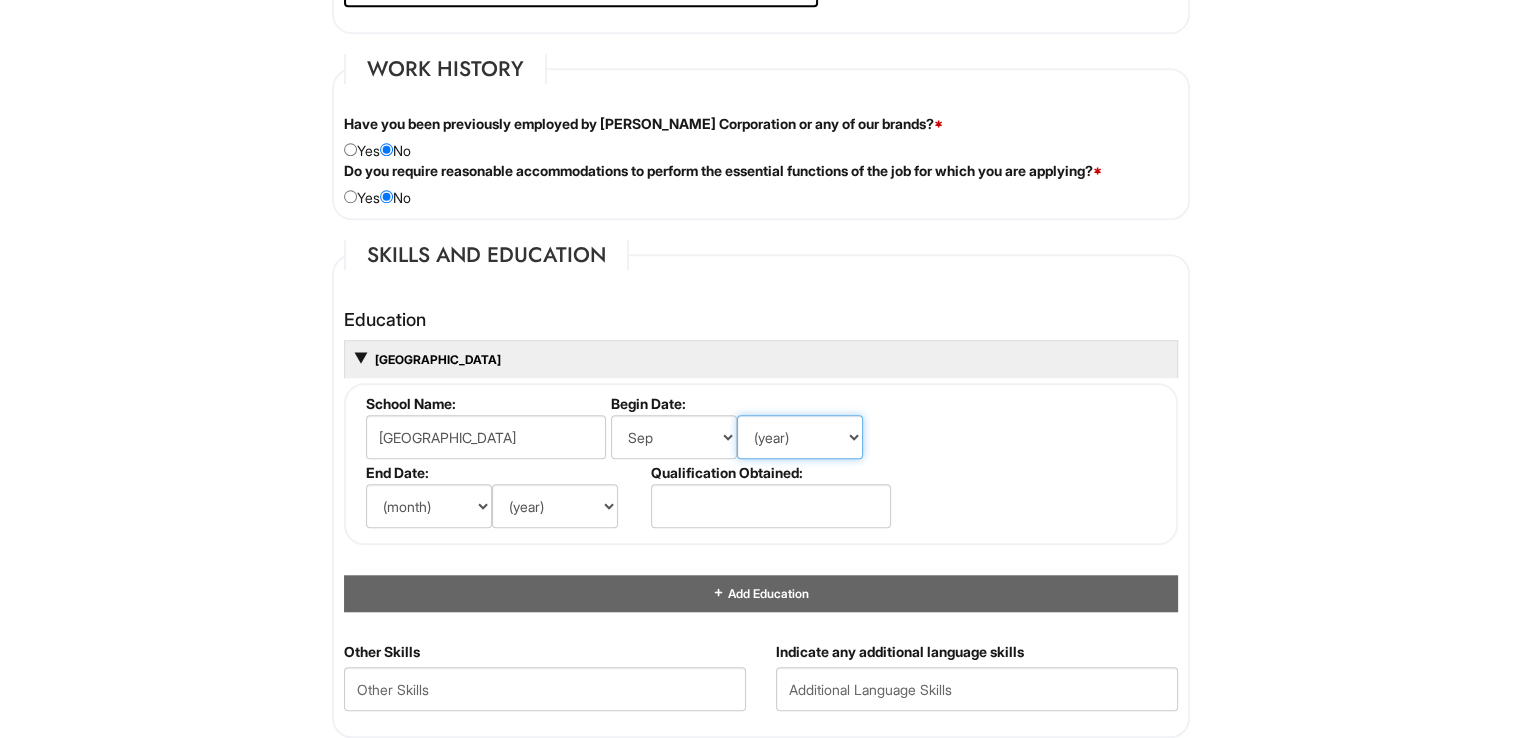 click on "(year) 2029 2028 2027 2026 2025 2024 2023 2022 2021 2020 2019 2018 2017 2016 2015 2014 2013 2012 2011 2010 2009 2008 2007 2006 2005 2004 2003 2002 2001 2000 1999 1998 1997 1996 1995 1994 1993 1992 1991 1990 1989 1988 1987 1986 1985 1984 1983 1982 1981 1980 1979 1978 1977 1976 1975 1974 1973 1972 1971 1970 1969 1968 1967 1966 1965 1964 1963 1962 1961 1960 1959 1958 1957 1956 1955 1954 1953 1952 1951 1950 1949 1948 1947 1946  --  2030 2031 2032 2033 2034 2035 2036 2037 2038 2039 2040 2041 2042 2043 2044 2045 2046 2047 2048 2049 2050 2051 2052 2053 2054 2055 2056 2057 2058 2059 2060 2061 2062 2063 2064" at bounding box center [800, 437] 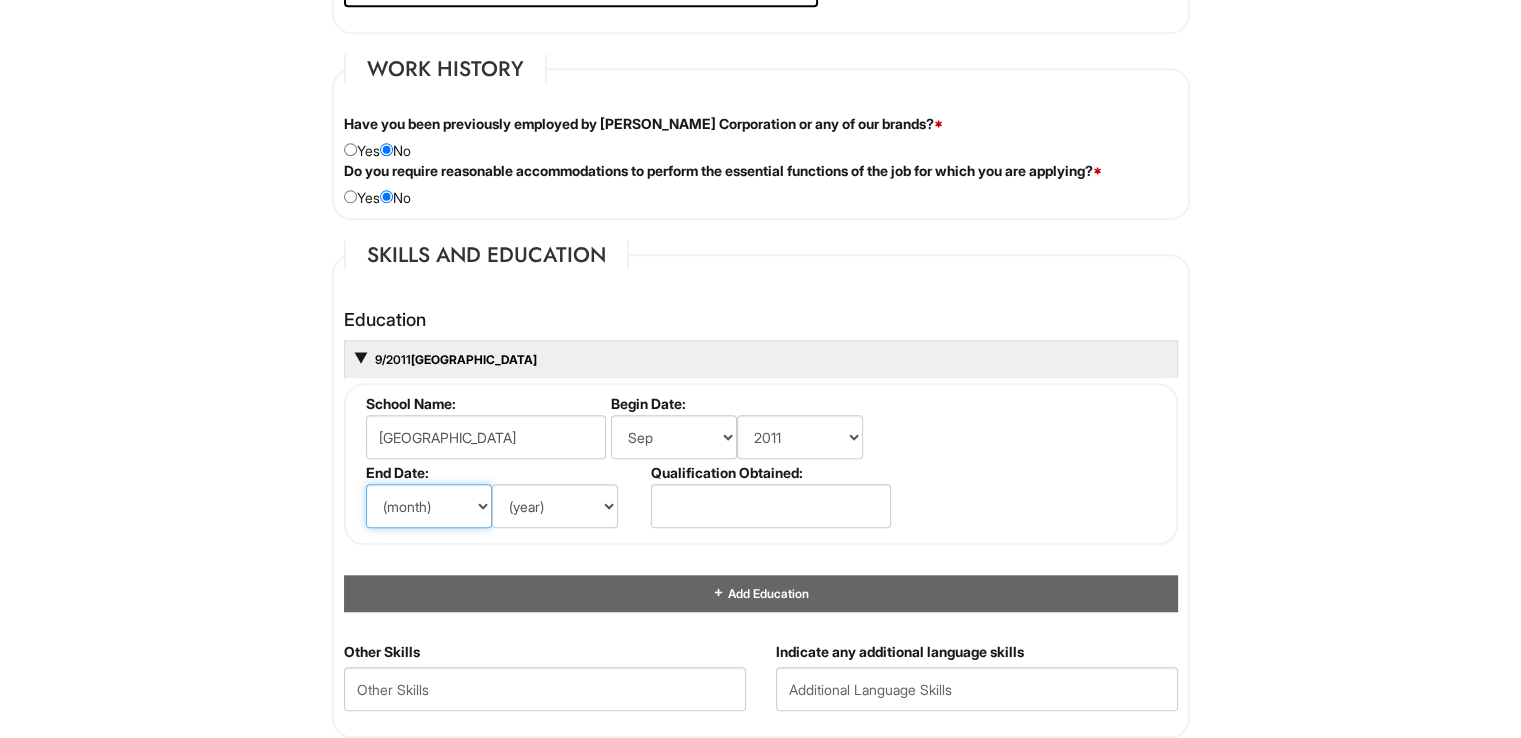 click on "(month) Jan Feb Mar Apr May Jun [DATE] Aug Sep Oct Nov Dec" at bounding box center [429, 506] 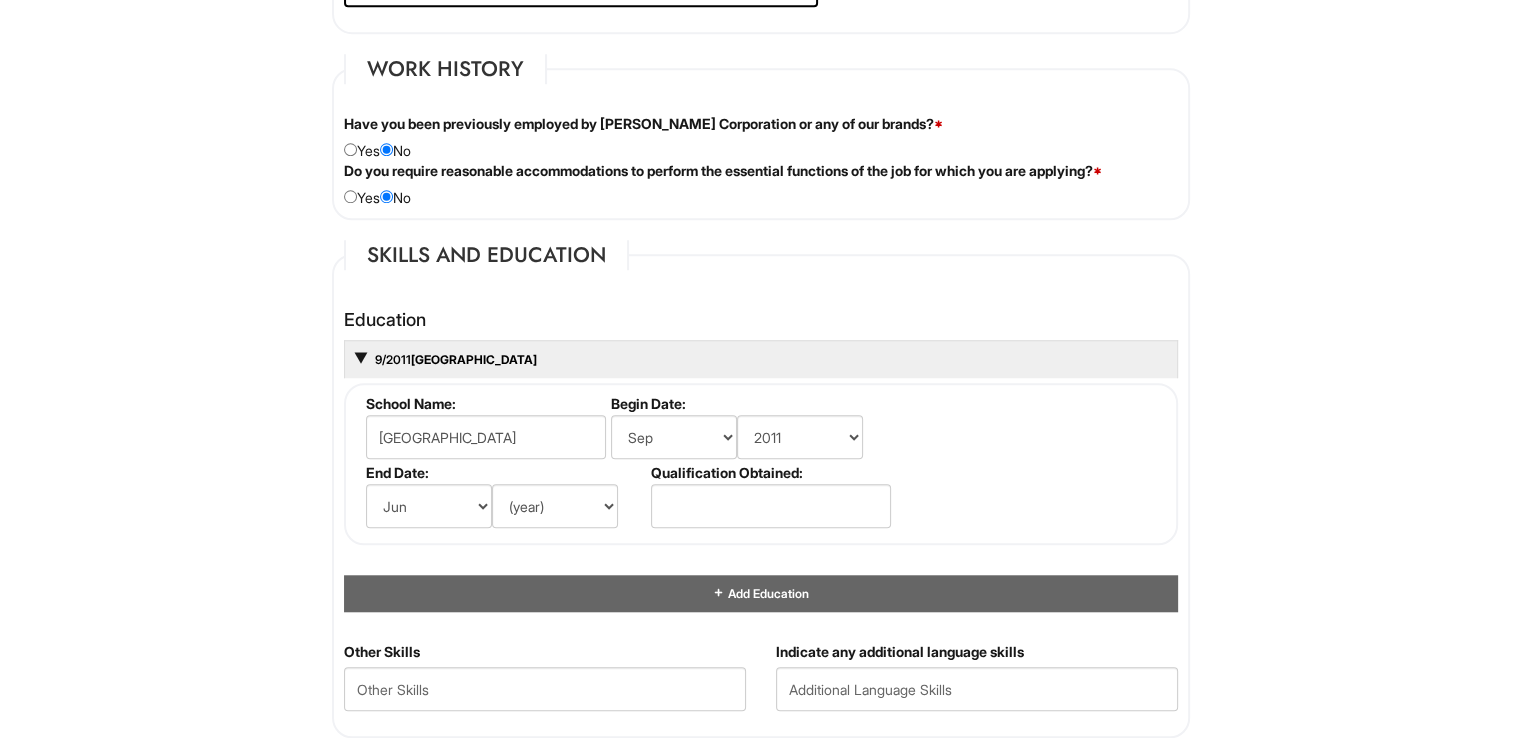 drag, startPoint x: 428, startPoint y: 481, endPoint x: 434, endPoint y: 325, distance: 156.11534 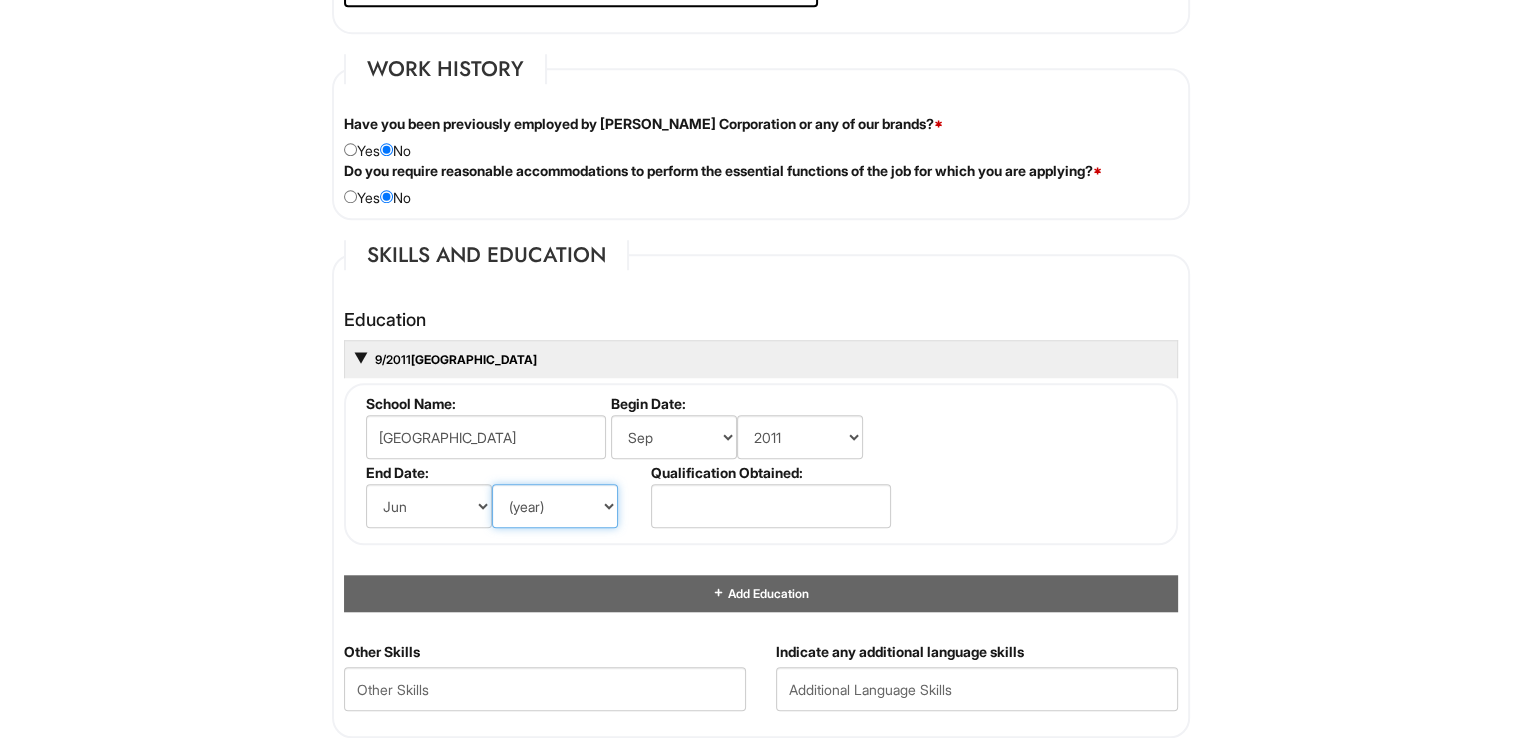 click on "(year) 2029 2028 2027 2026 2025 2024 2023 2022 2021 2020 2019 2018 2017 2016 2015 2014 2013 2012 2011 2010 2009 2008 2007 2006 2005 2004 2003 2002 2001 2000 1999 1998 1997 1996 1995 1994 1993 1992 1991 1990 1989 1988 1987 1986 1985 1984 1983 1982 1981 1980 1979 1978 1977 1976 1975 1974 1973 1972 1971 1970 1969 1968 1967 1966 1965 1964 1963 1962 1961 1960 1959 1958 1957 1956 1955 1954 1953 1952 1951 1950 1949 1948 1947 1946  --  2030 2031 2032 2033 2034 2035 2036 2037 2038 2039 2040 2041 2042 2043 2044 2045 2046 2047 2048 2049 2050 2051 2052 2053 2054 2055 2056 2057 2058 2059 2060 2061 2062 2063 2064" at bounding box center (555, 506) 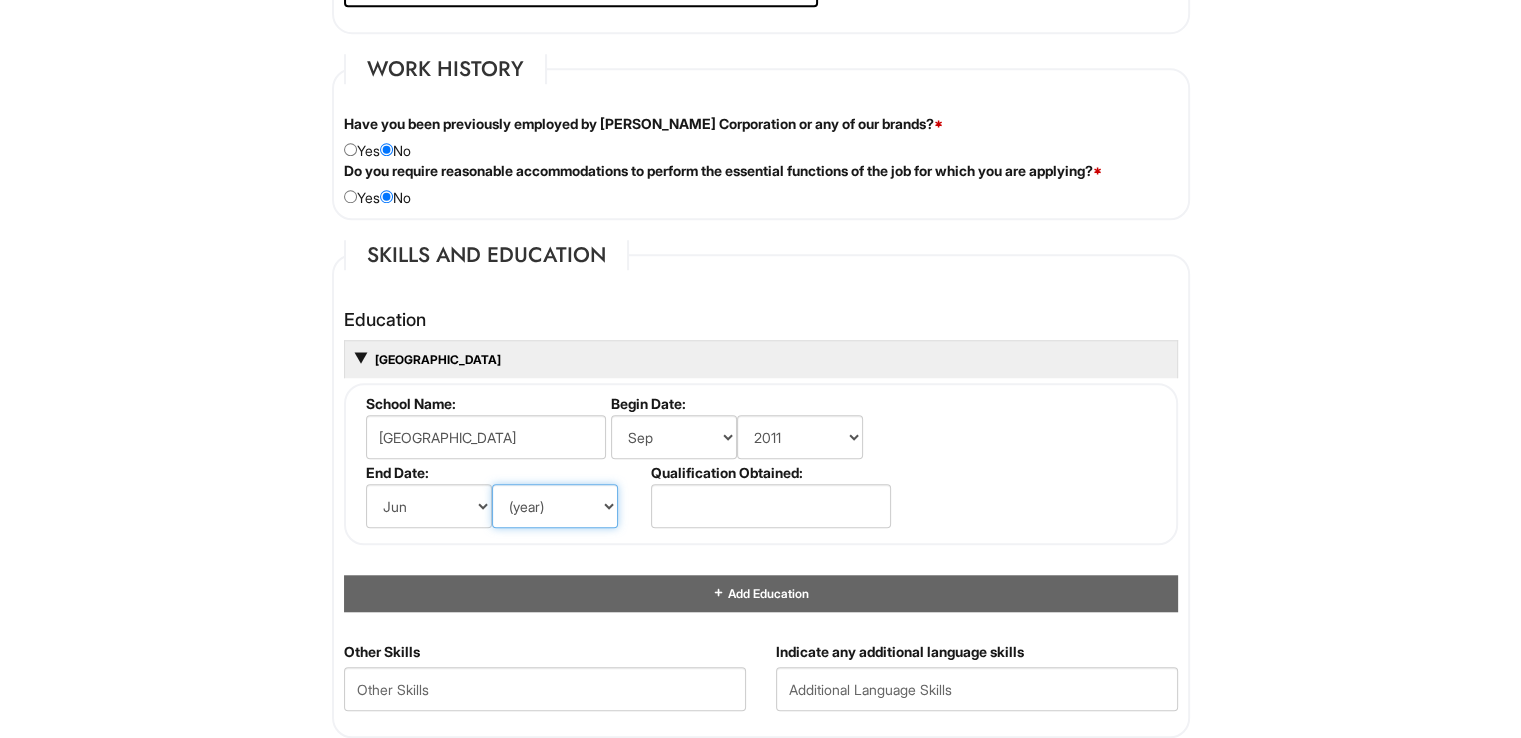 select on "2015" 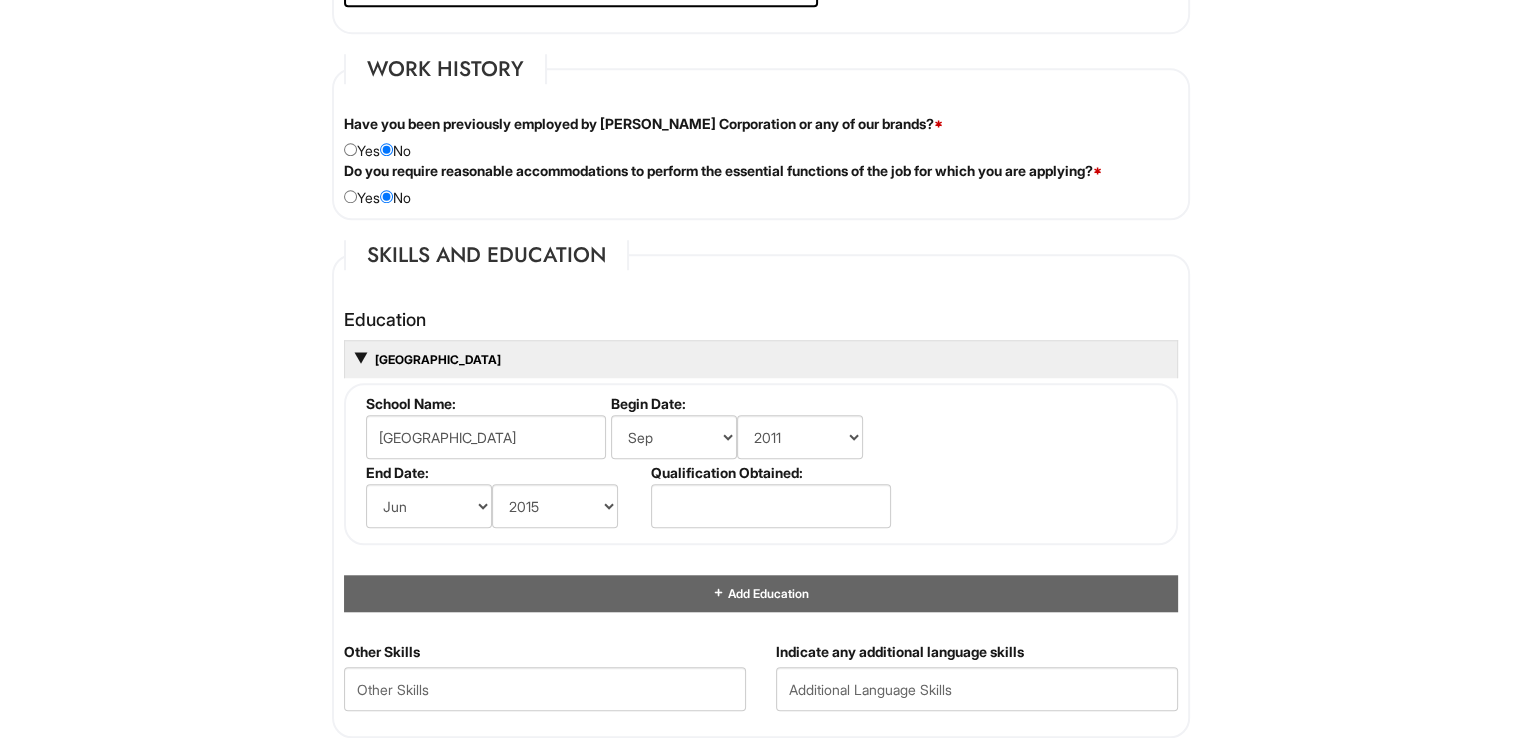 click on "Qualification Obtained:" at bounding box center [769, 472] 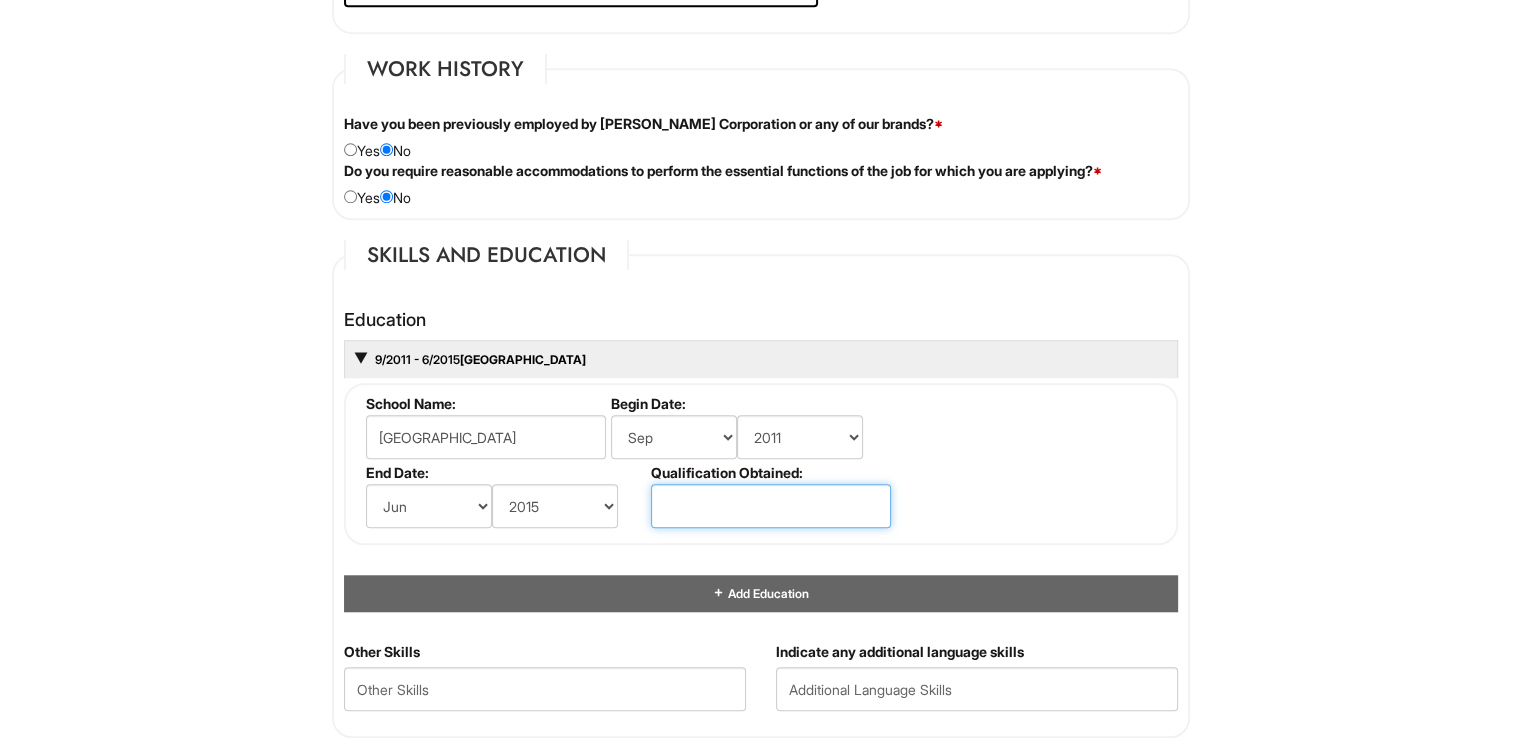 click at bounding box center [771, 506] 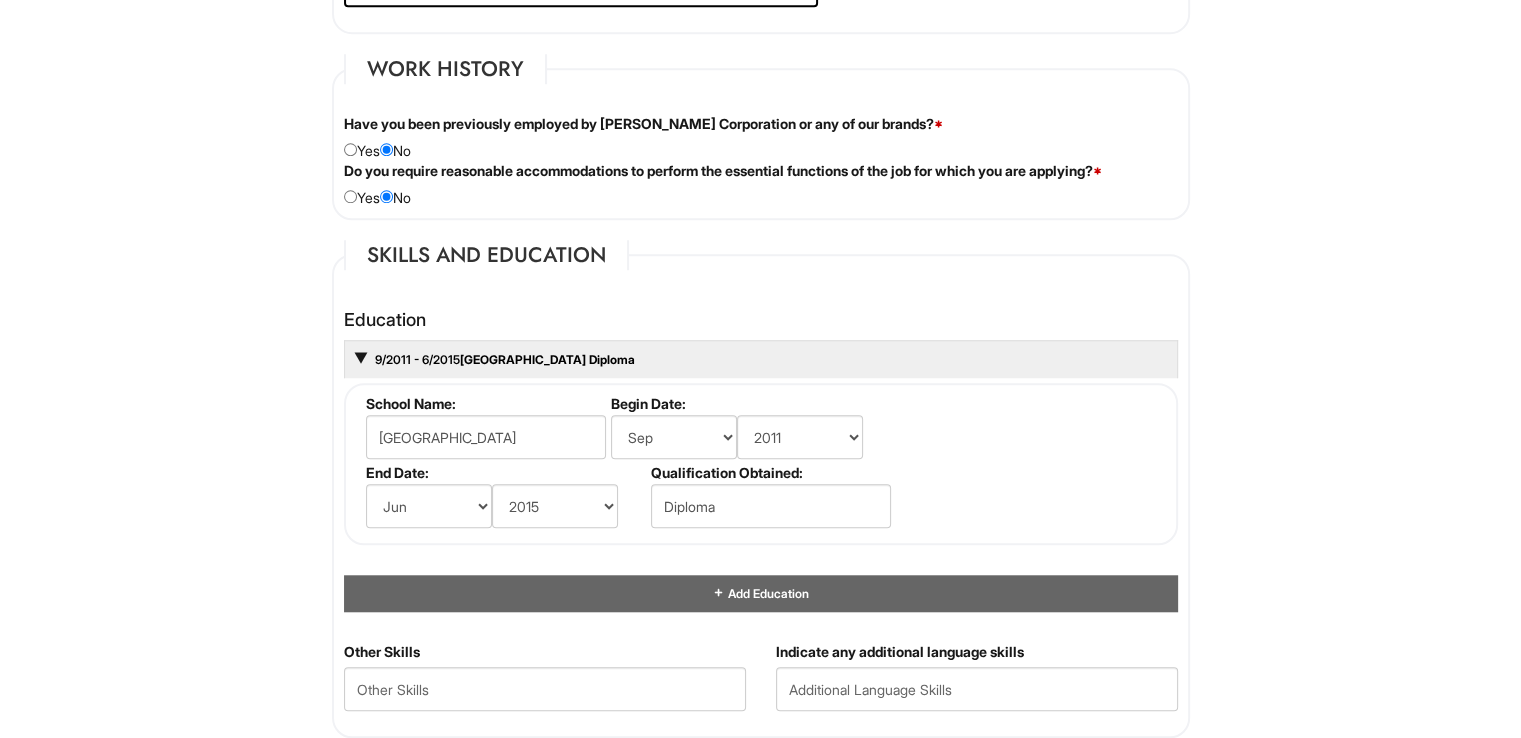 drag, startPoint x: 1516, startPoint y: 365, endPoint x: 1505, endPoint y: 484, distance: 119.507324 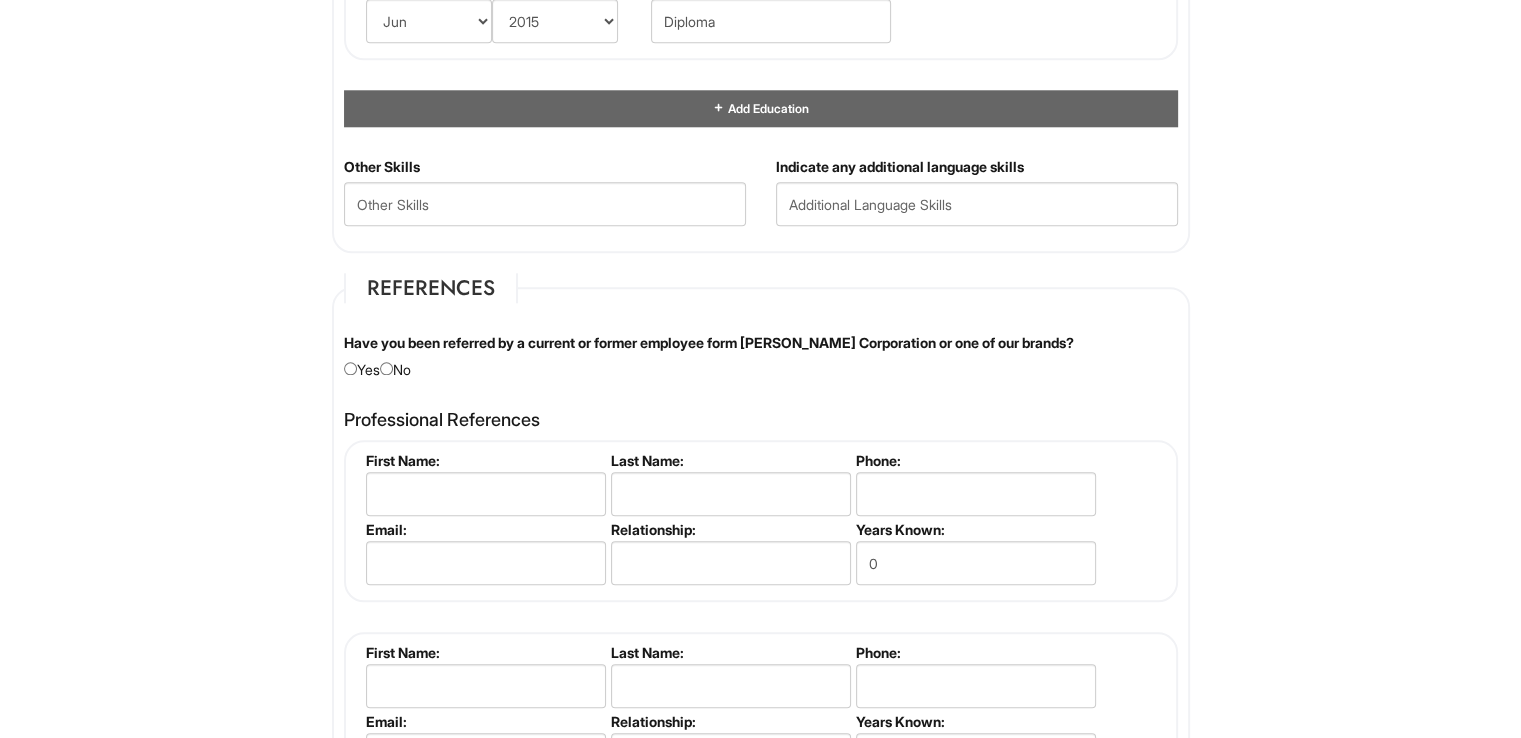 scroll, scrollTop: 2119, scrollLeft: 0, axis: vertical 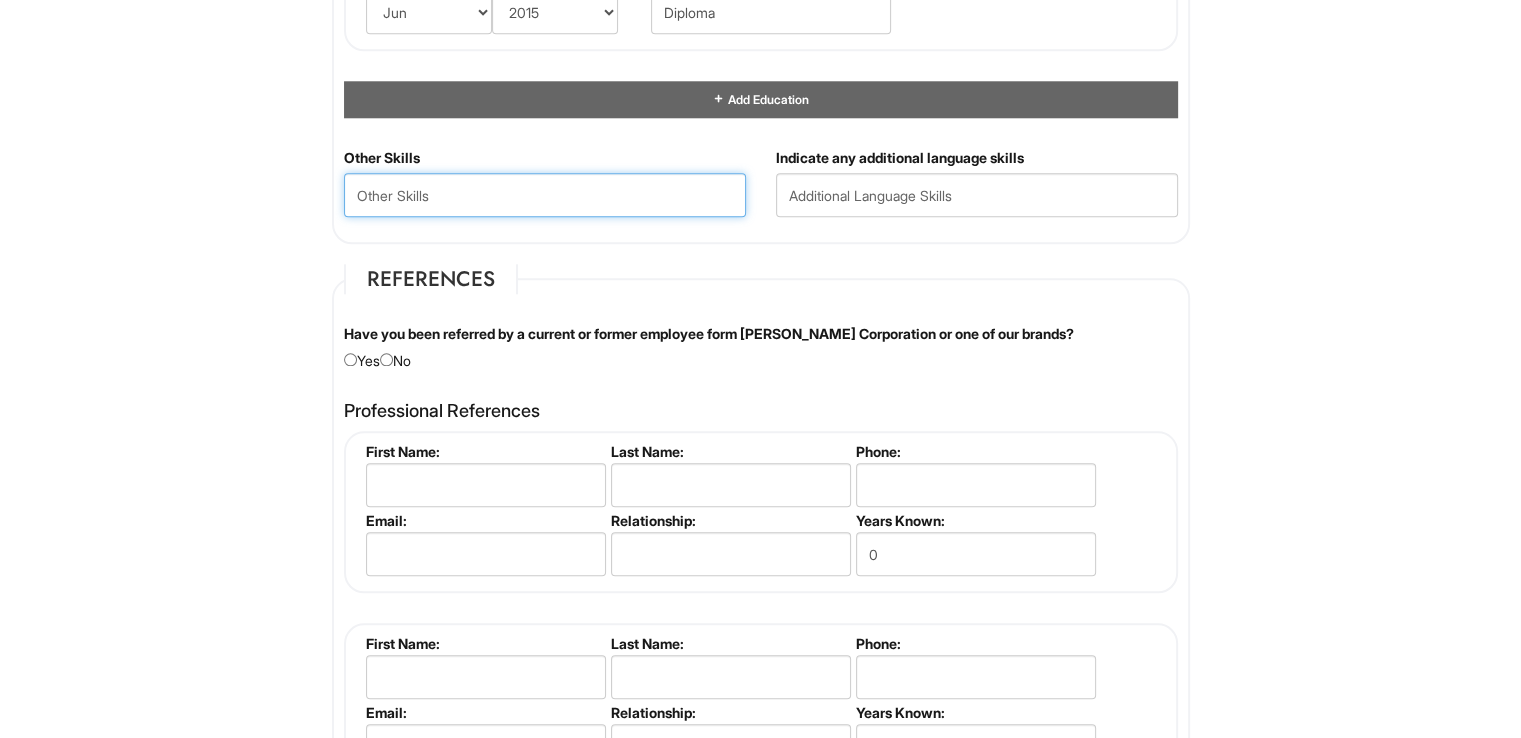click at bounding box center [545, 195] 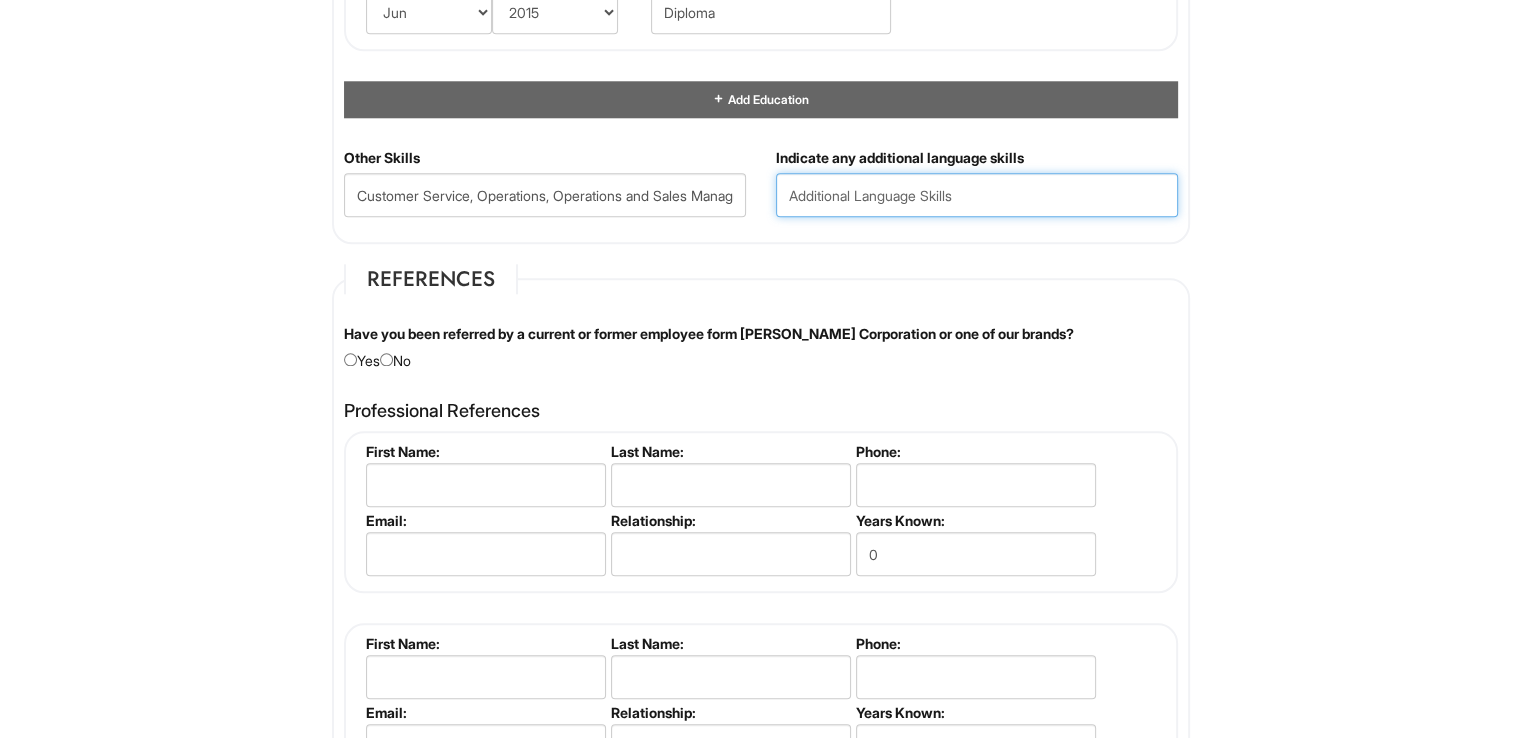 click at bounding box center (977, 195) 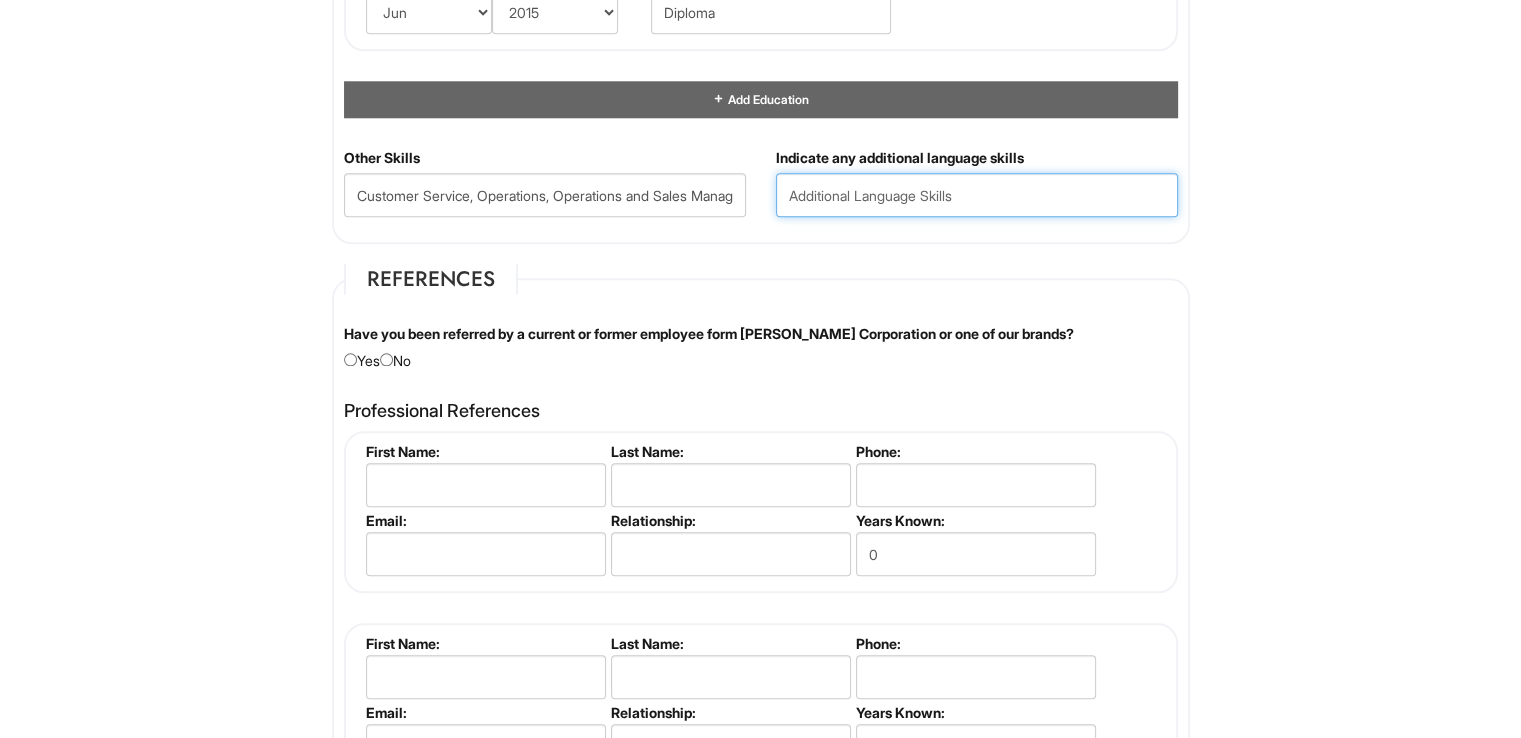 type on "Italian, English, Base Spanish" 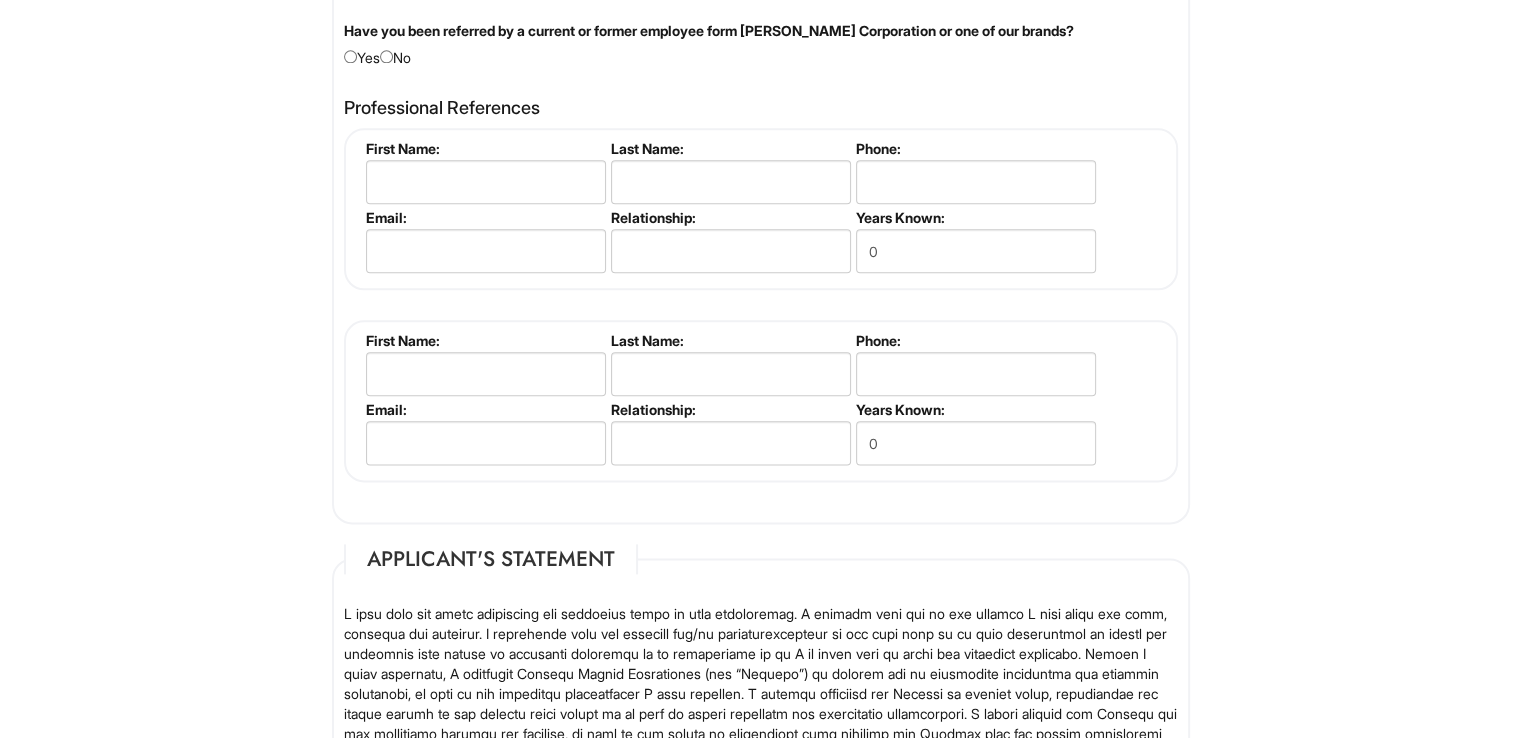 scroll, scrollTop: 2427, scrollLeft: 0, axis: vertical 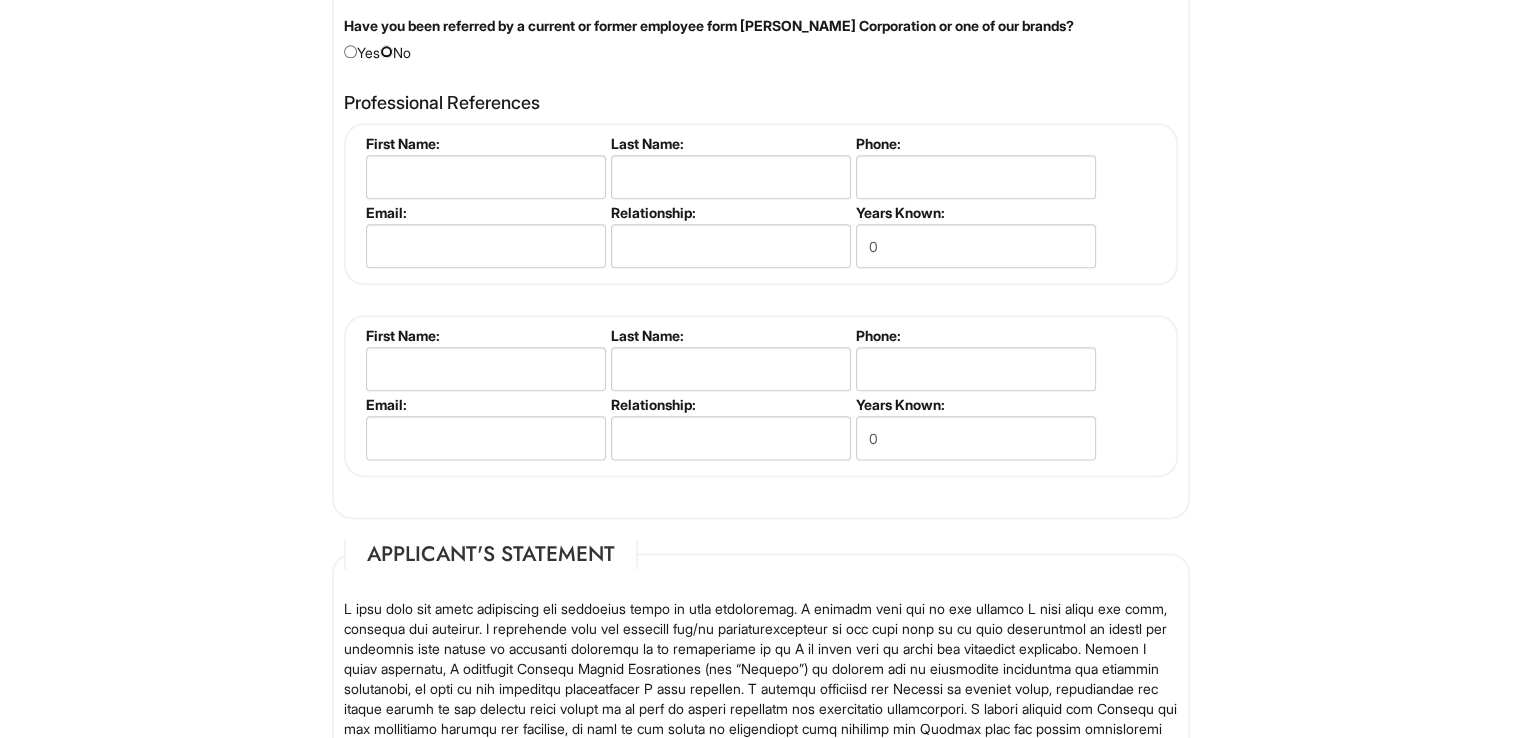 click at bounding box center (386, 51) 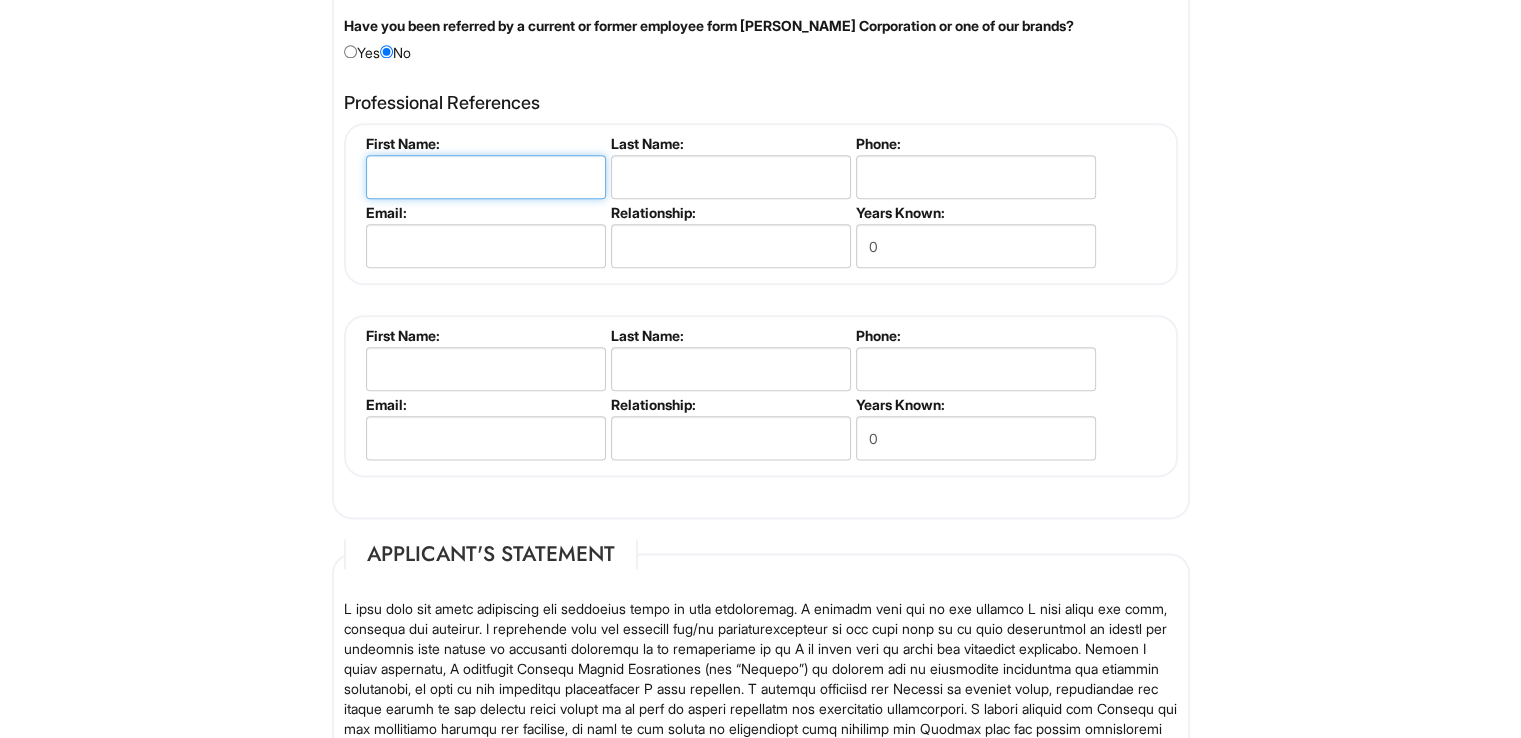 click at bounding box center (486, 177) 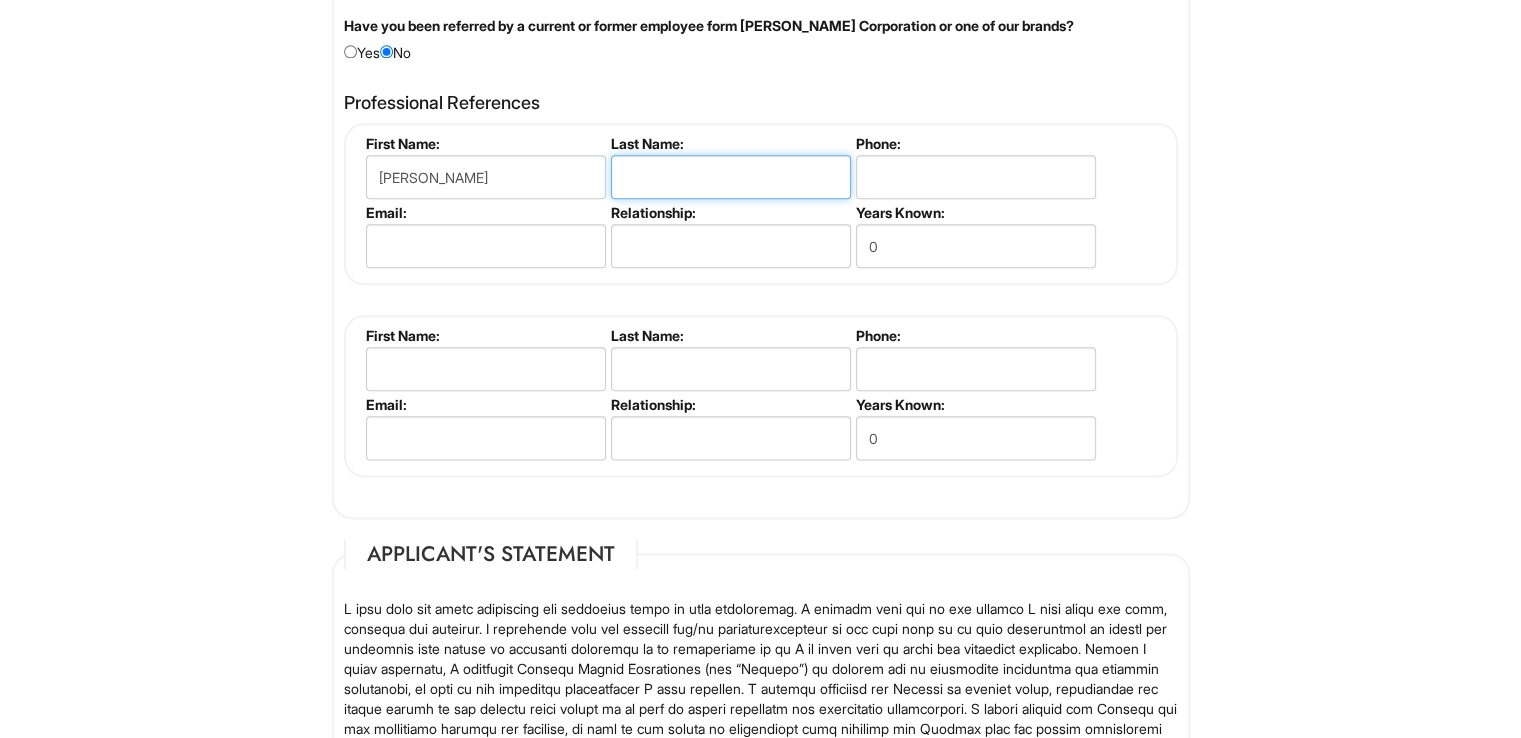 click at bounding box center (731, 177) 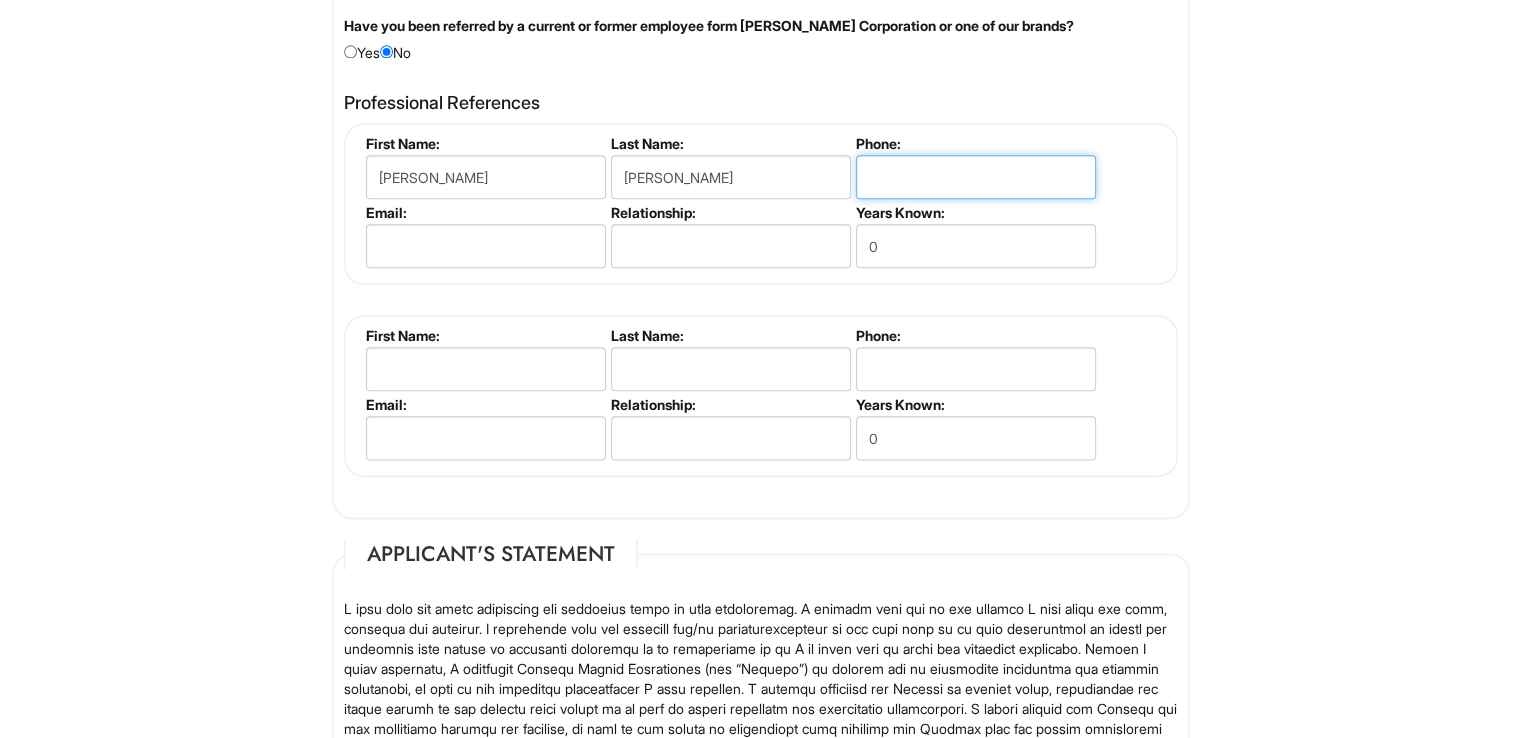 click at bounding box center (976, 177) 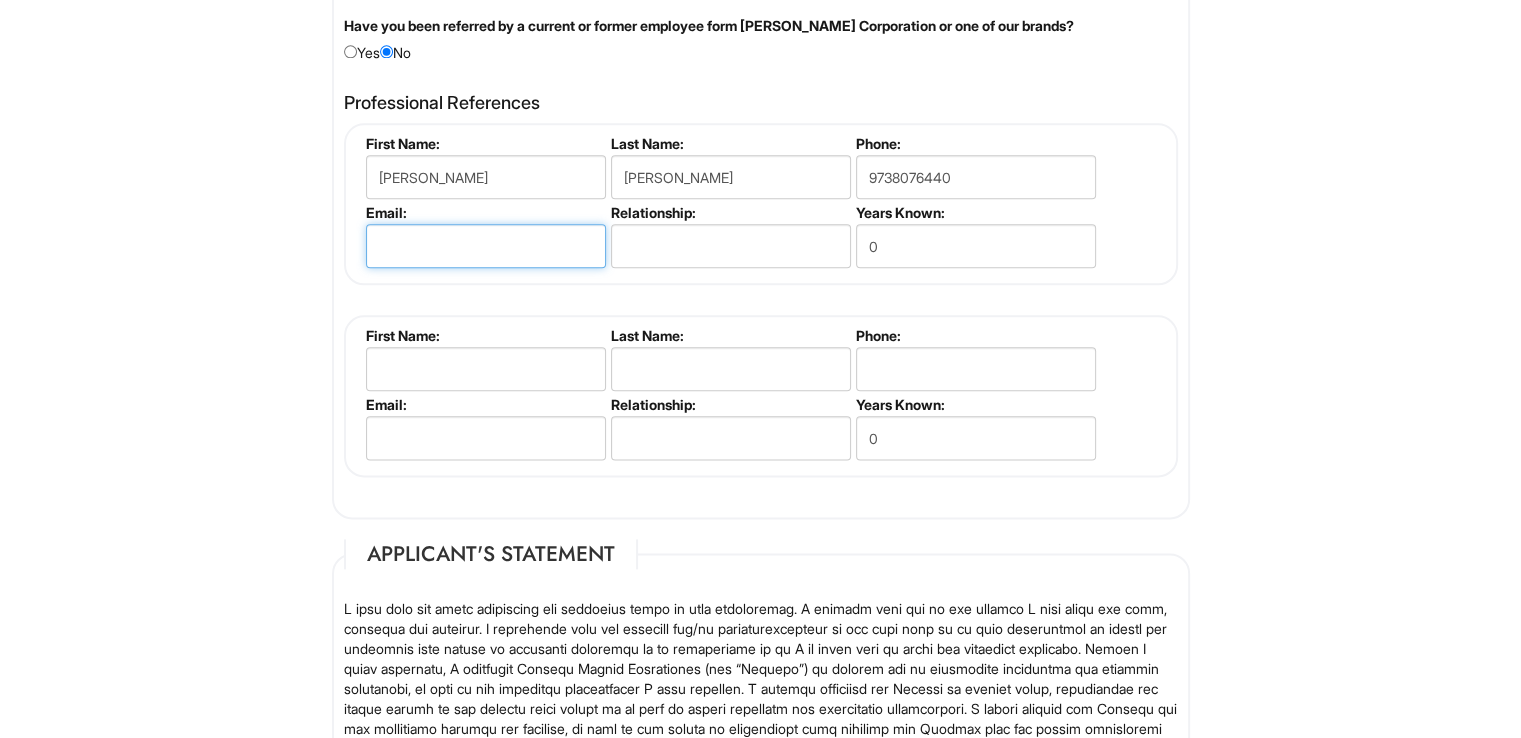 click at bounding box center [486, 246] 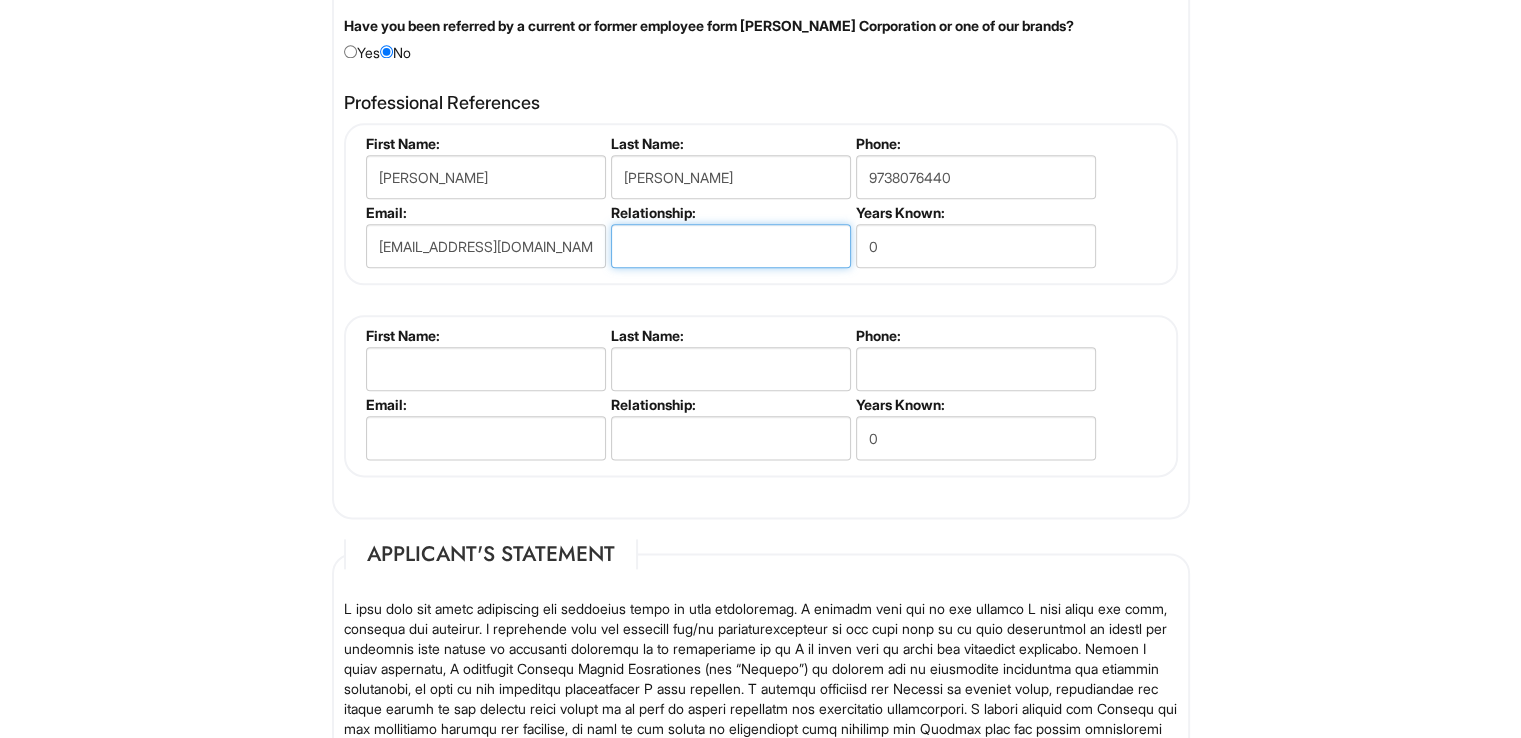 click at bounding box center [731, 246] 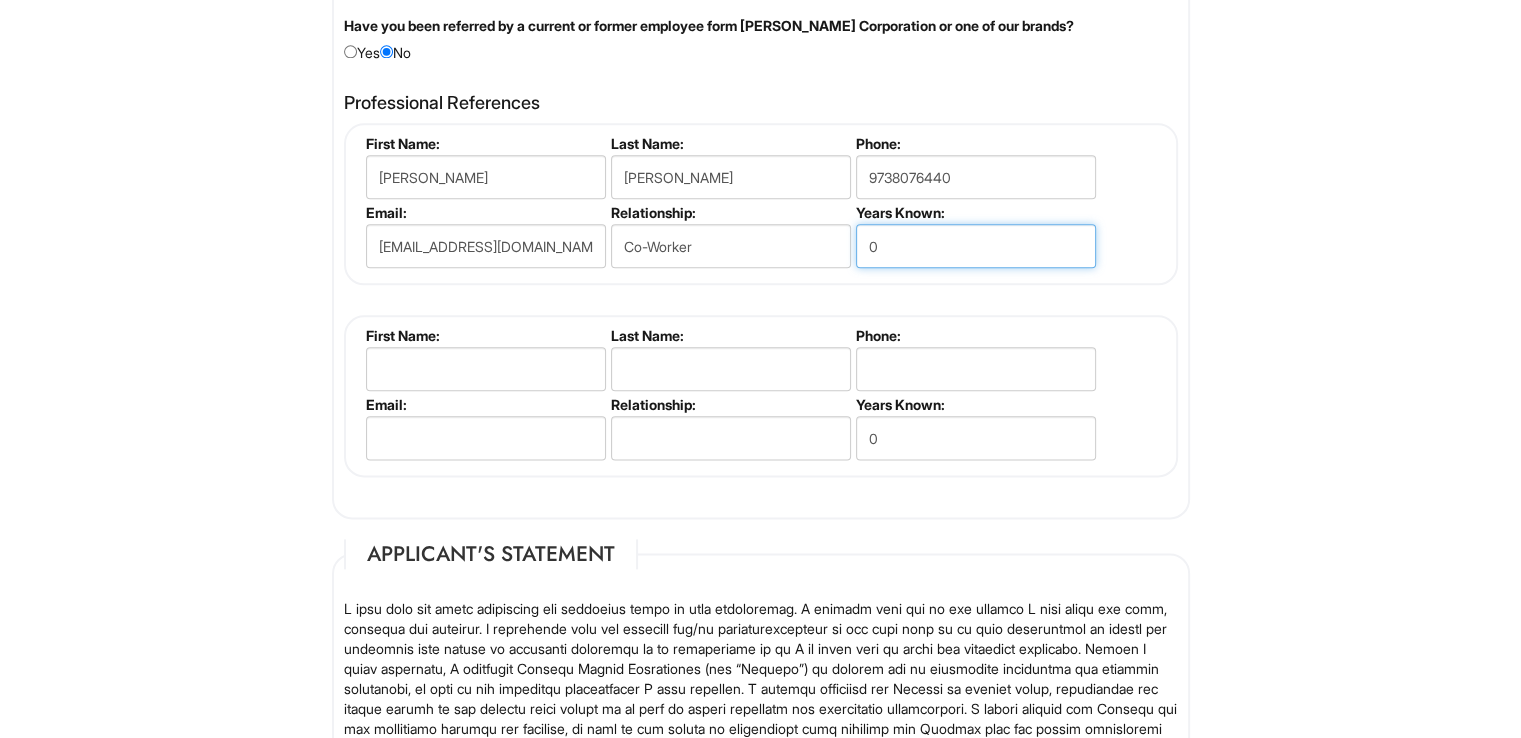 click on "0" at bounding box center [976, 246] 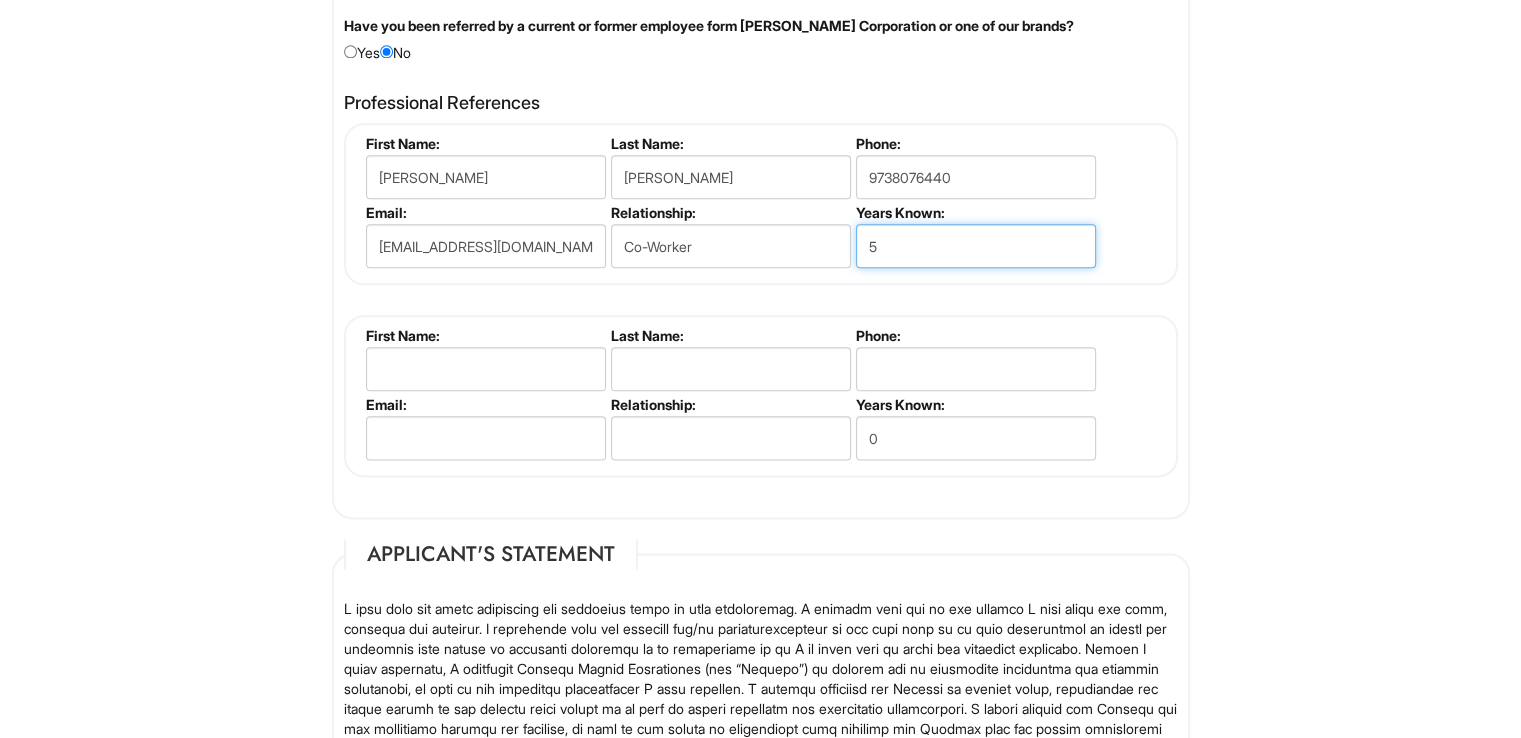type on "5" 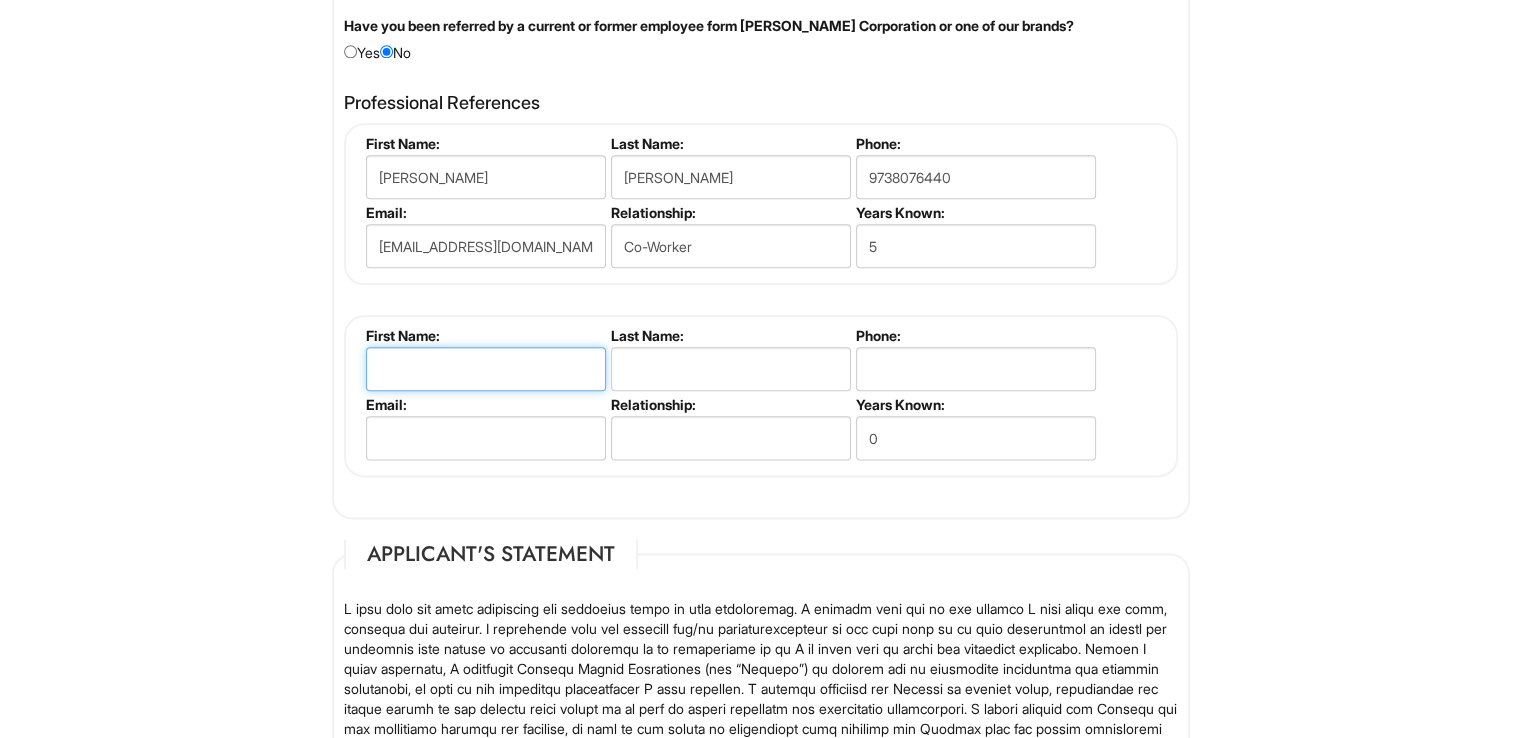 click at bounding box center (486, 369) 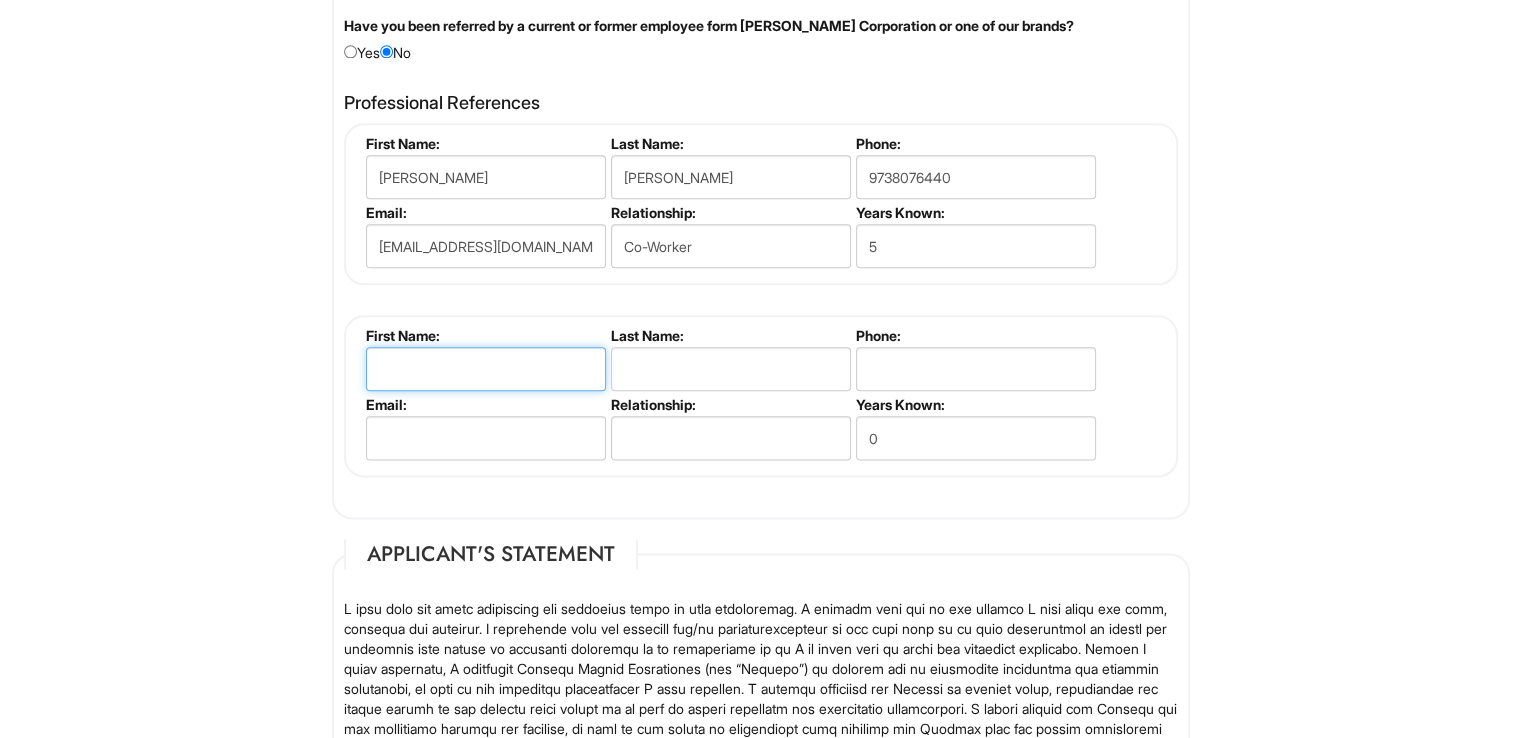 type on "[PERSON_NAME]" 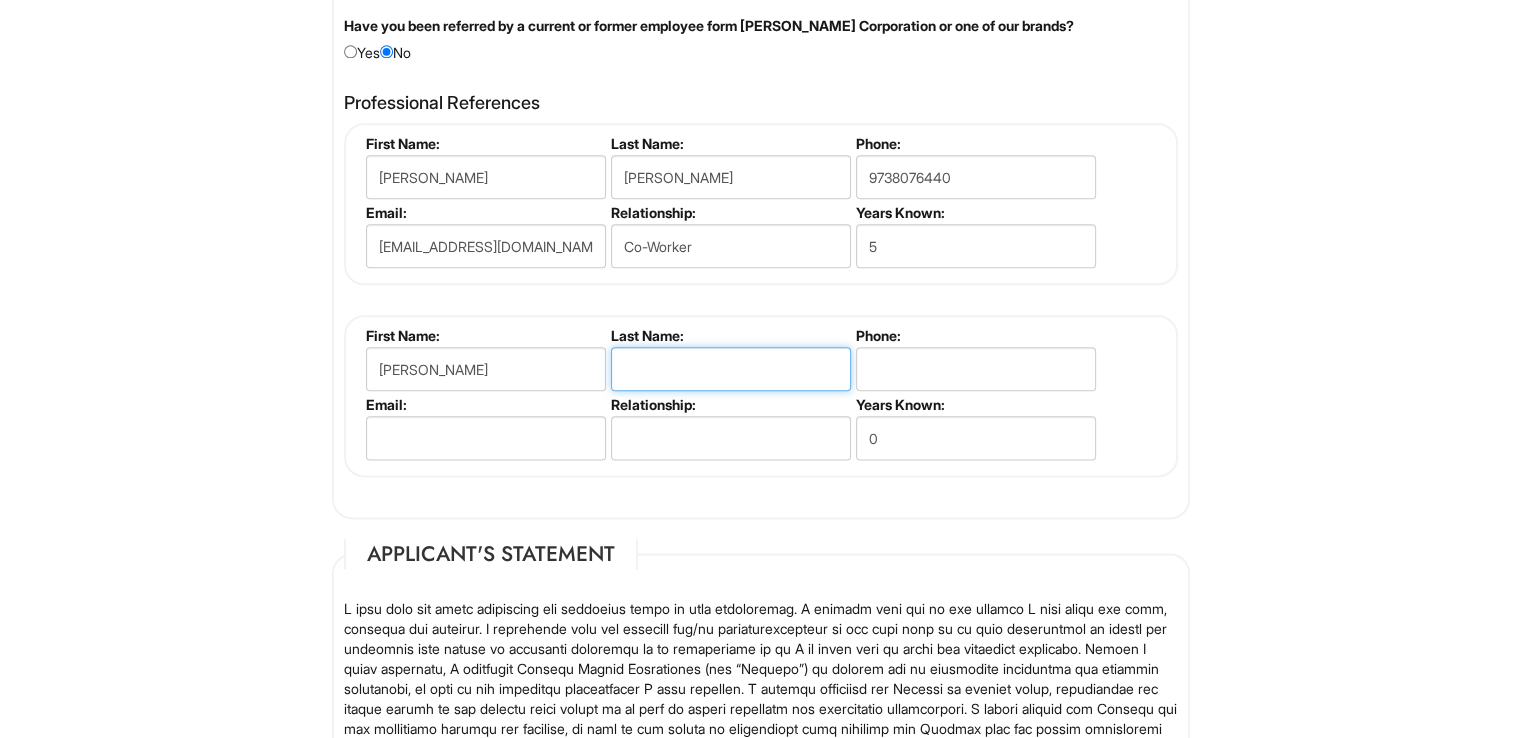 click at bounding box center (731, 369) 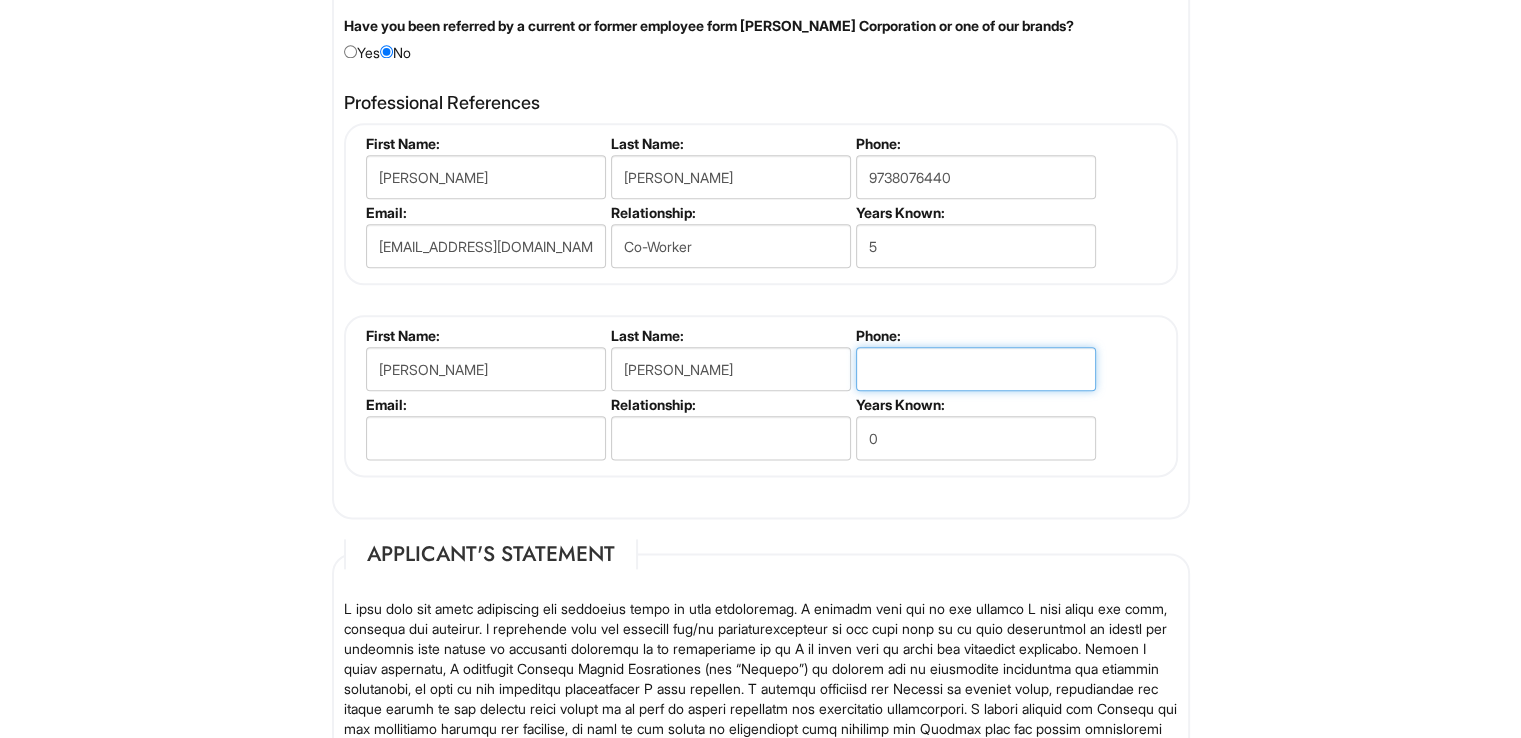 click at bounding box center (976, 369) 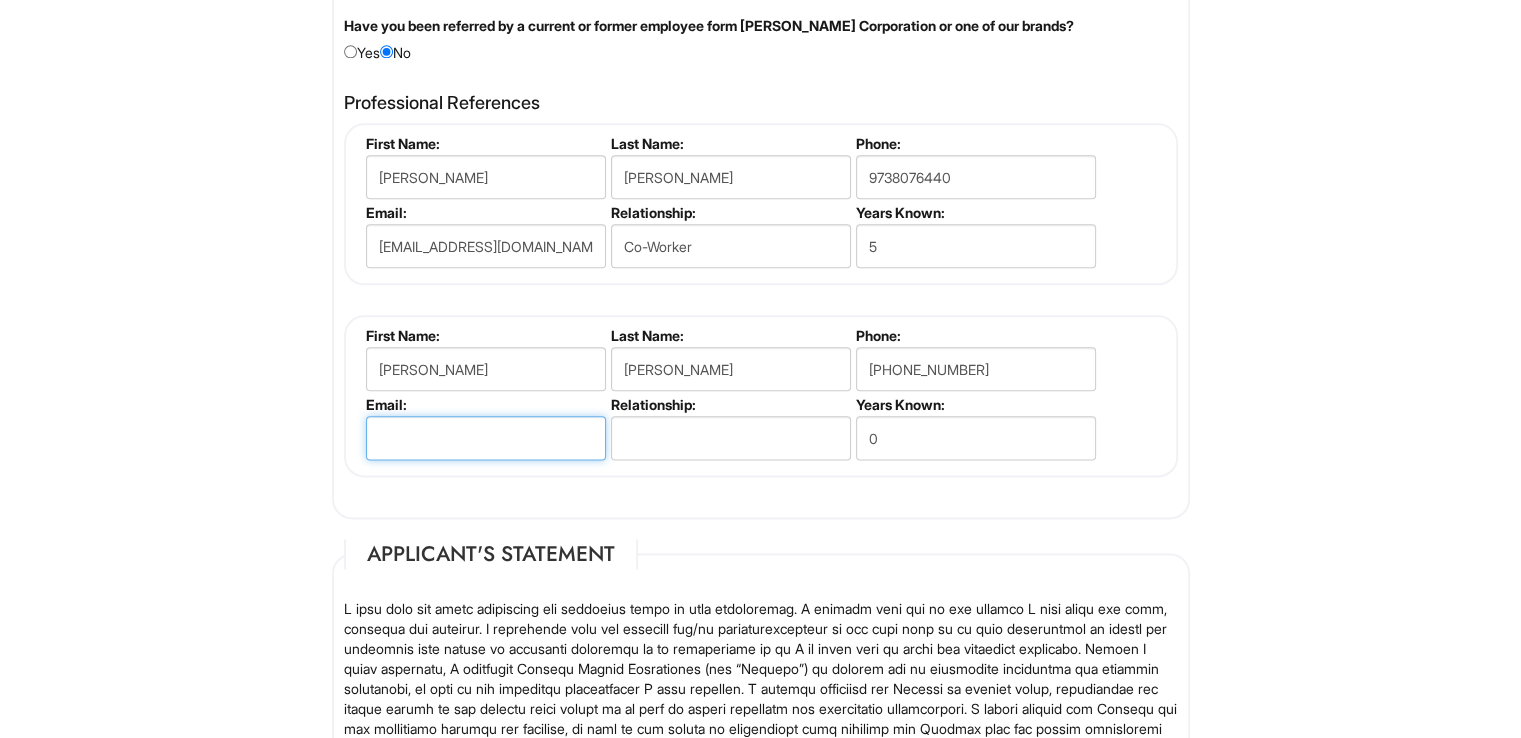 click at bounding box center (486, 438) 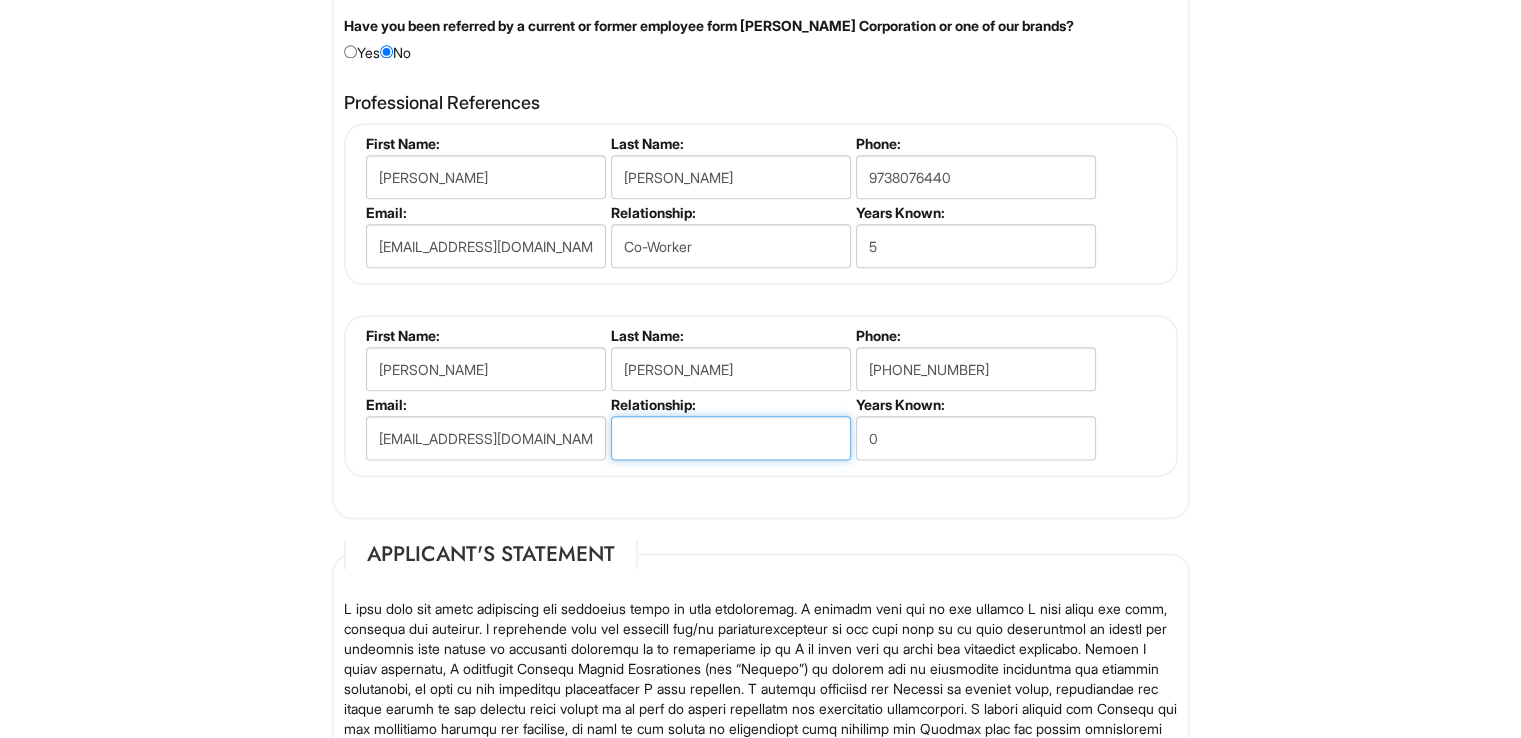 click at bounding box center [731, 438] 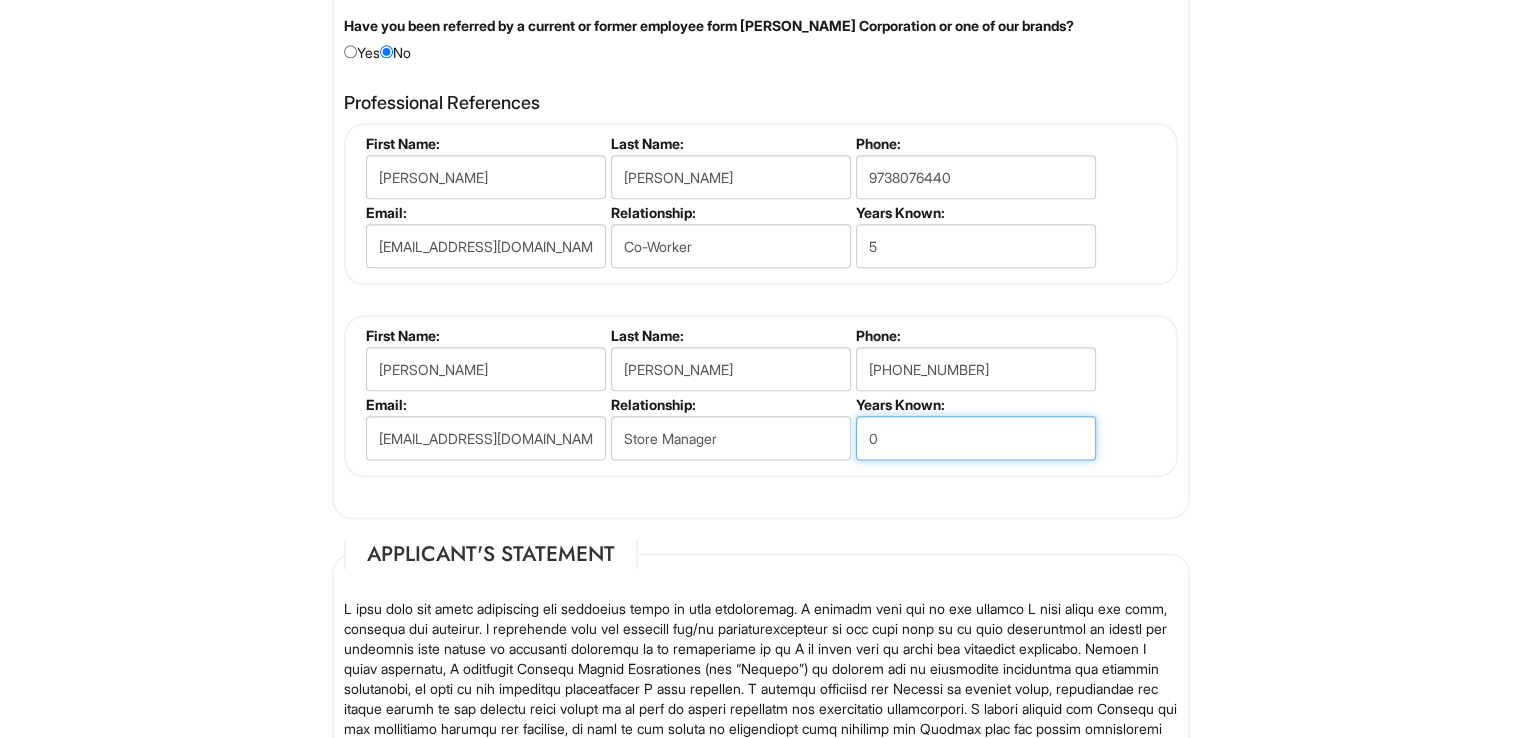 click on "0" at bounding box center [976, 438] 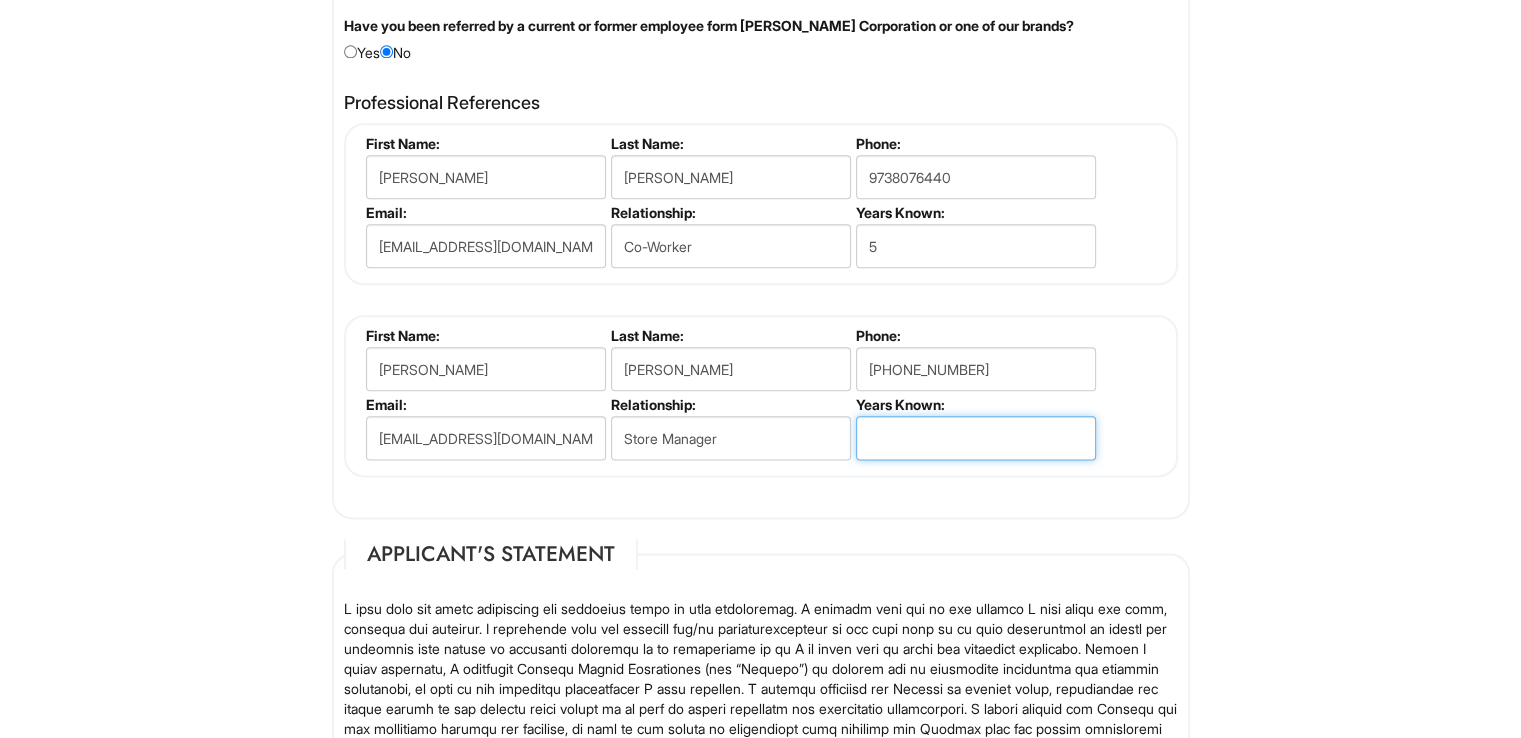 type on "4" 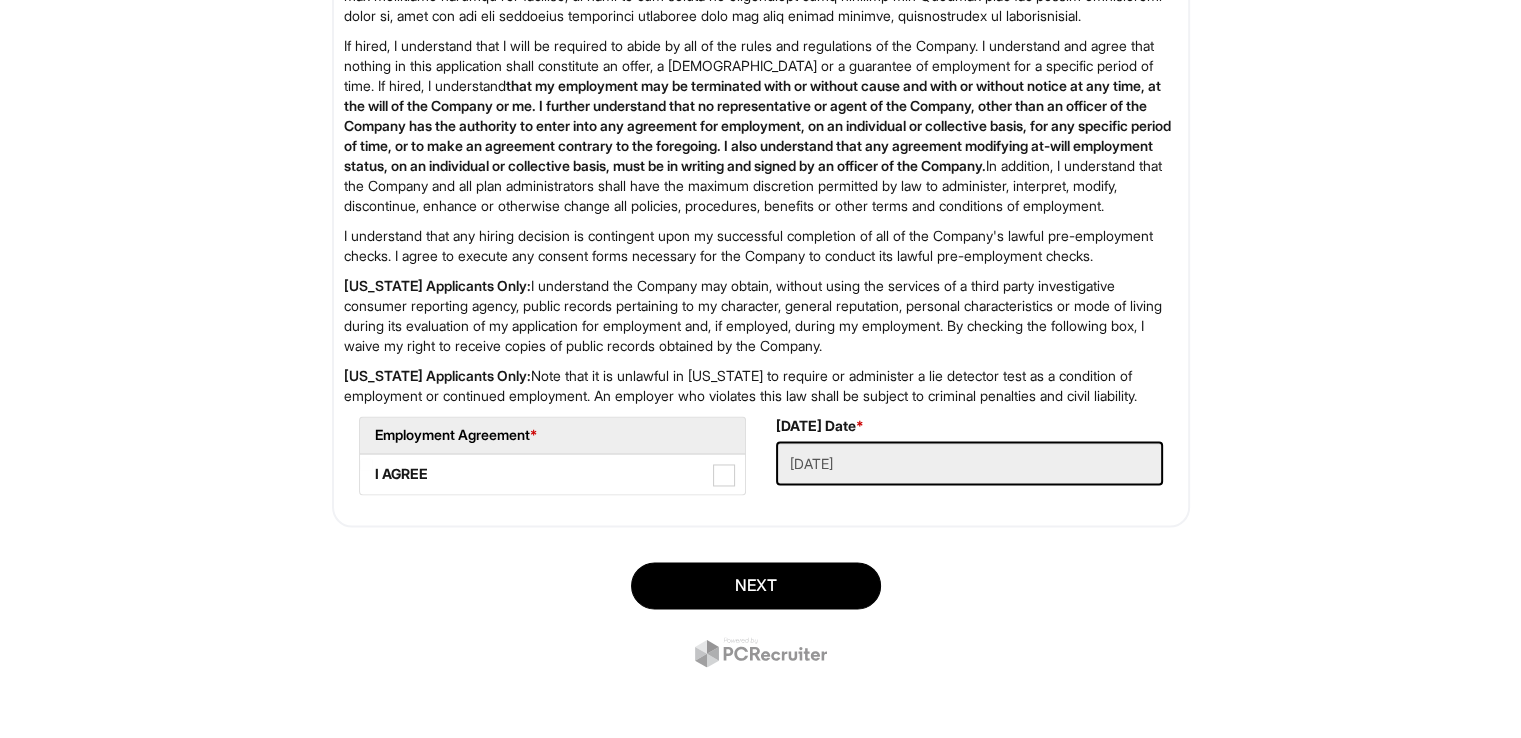 scroll, scrollTop: 3164, scrollLeft: 0, axis: vertical 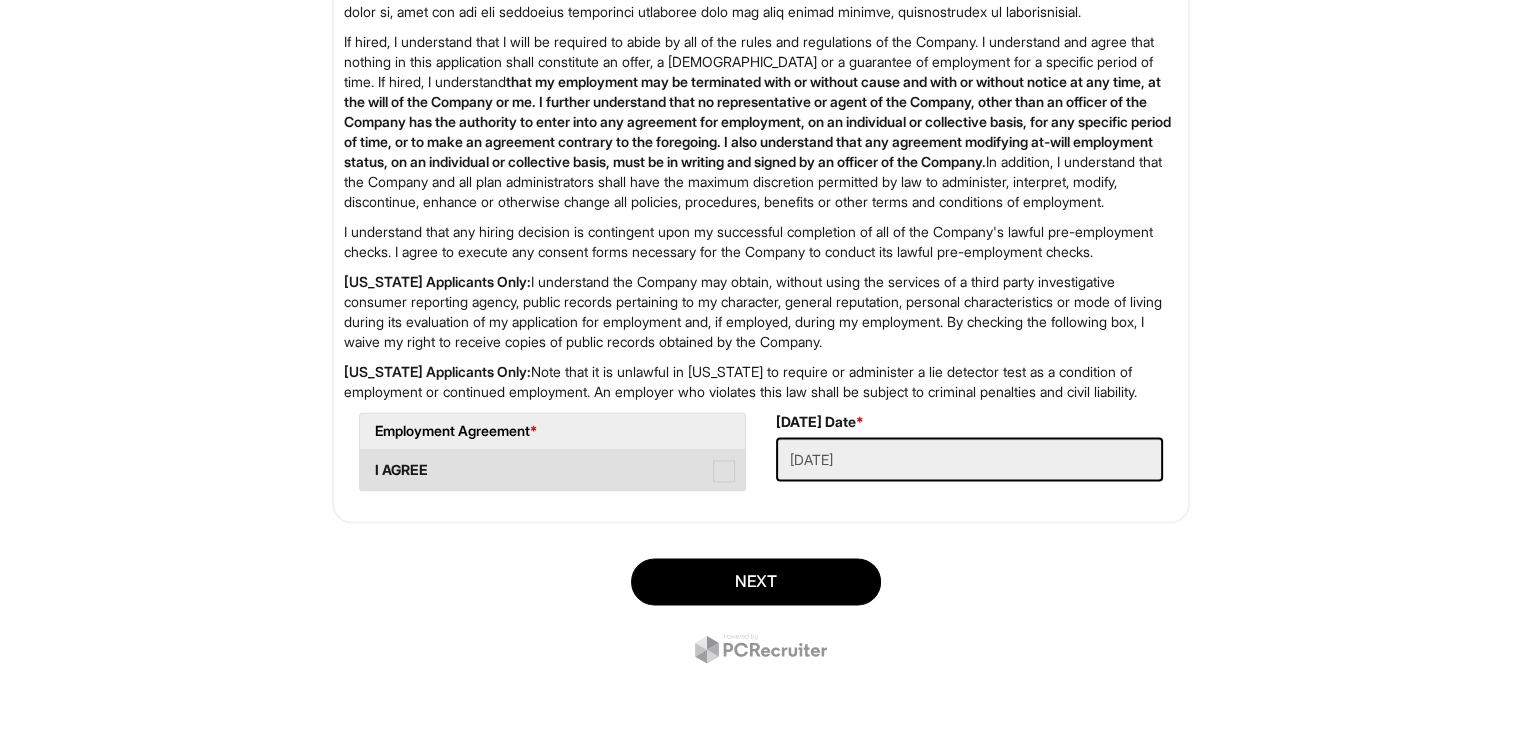 type on "3" 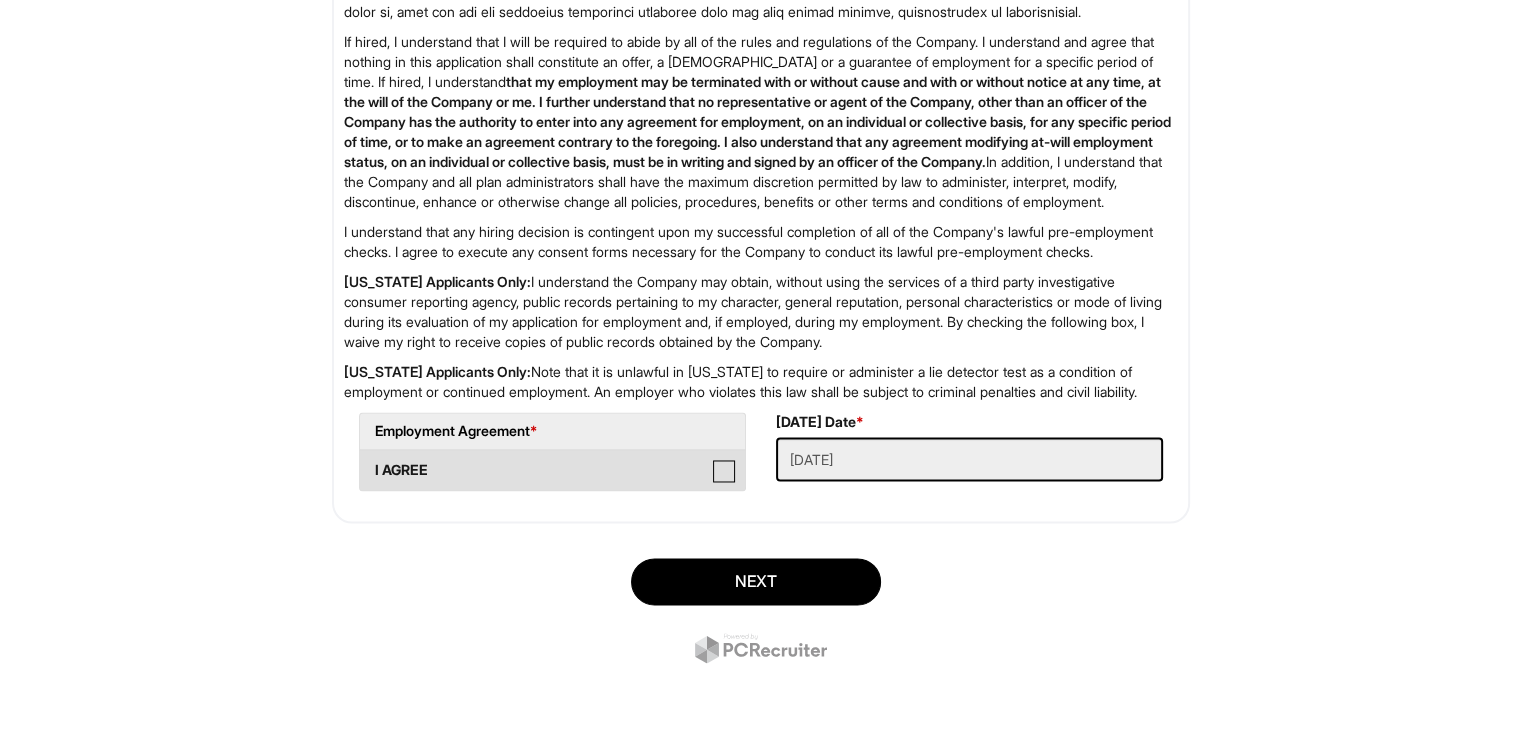 click on "I AGREE" at bounding box center (366, 460) 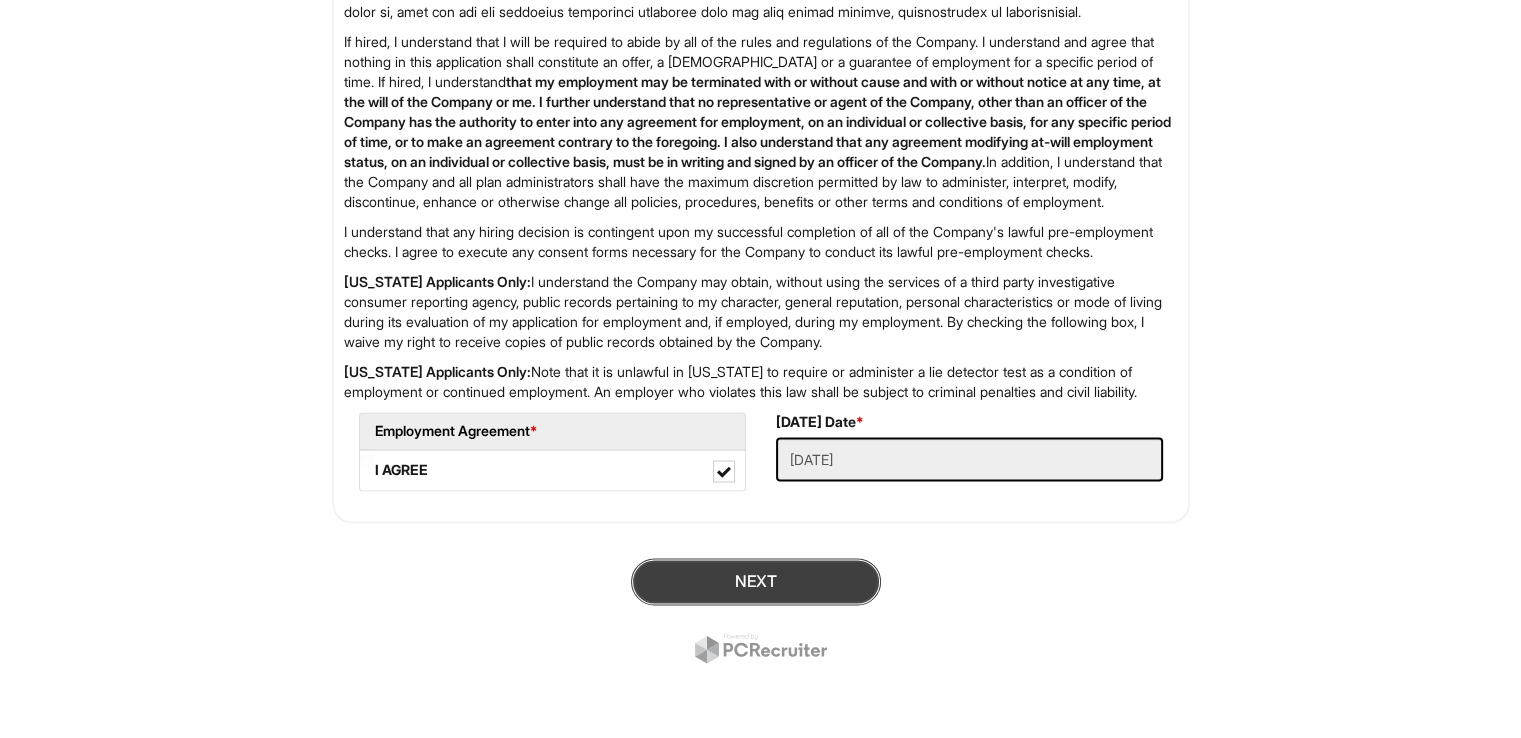 click on "Next" at bounding box center (756, 581) 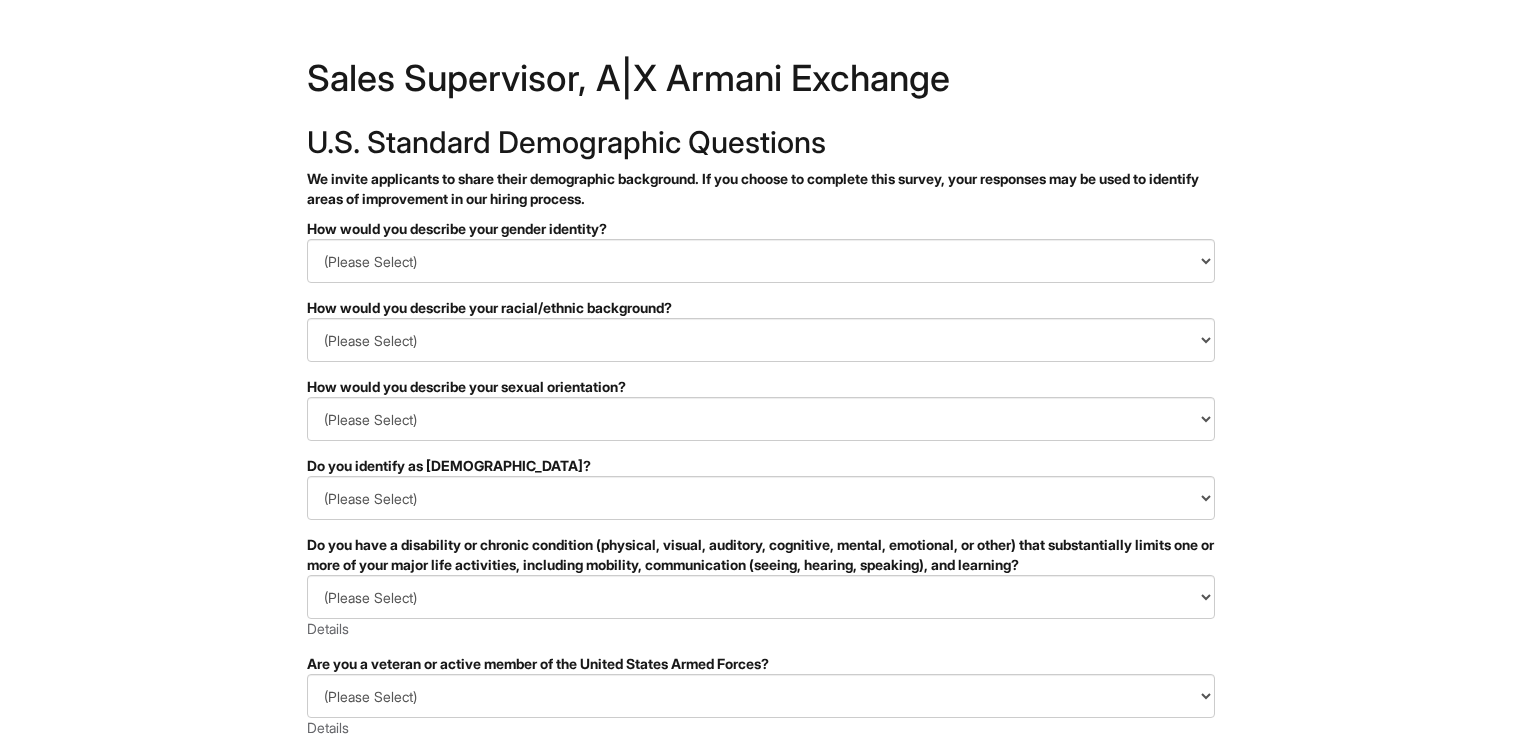 scroll, scrollTop: 0, scrollLeft: 0, axis: both 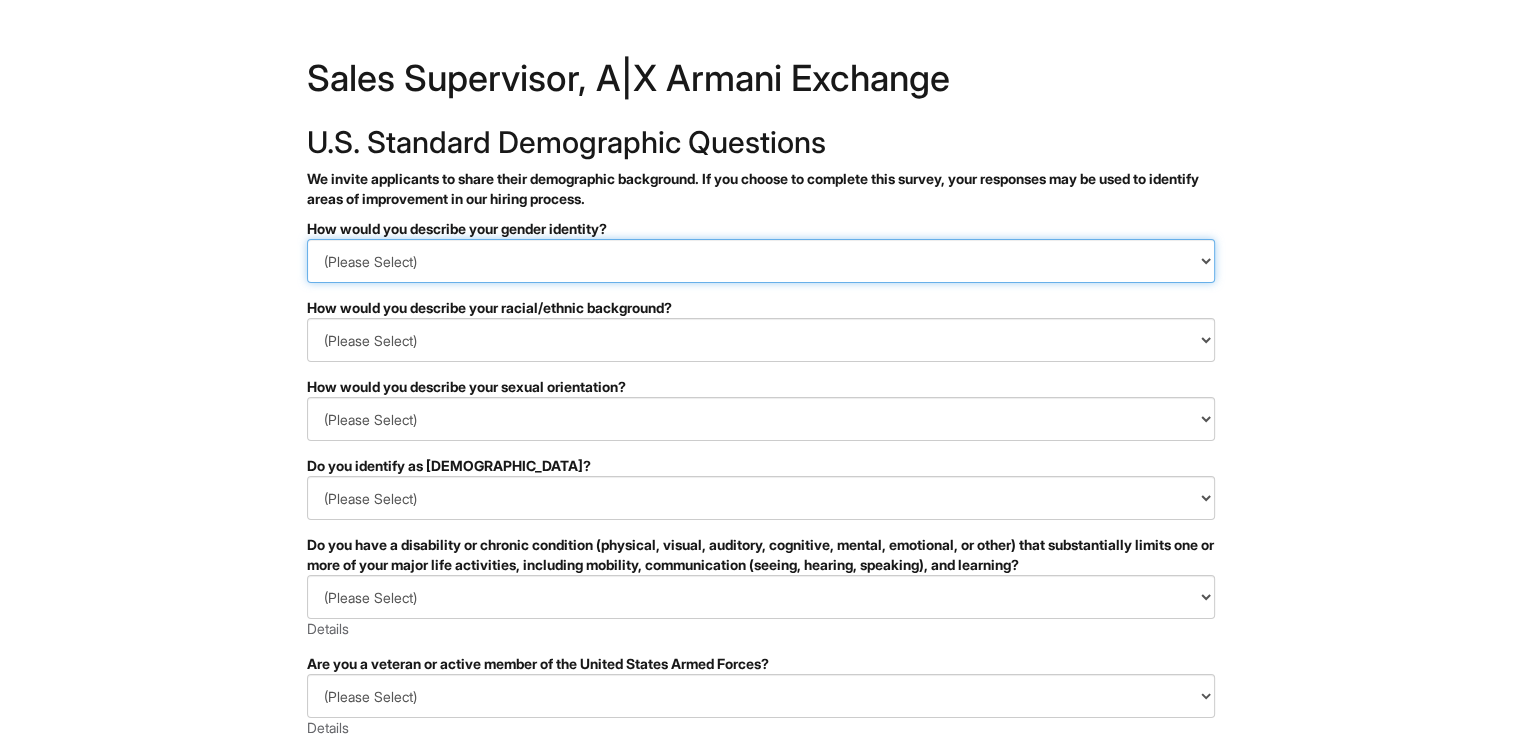 click on "(Please Select) Man Woman [DEMOGRAPHIC_DATA] I prefer to self-describe I don't wish to answer" at bounding box center (761, 261) 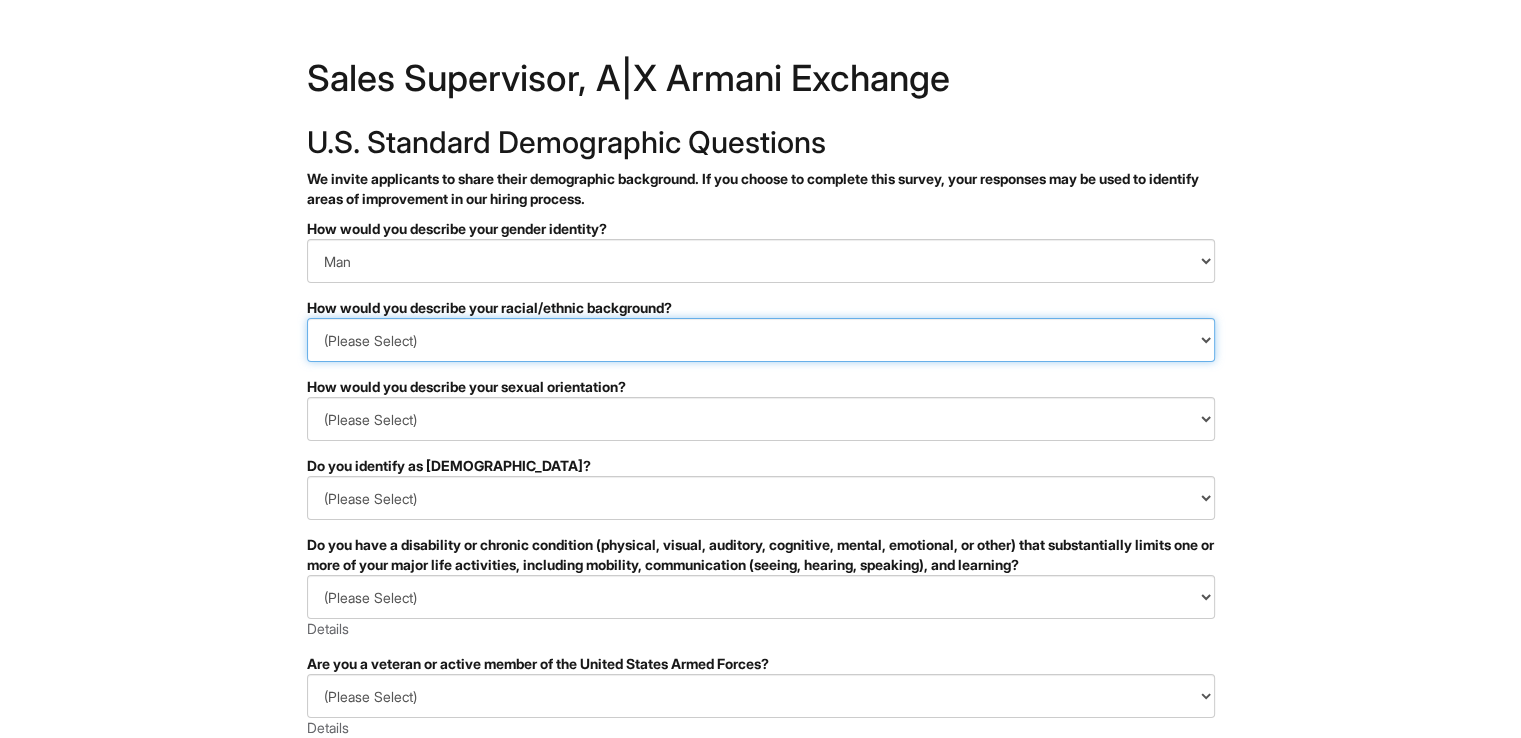 click on "(Please Select) Black or of African descent    East Asian    Hispanic, Latinx or of Spanish Origin    Indigenous, American Indian or Alaska Native    Middle Eastern or North African    Native Hawaiian or Pacific Islander    South Asian    Southeast Asian    White or European    I prefer to self-describe    I don't wish to answer" at bounding box center (761, 340) 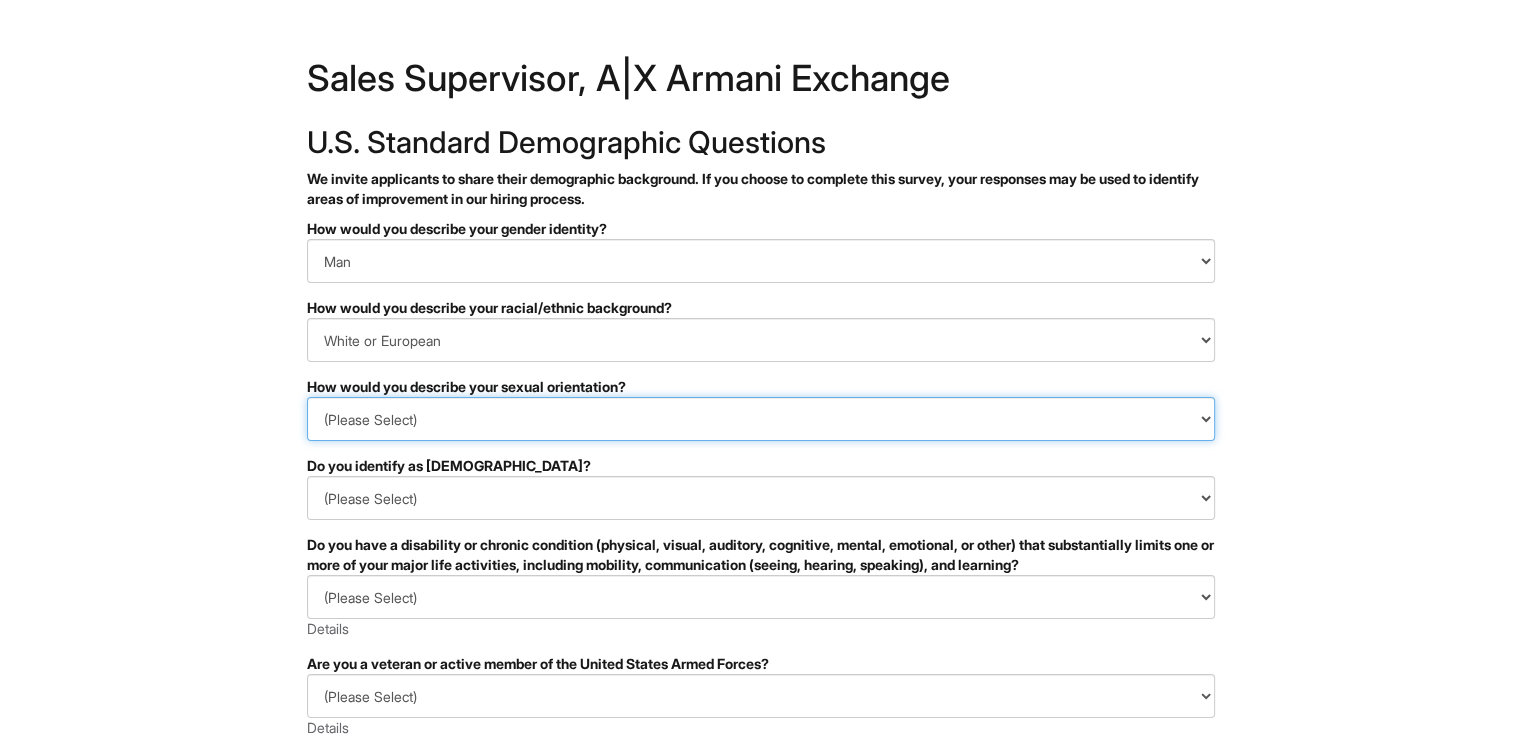 click on "(Please Select) Asexual Bisexual and/or pansexual Gay Heterosexual Lesbian Queer I prefer to self-describe I don't wish to answer" at bounding box center [761, 419] 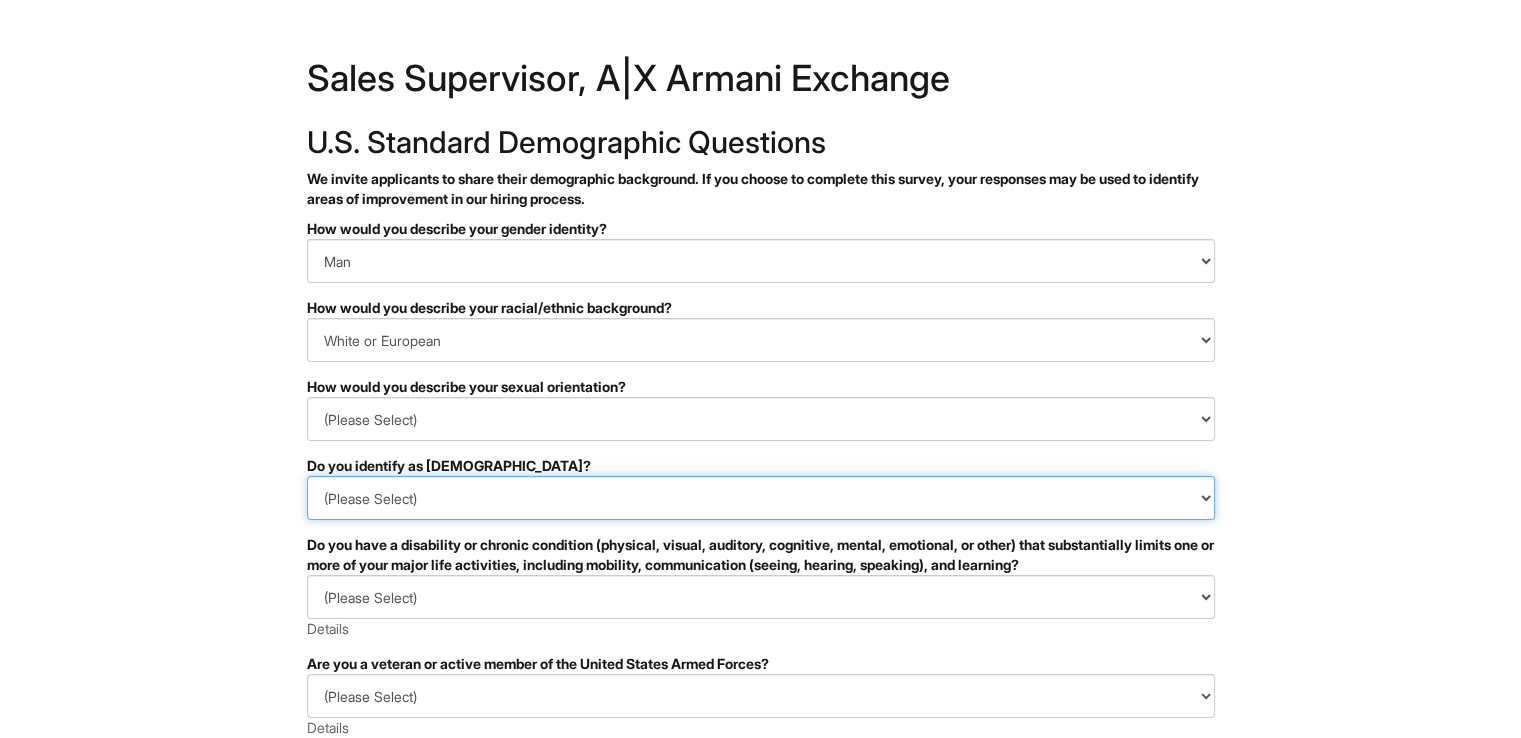 click on "(Please Select) Yes No I prefer to self-describe I don't wish to answer" at bounding box center (761, 498) 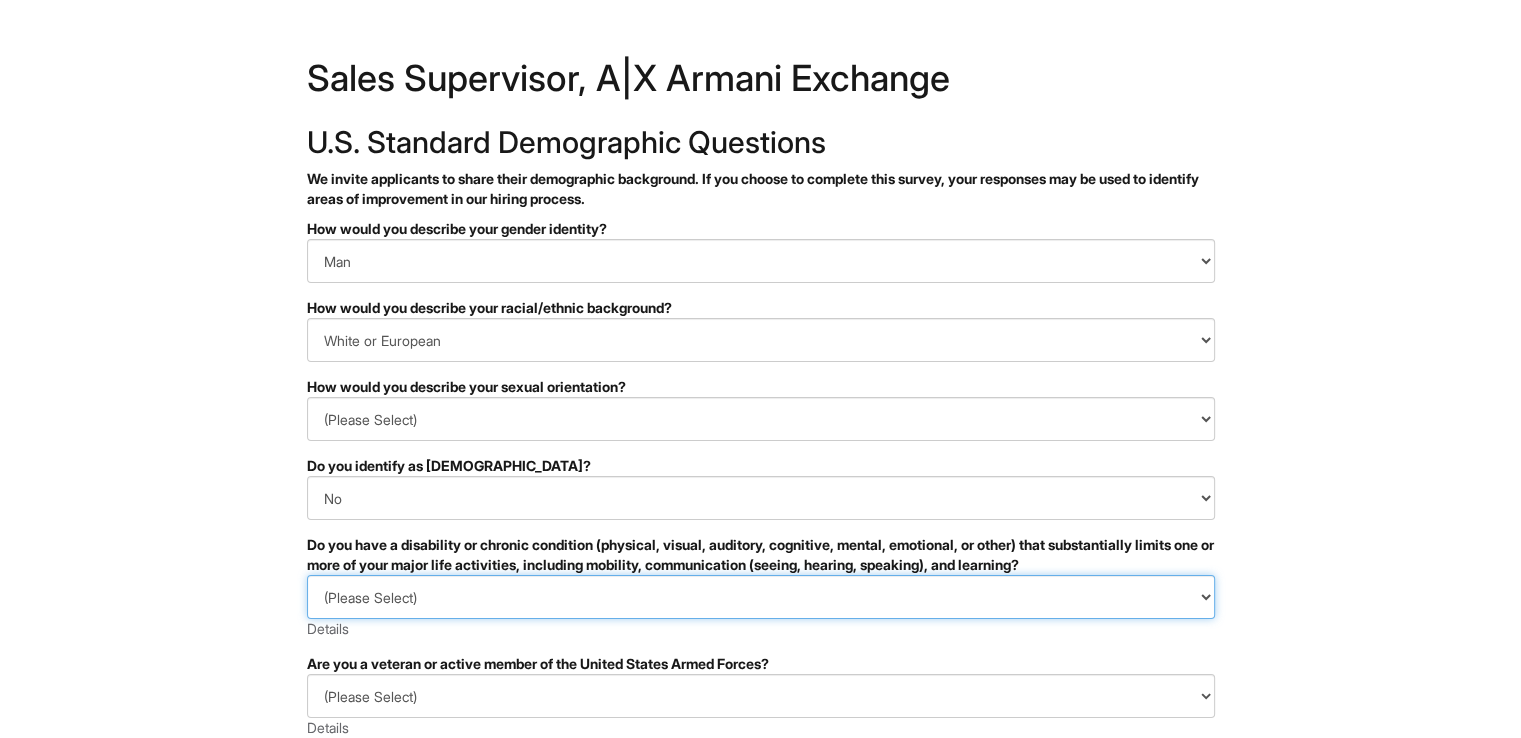click on "(Please Select) YES, I HAVE A DISABILITY (or previously had a disability) NO, I DON'T HAVE A DISABILITY I DON'T WISH TO ANSWER" at bounding box center [761, 597] 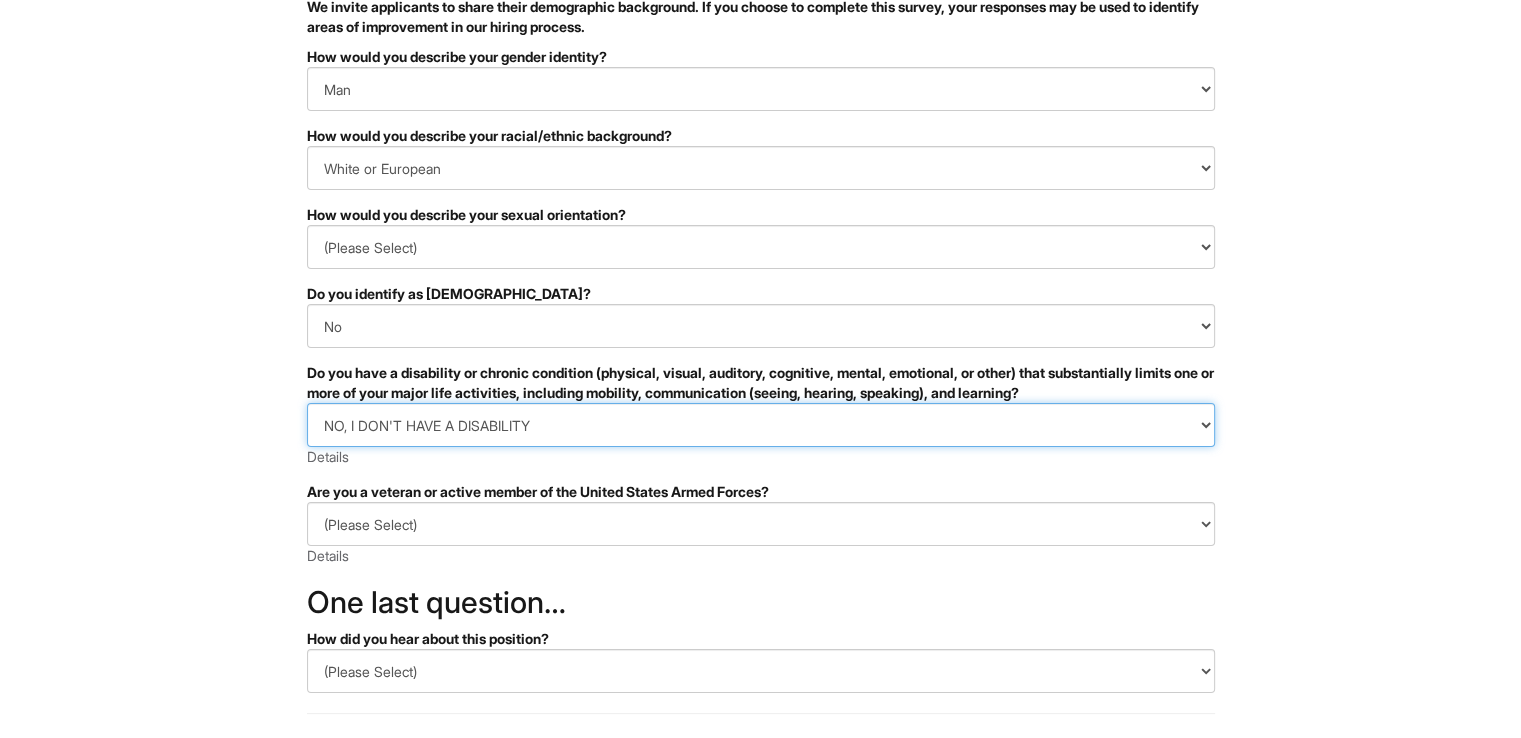 scroll, scrollTop: 174, scrollLeft: 0, axis: vertical 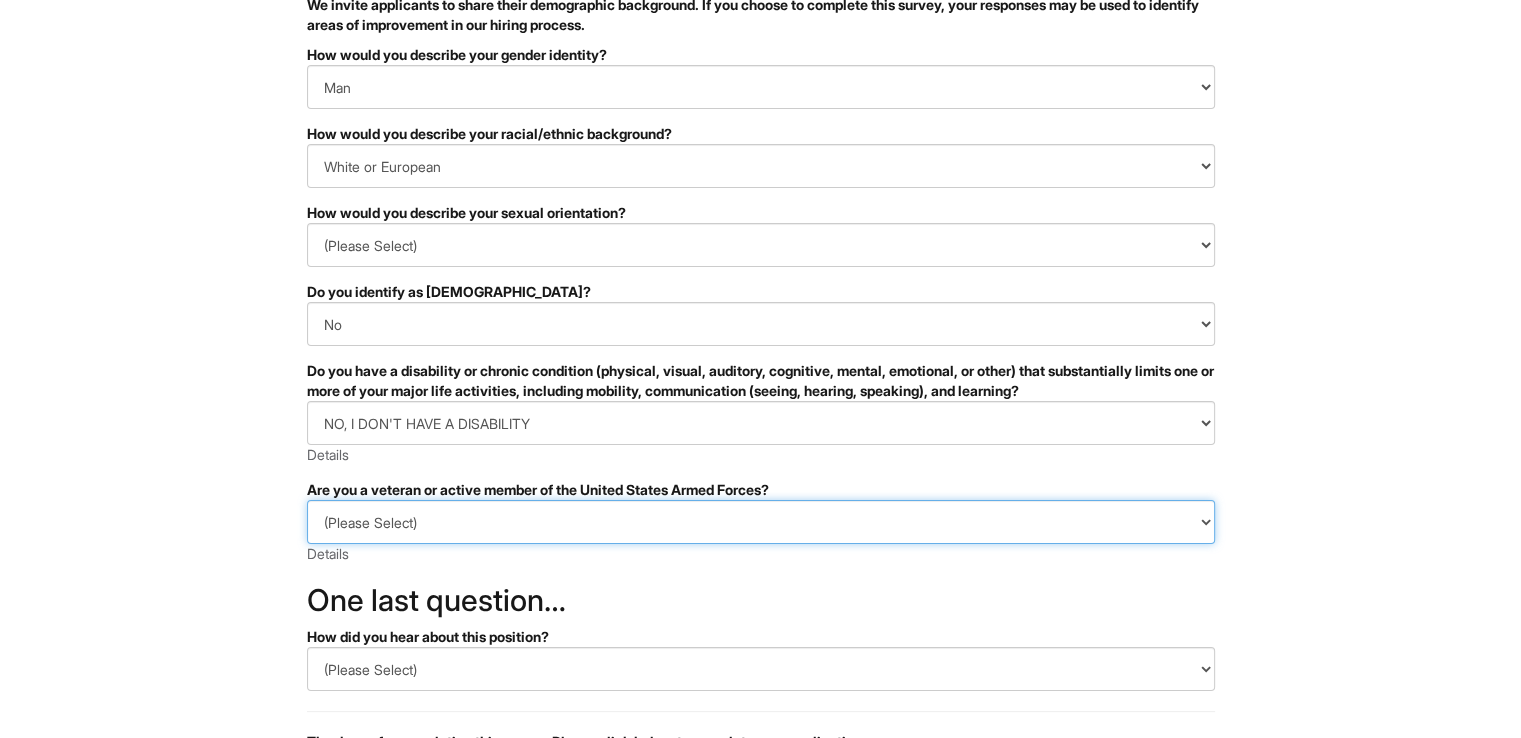click on "(Please Select) I IDENTIFY AS ONE OR MORE OF THE CLASSIFICATIONS OF PROTECTED VETERANS LISTED I AM NOT A PROTECTED VETERAN I PREFER NOT TO ANSWER" at bounding box center (761, 522) 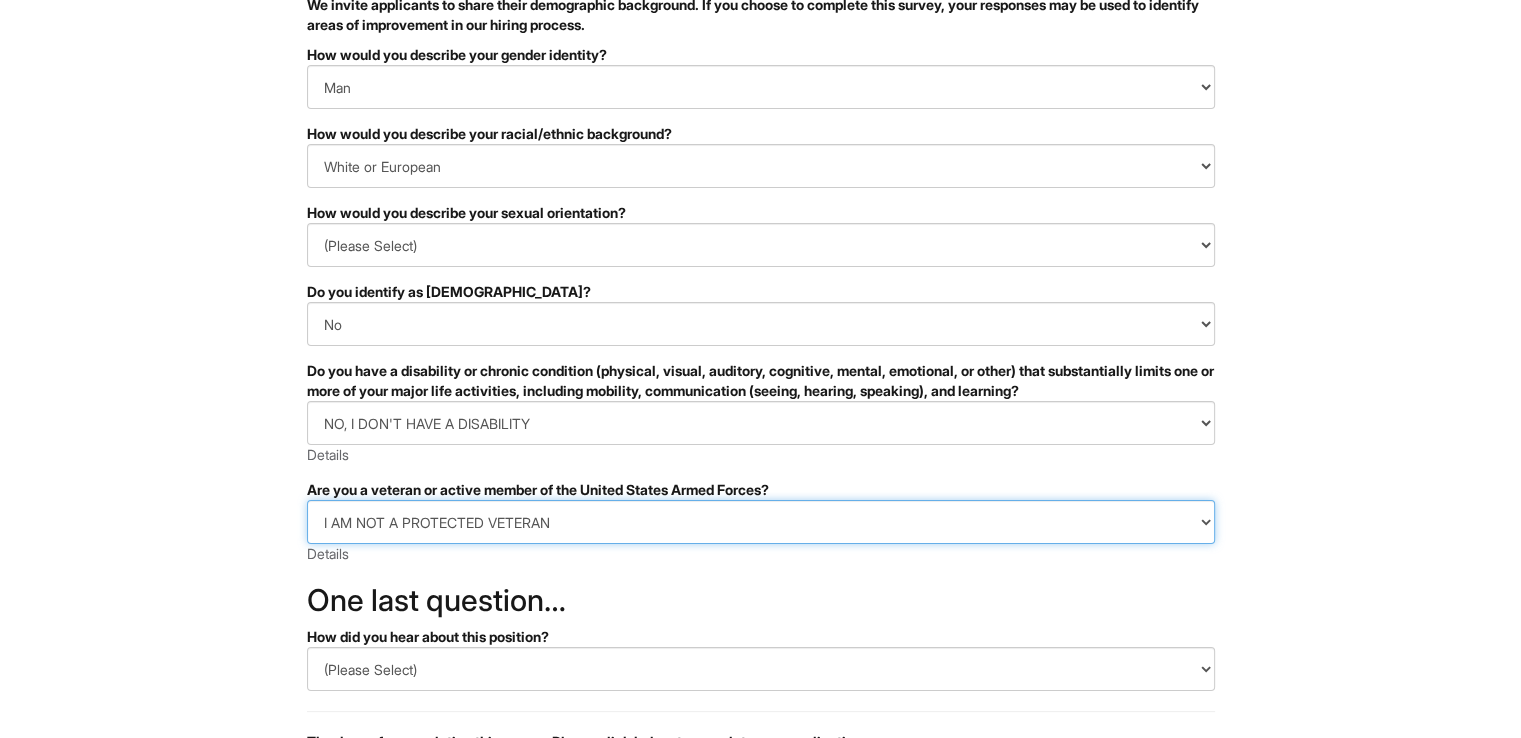 scroll, scrollTop: 388, scrollLeft: 0, axis: vertical 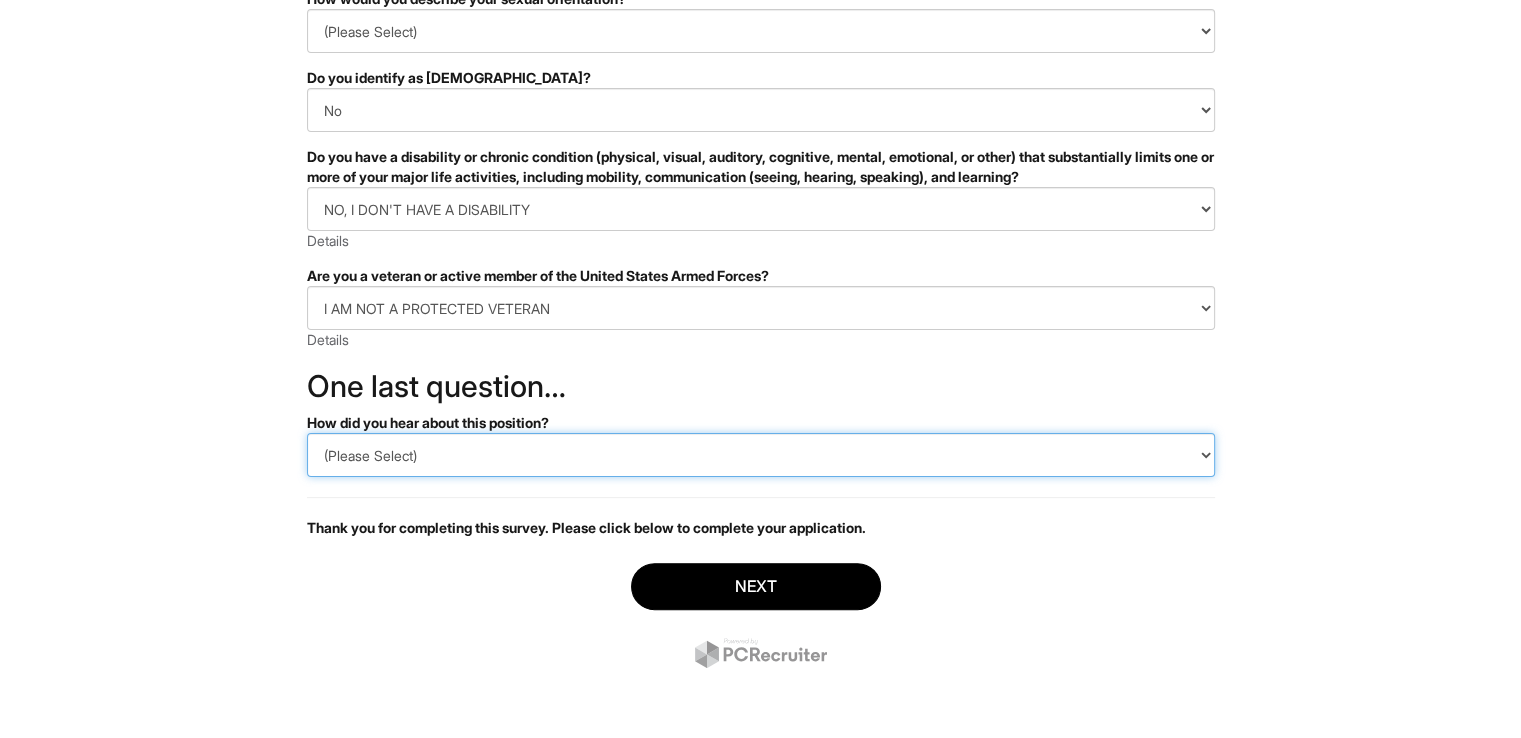 click on "(Please Select) CareerBuilder Indeed LinkedIn Monster Referral Other" at bounding box center [761, 455] 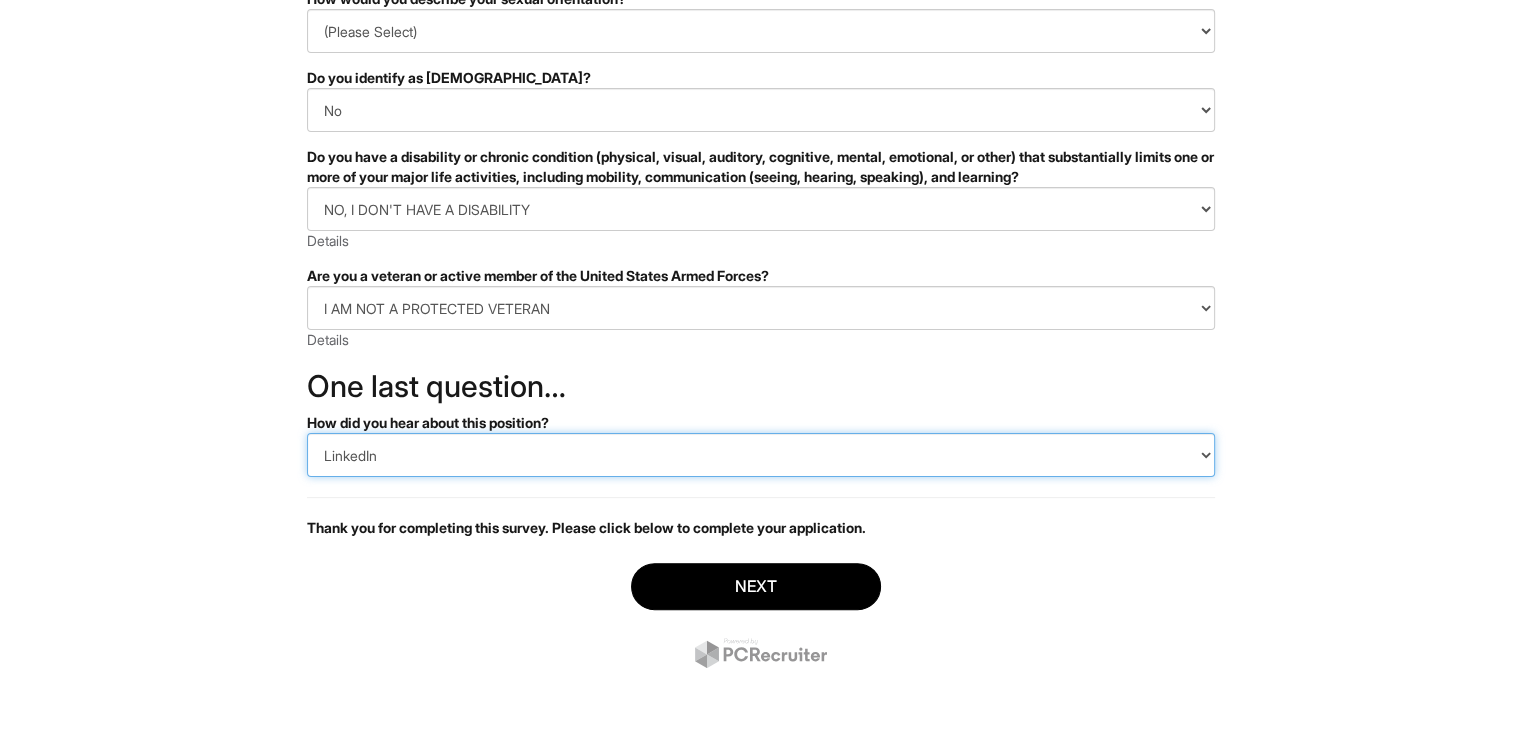 click on "(Please Select) CareerBuilder Indeed LinkedIn Monster Referral Other" at bounding box center (761, 455) 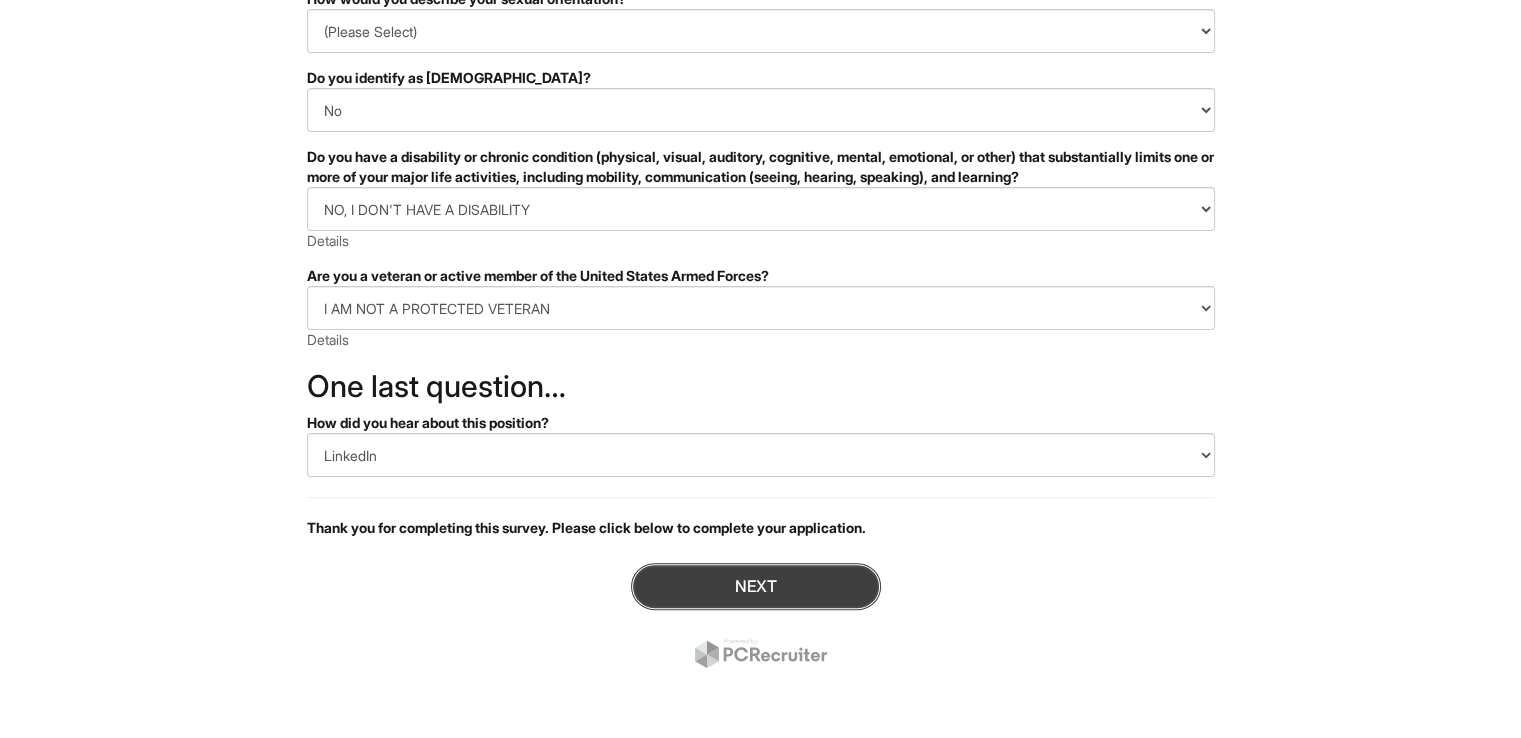 click on "Next" at bounding box center [756, 586] 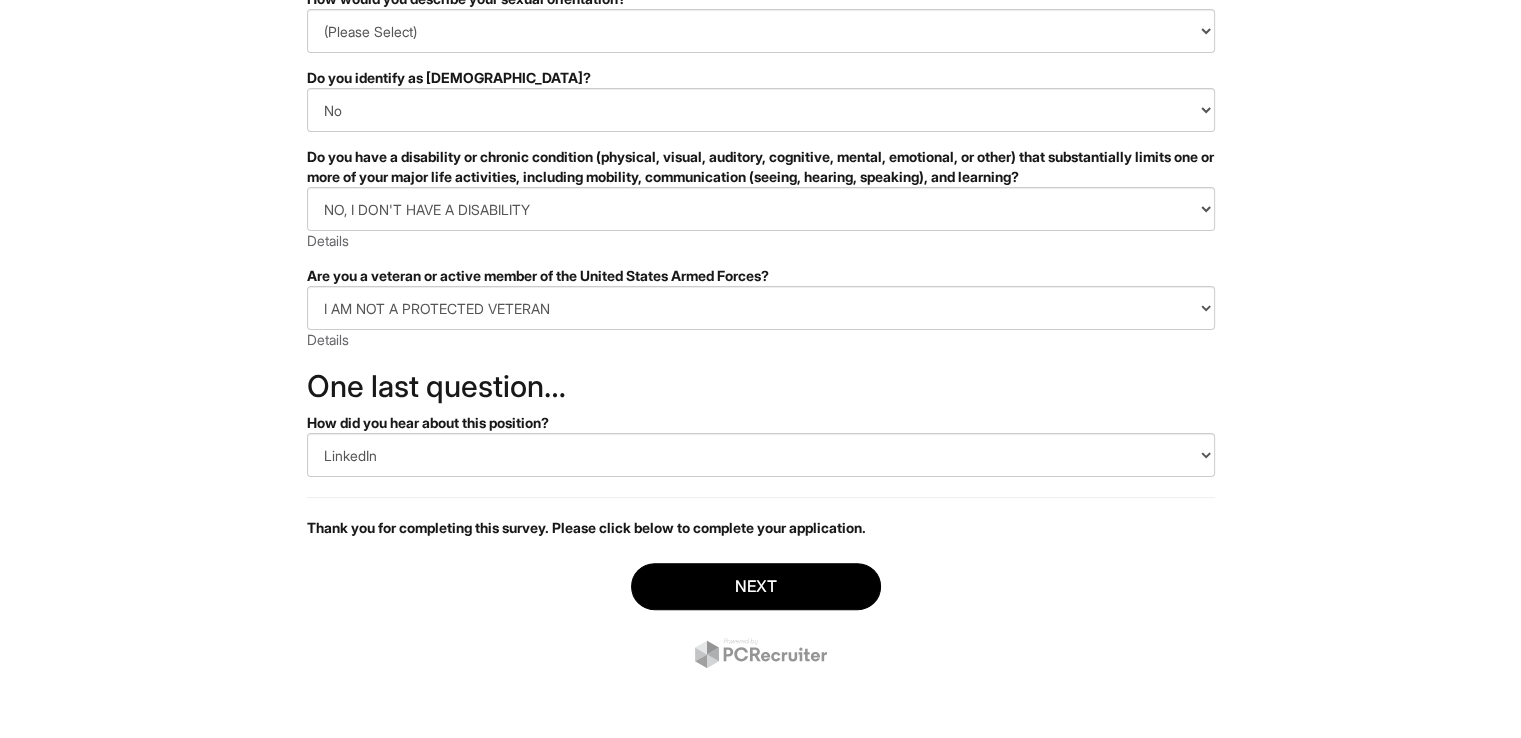 click on "Next" at bounding box center (761, 618) 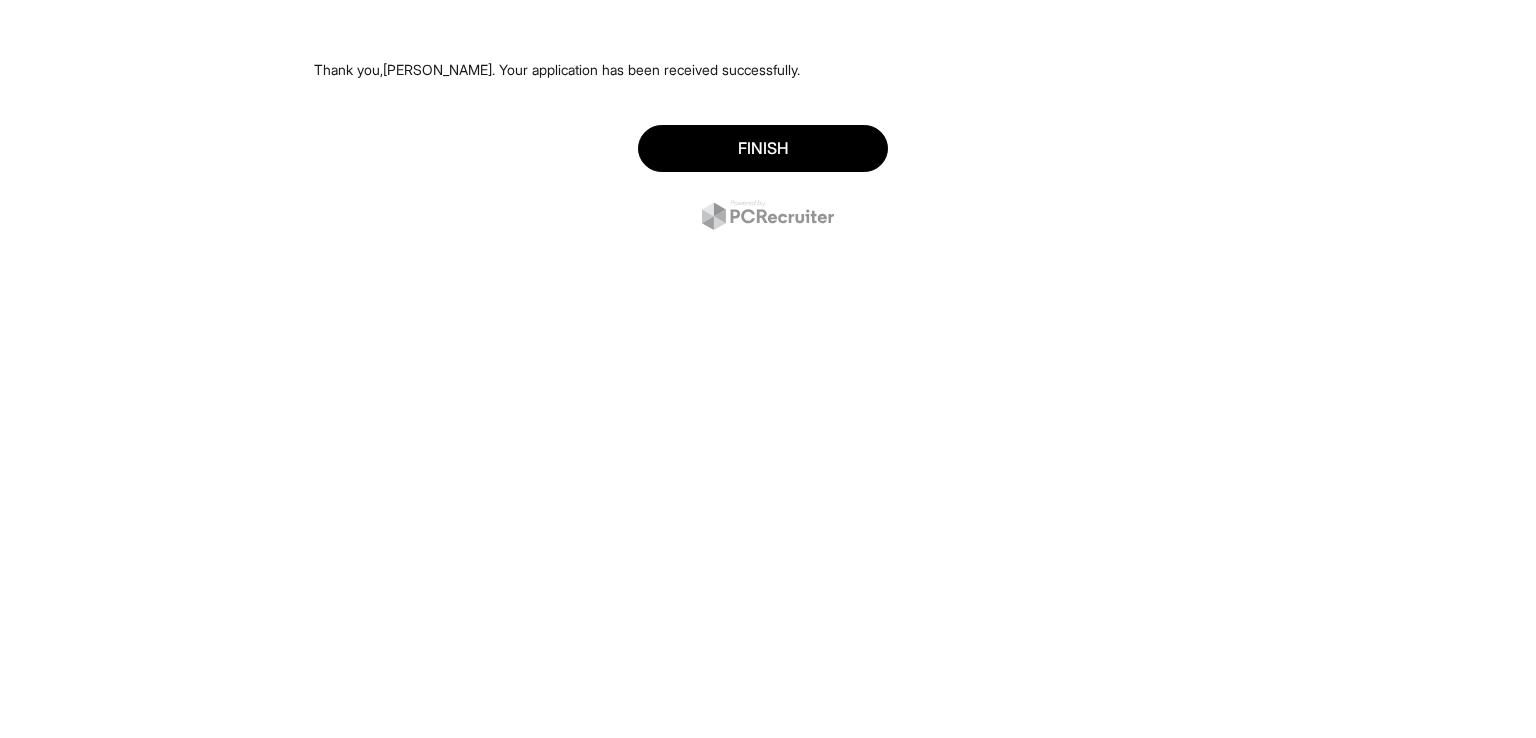 scroll, scrollTop: 0, scrollLeft: 0, axis: both 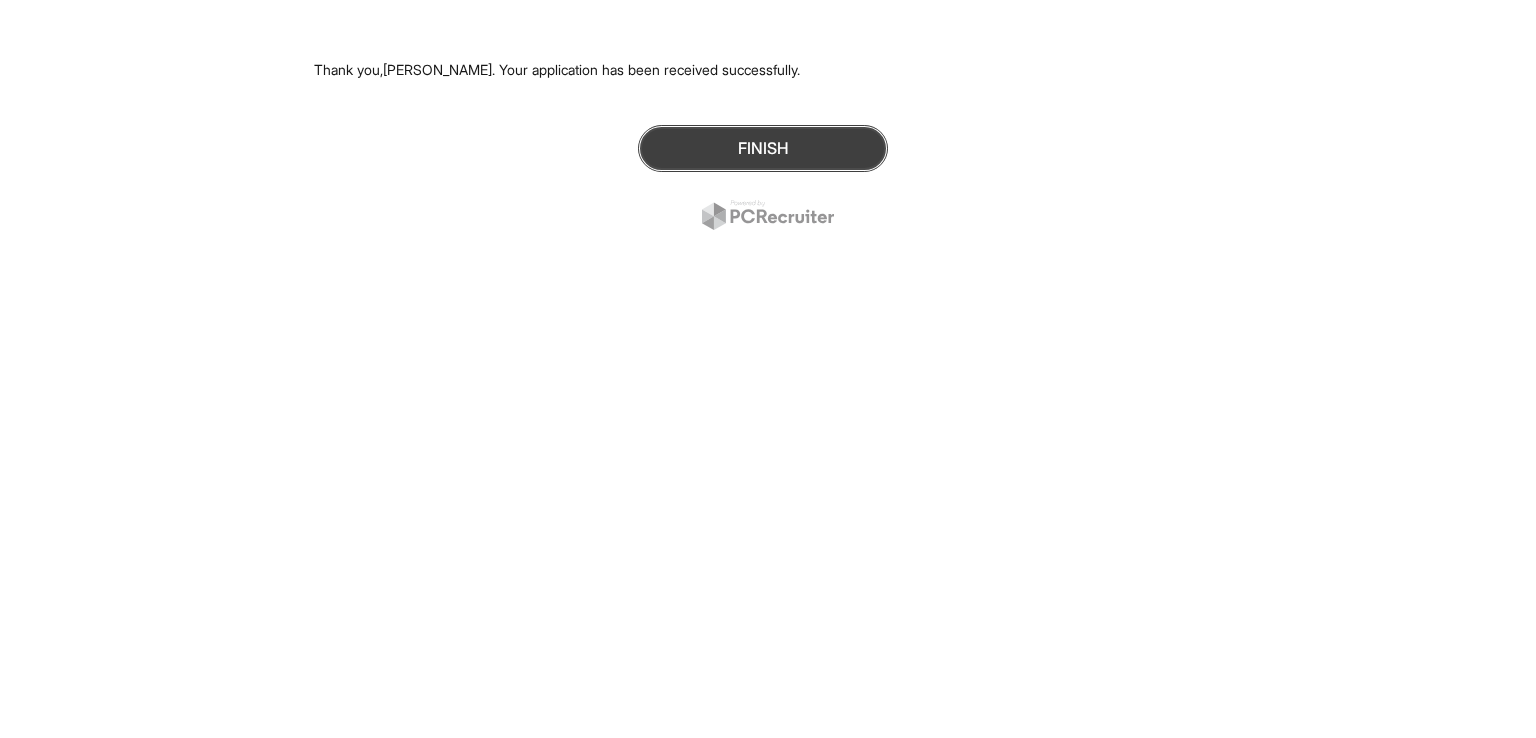 click on "Finish" at bounding box center [763, 148] 